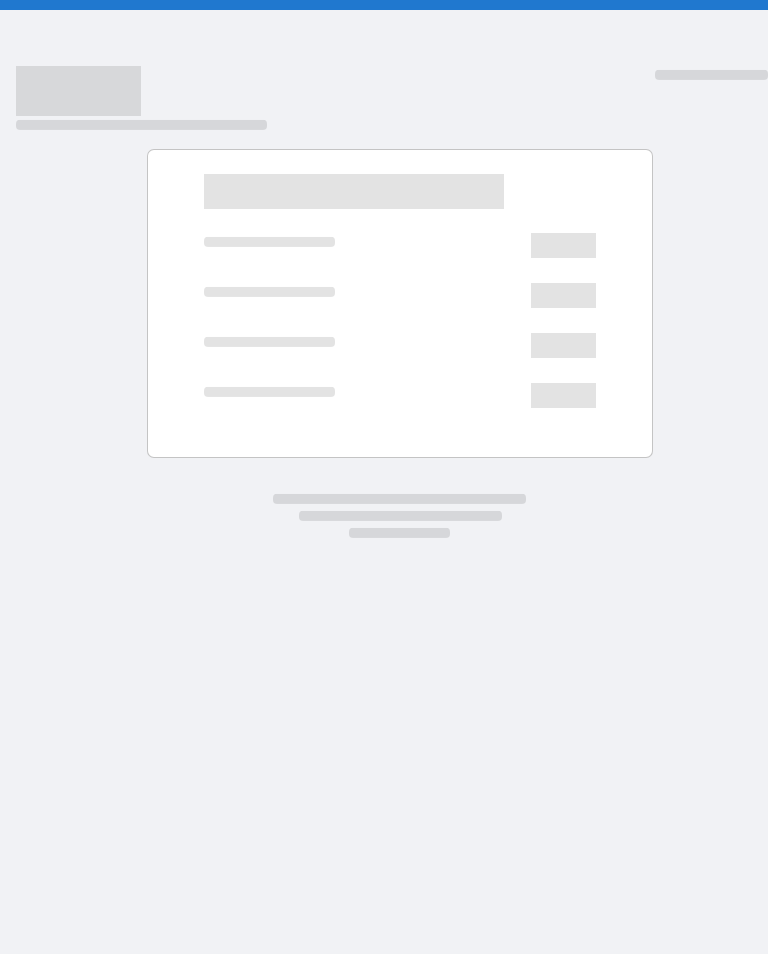 scroll, scrollTop: 0, scrollLeft: 0, axis: both 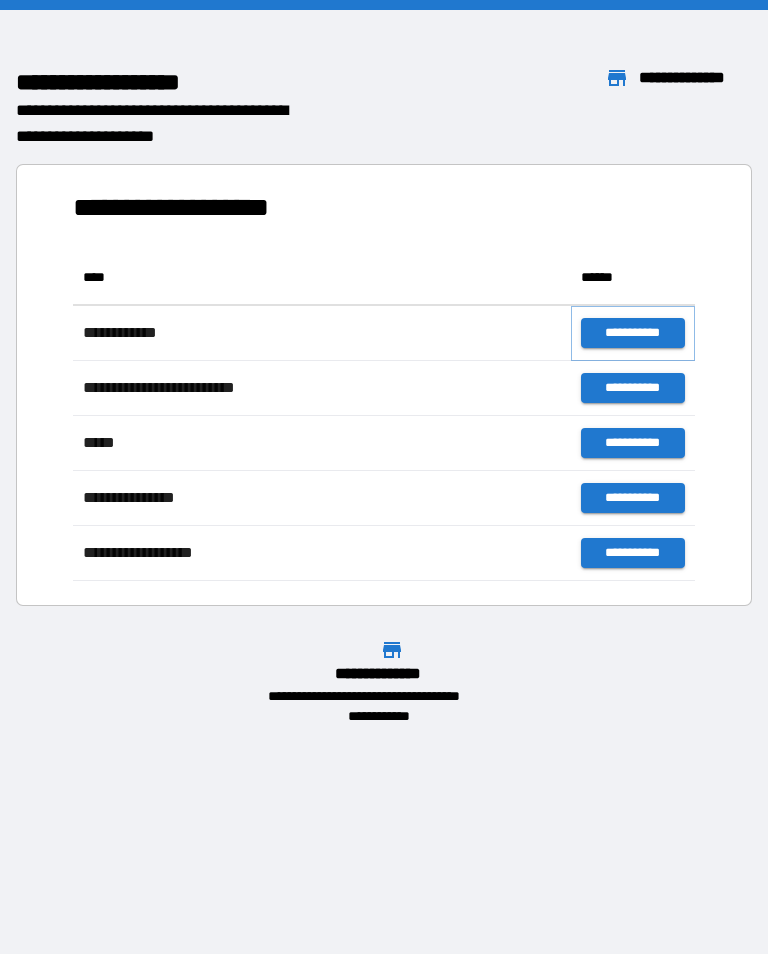click on "**********" at bounding box center [633, 333] 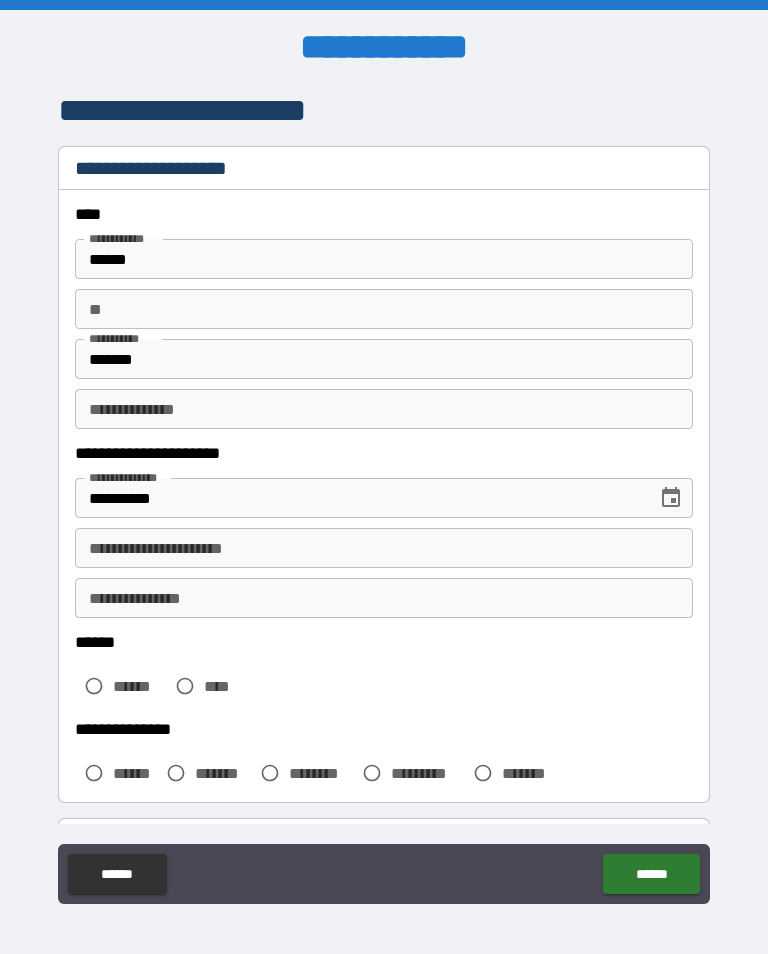 click on "**********" at bounding box center (384, 598) 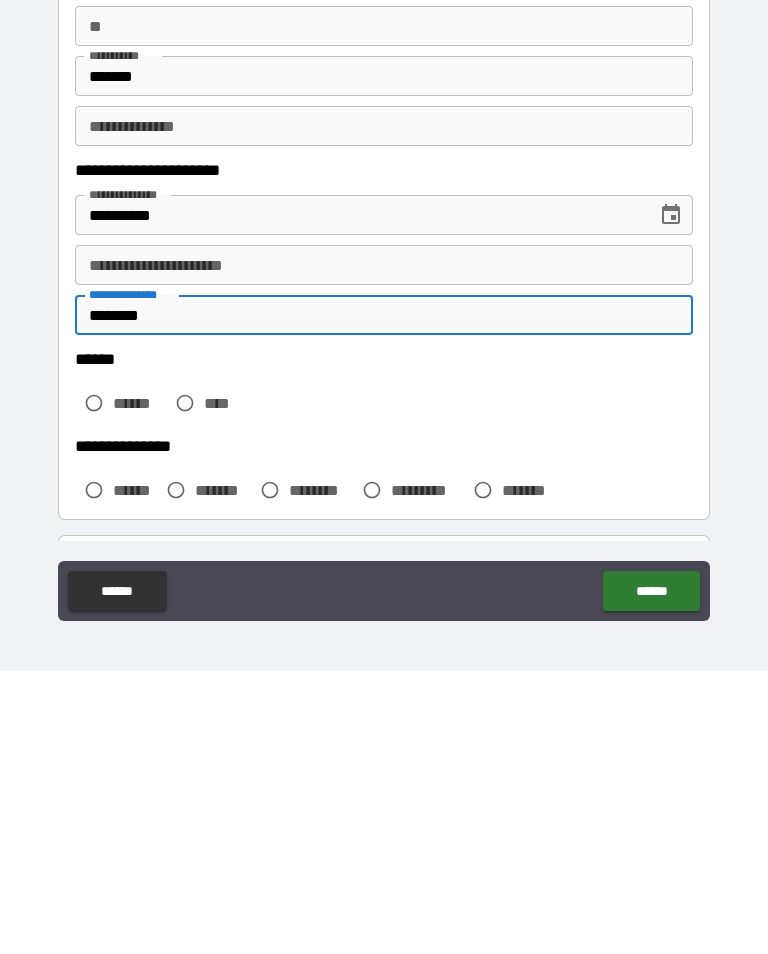 type on "********" 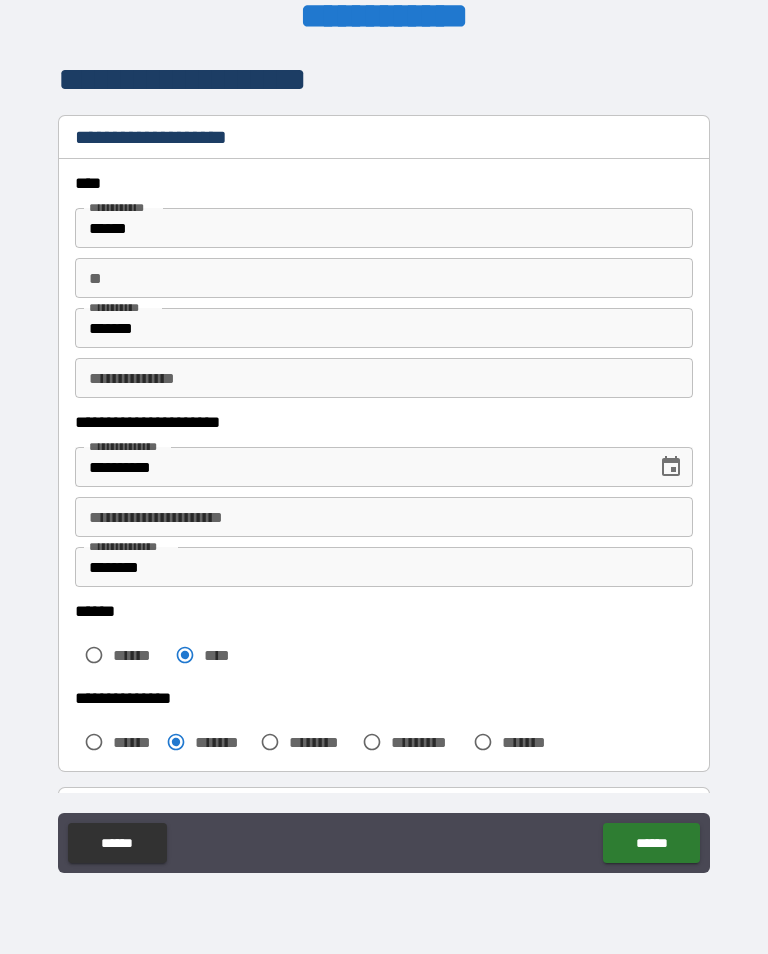 click on "******" at bounding box center (651, 843) 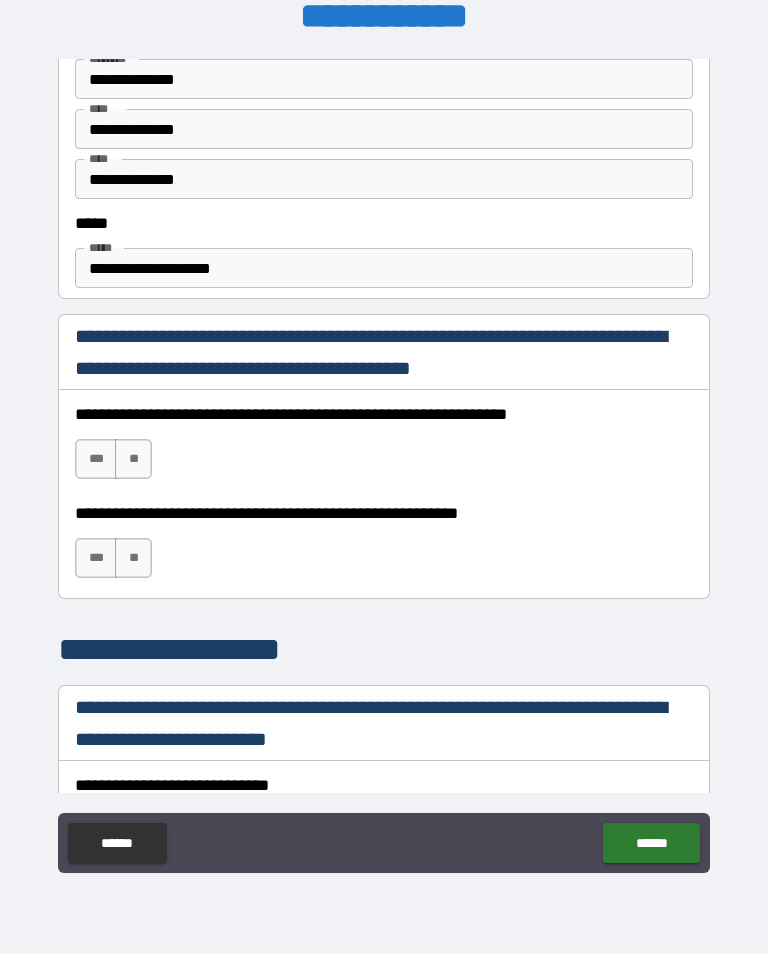 scroll, scrollTop: 1103, scrollLeft: 0, axis: vertical 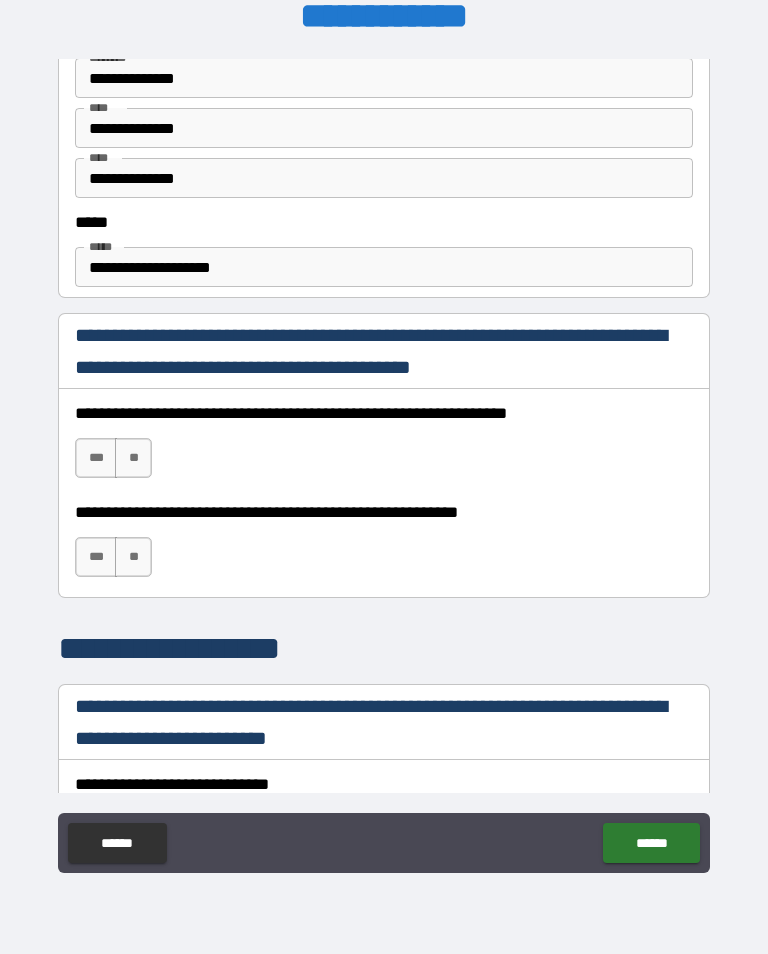 click on "***" at bounding box center (96, 458) 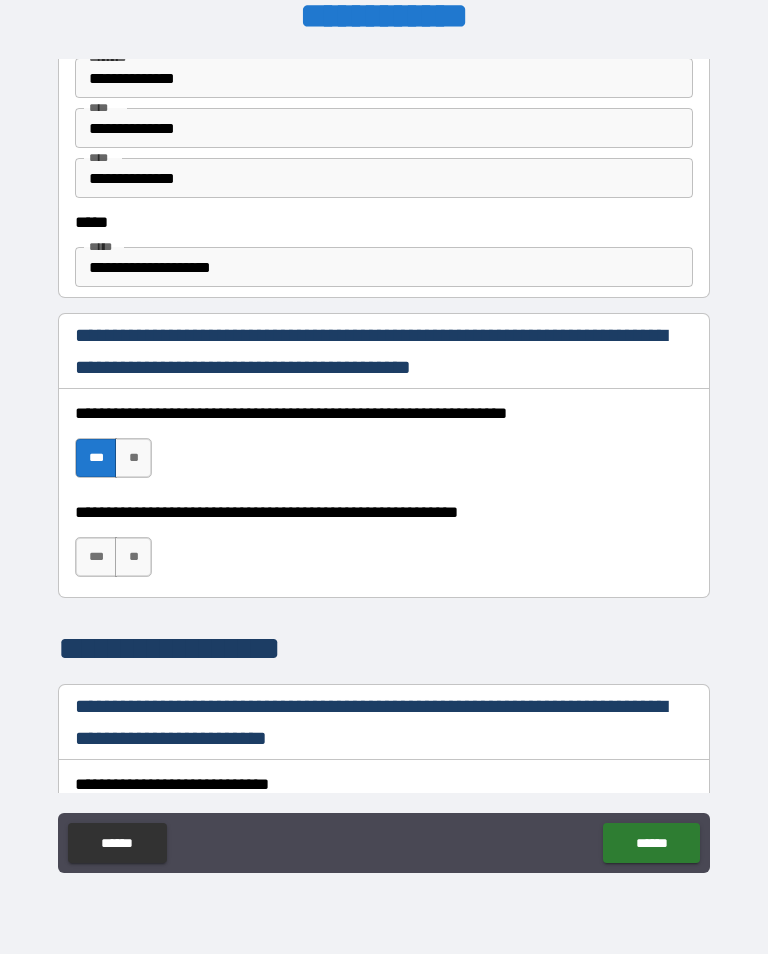 click on "***" at bounding box center [96, 557] 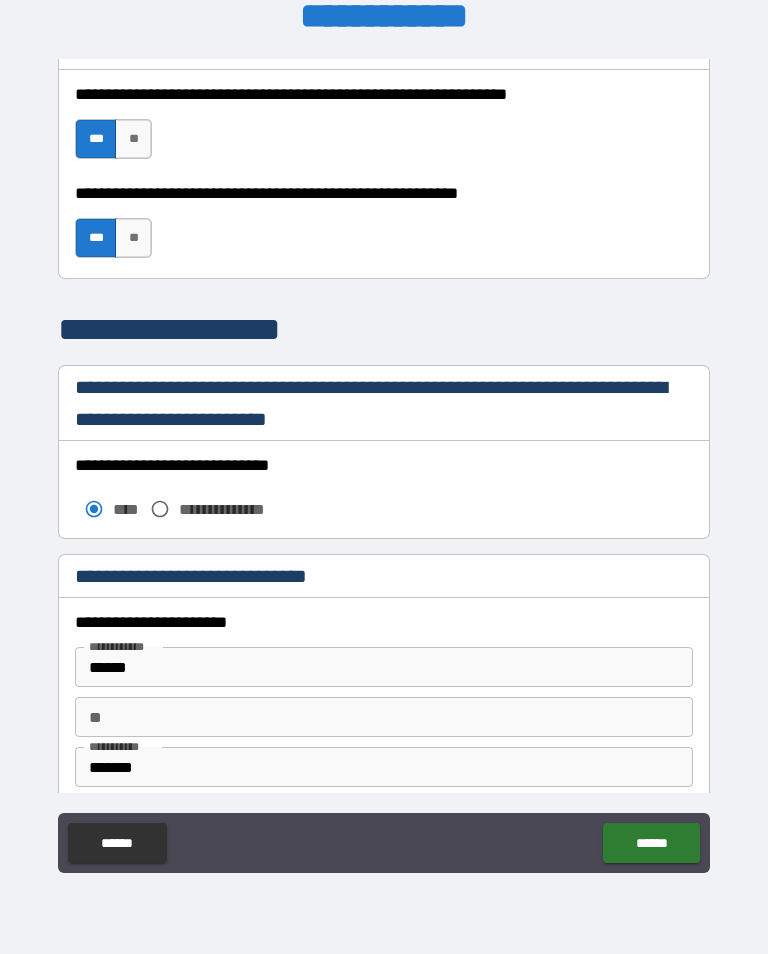 click on "**********" at bounding box center (384, 464) 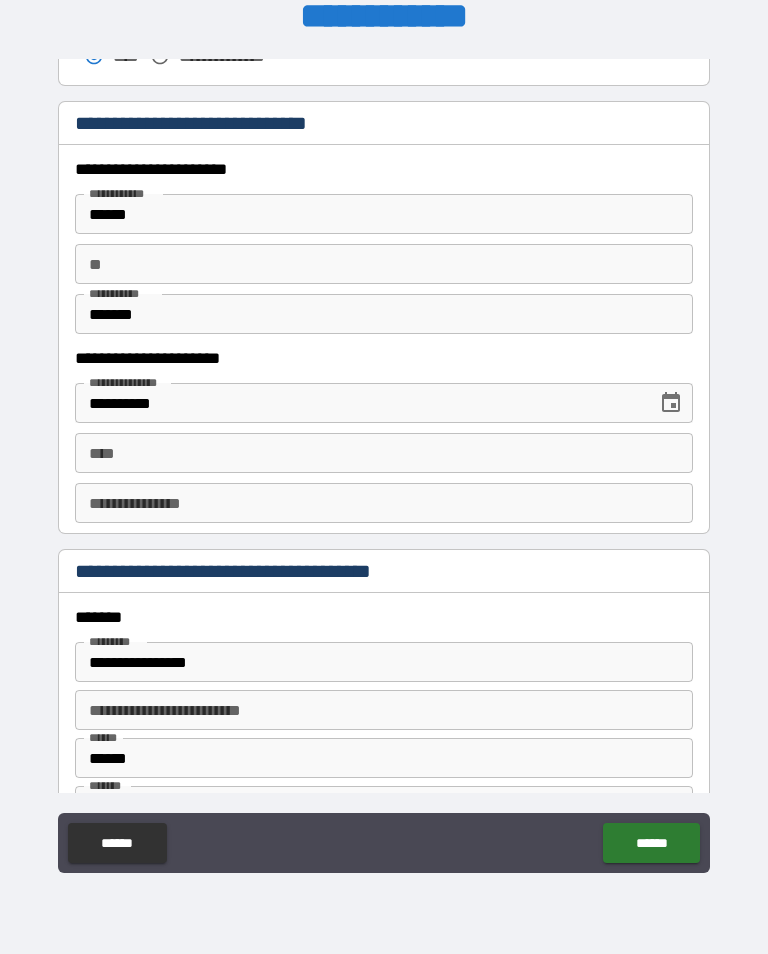 scroll, scrollTop: 1884, scrollLeft: 0, axis: vertical 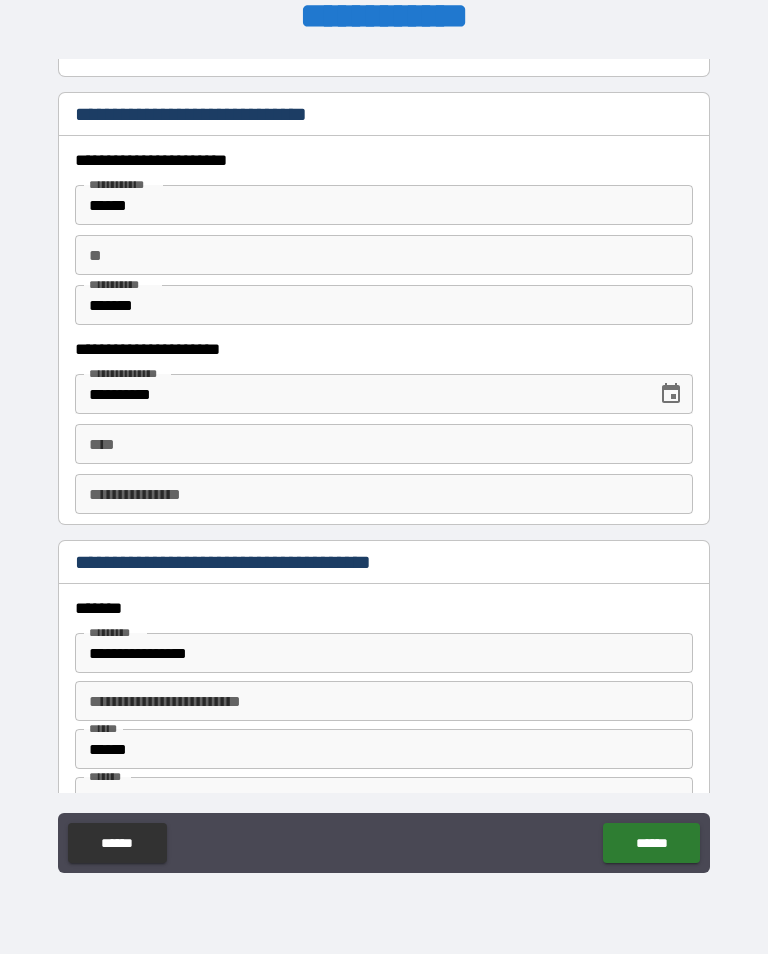 click on "**********" at bounding box center (384, 494) 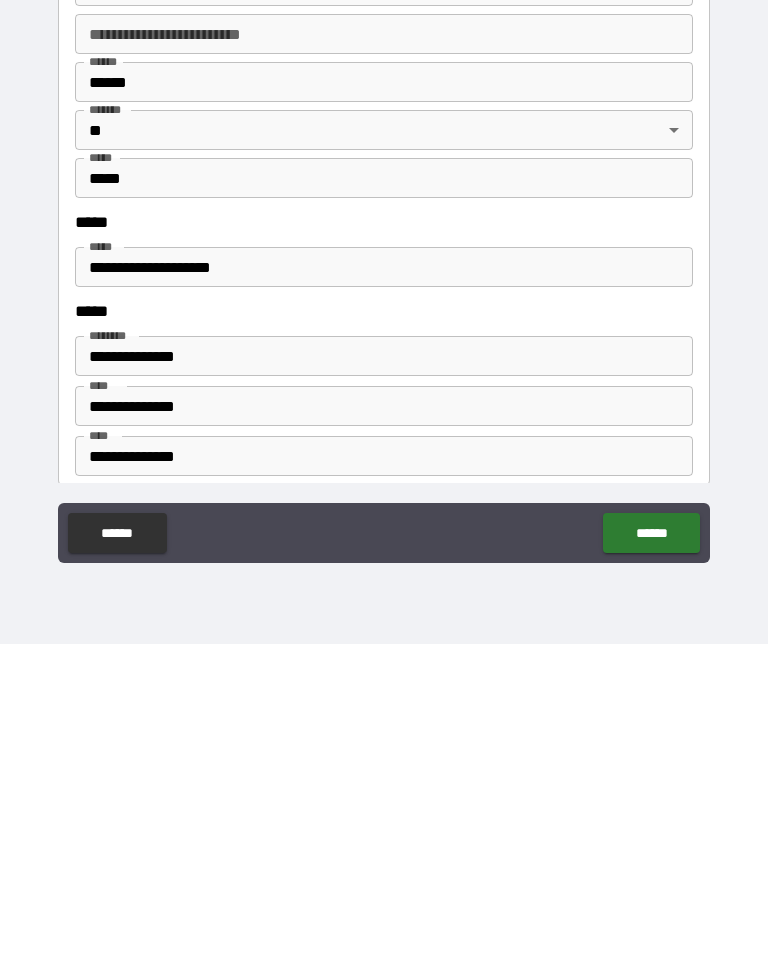 scroll, scrollTop: 2242, scrollLeft: 0, axis: vertical 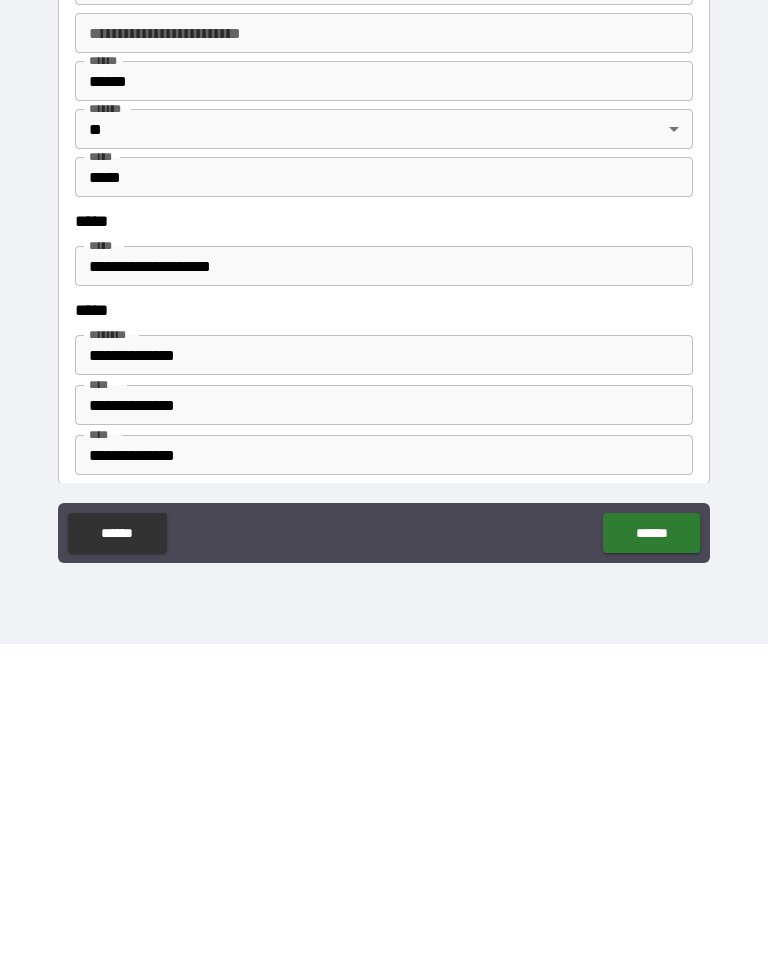type on "********" 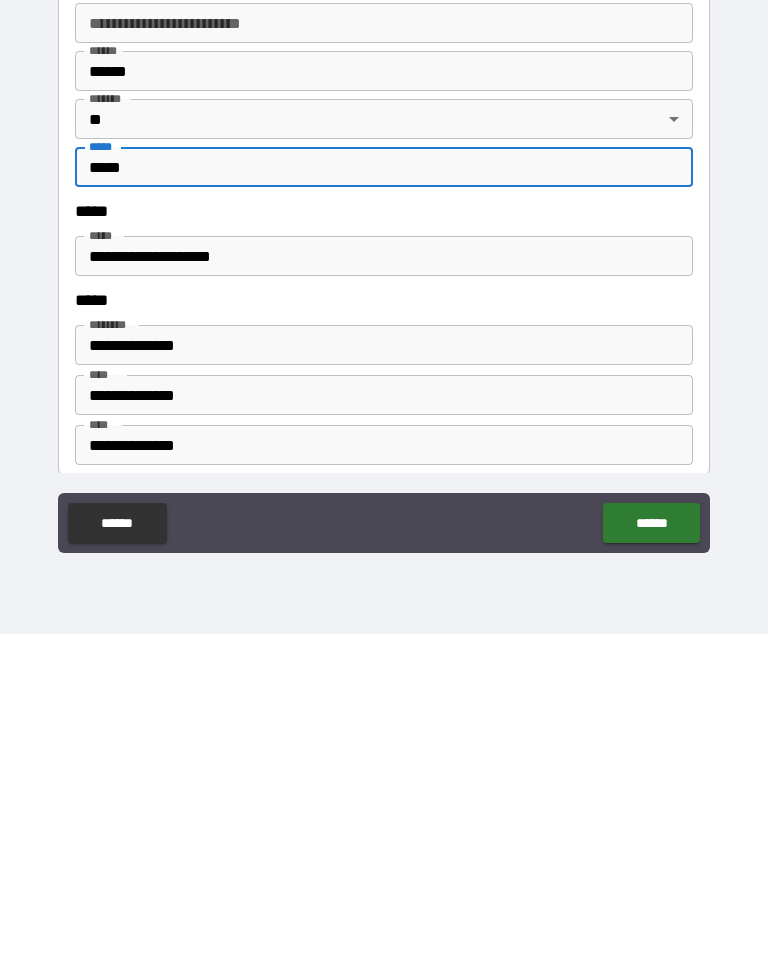 type on "*****" 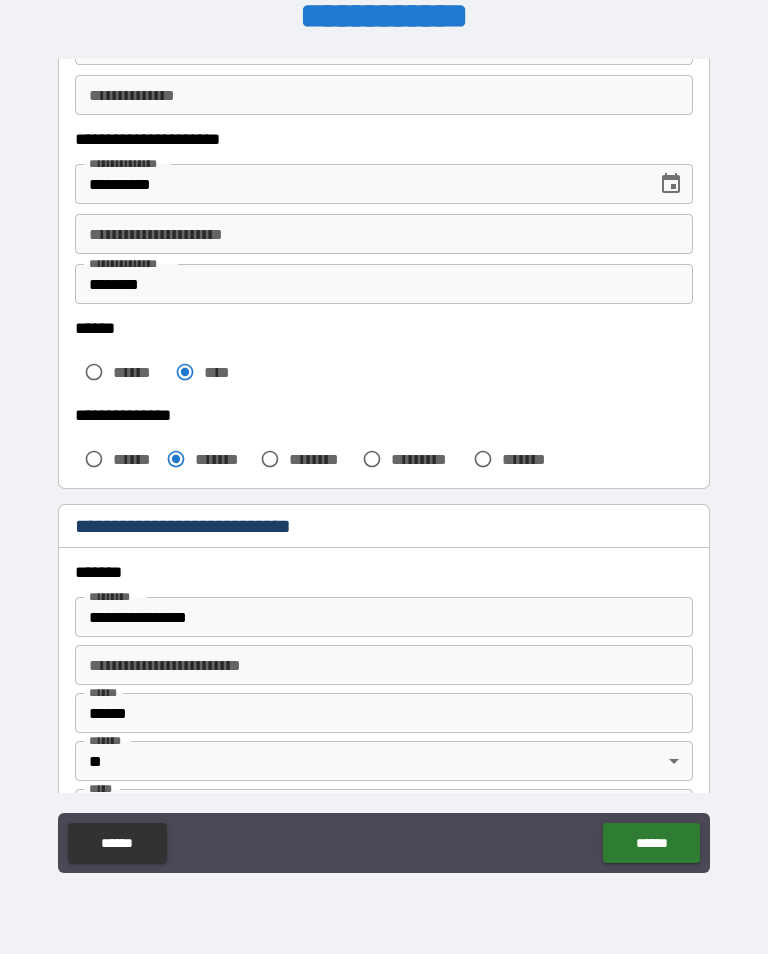 scroll, scrollTop: 308, scrollLeft: 0, axis: vertical 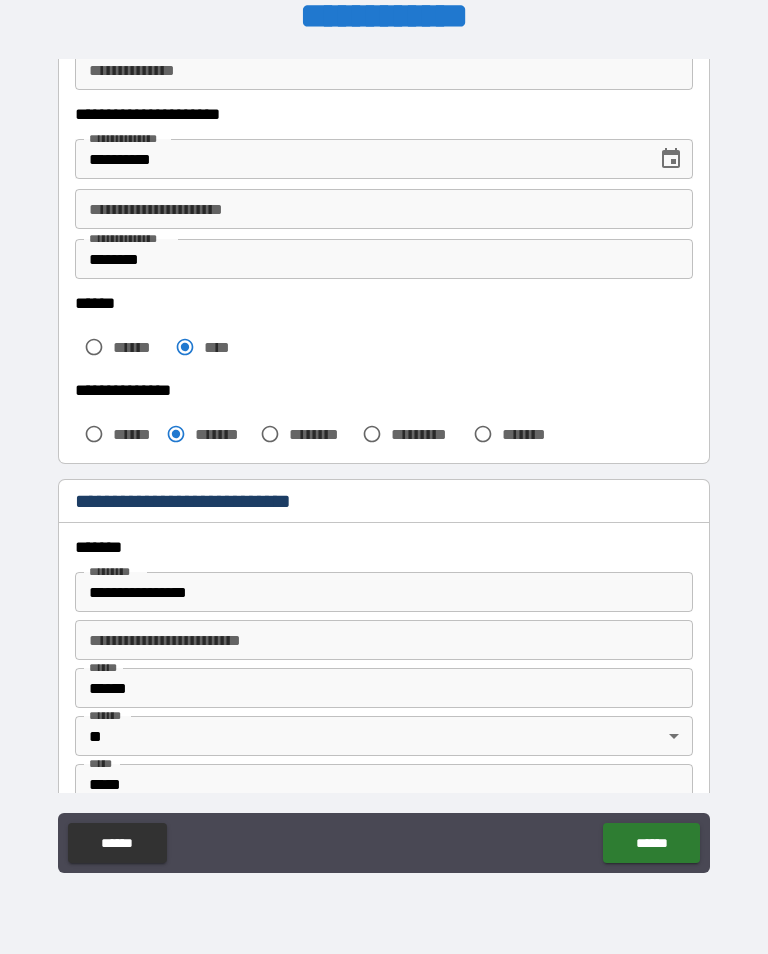 click on "**********" at bounding box center [384, 209] 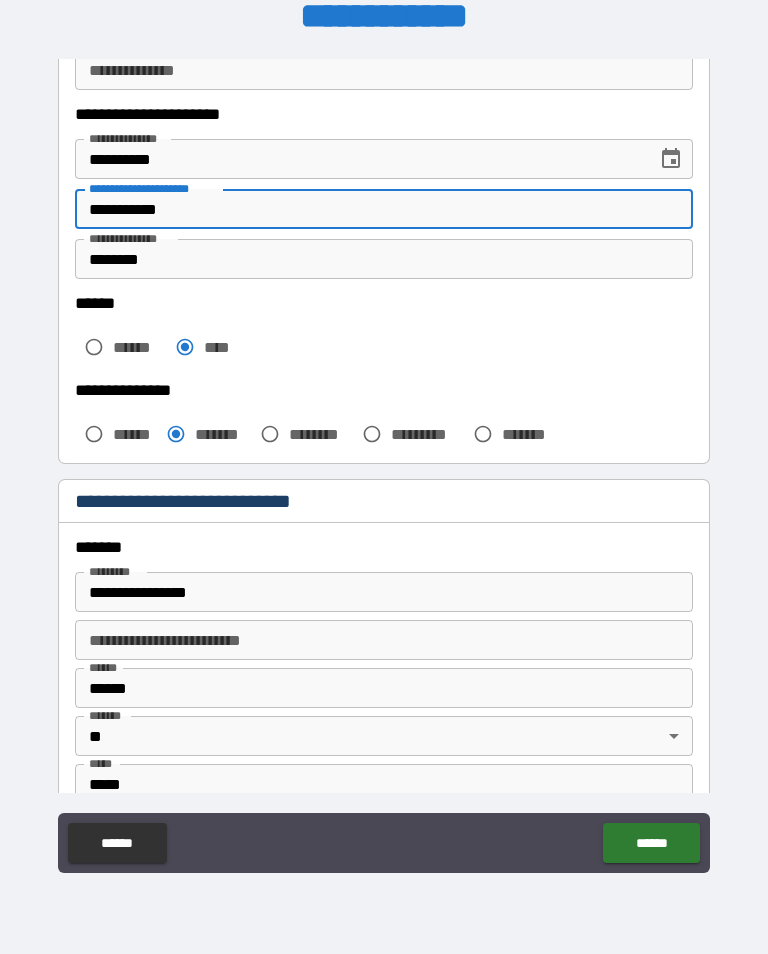click on "**********" at bounding box center [384, 464] 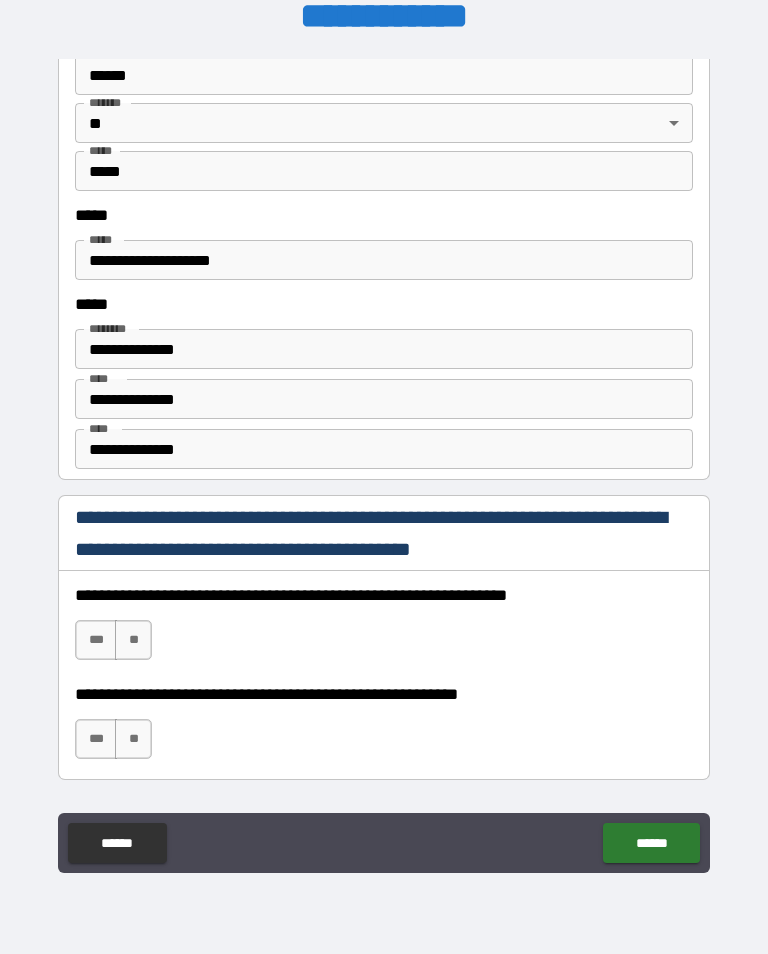 click on "******" at bounding box center (651, 843) 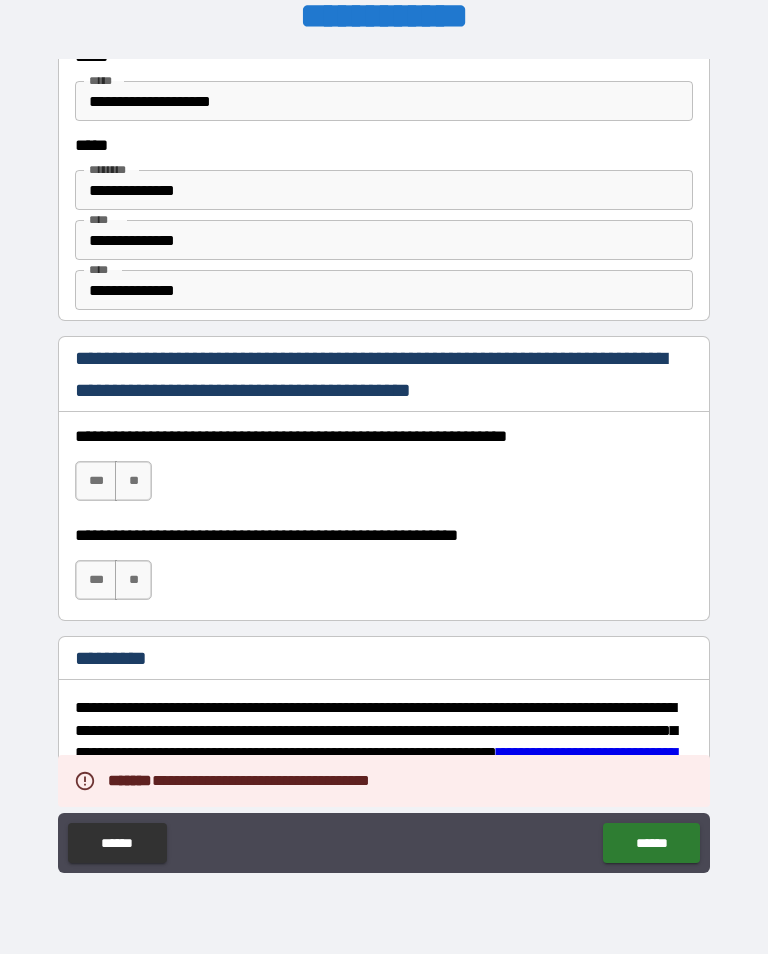 scroll, scrollTop: 2719, scrollLeft: 0, axis: vertical 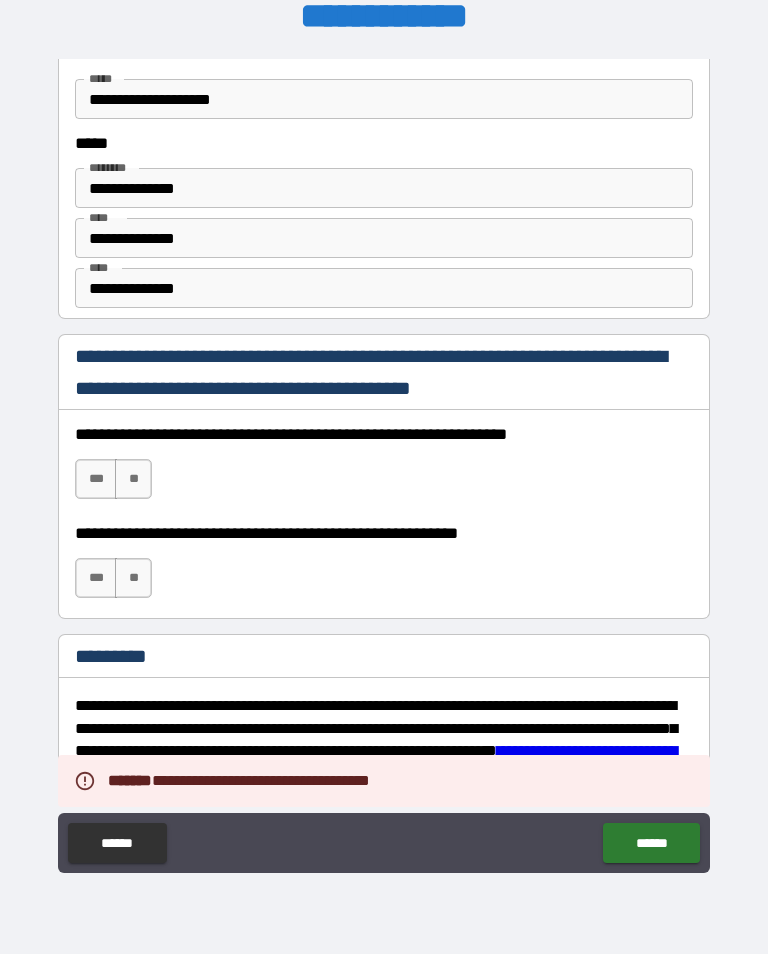 click on "***" at bounding box center [96, 479] 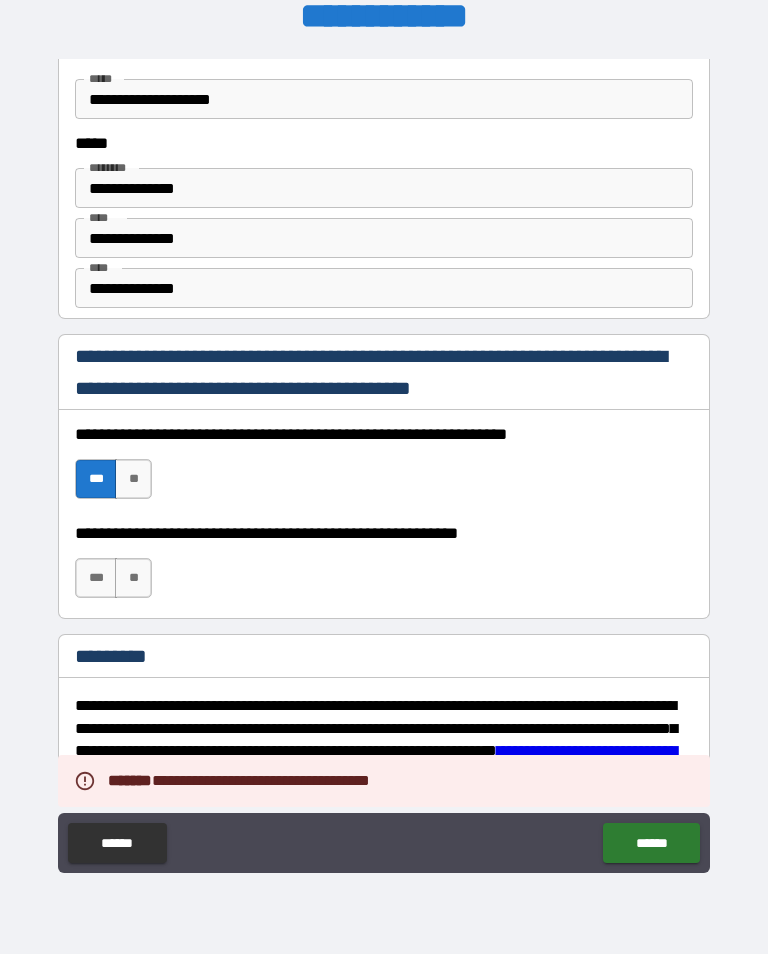 click on "***" at bounding box center [96, 578] 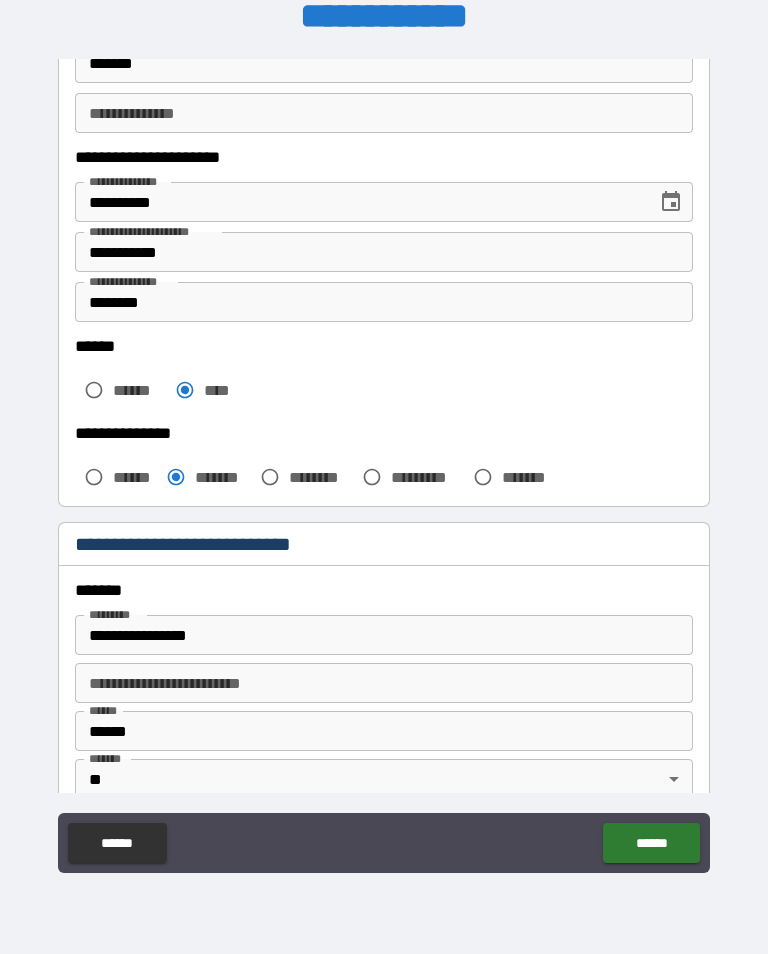 scroll, scrollTop: 259, scrollLeft: 0, axis: vertical 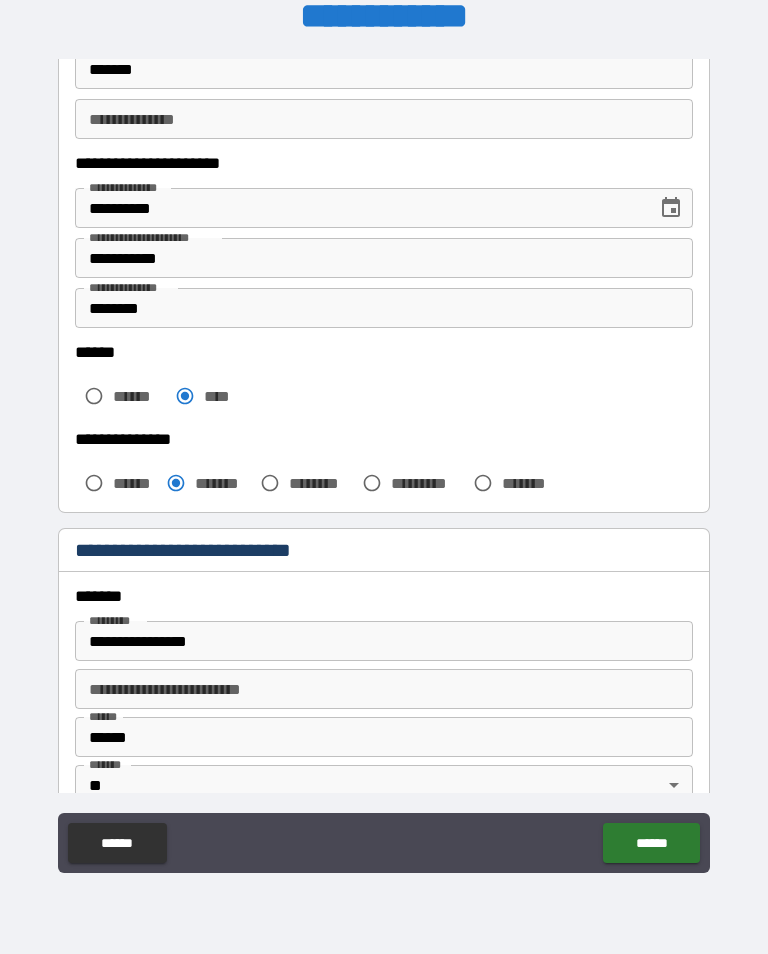 click on "**********" at bounding box center (384, 258) 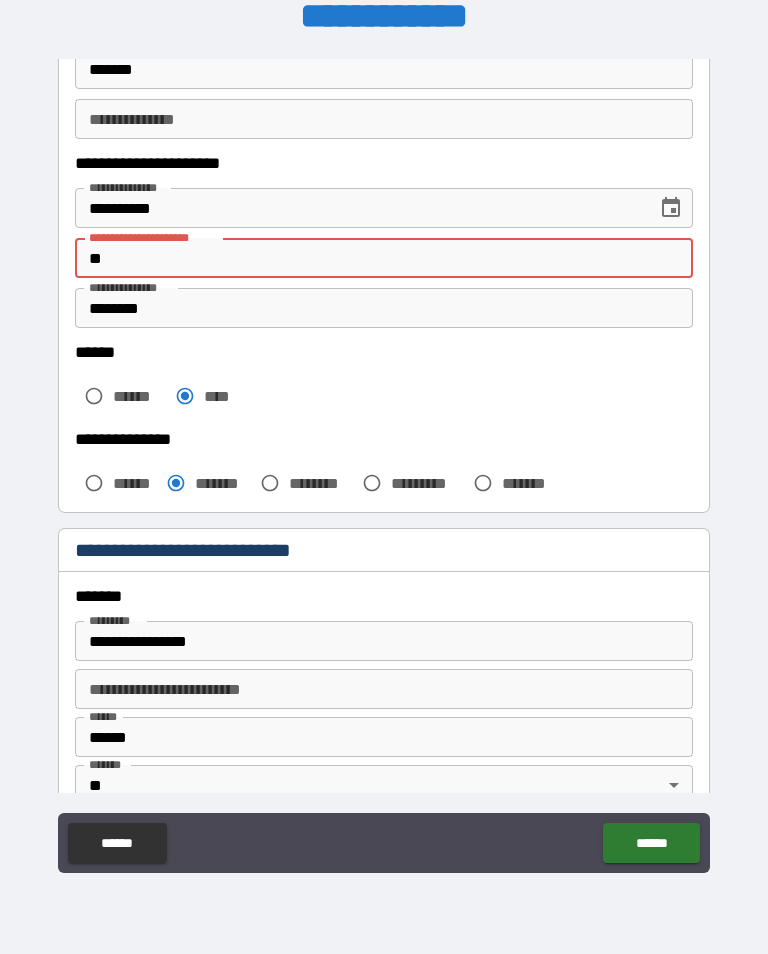 type on "*" 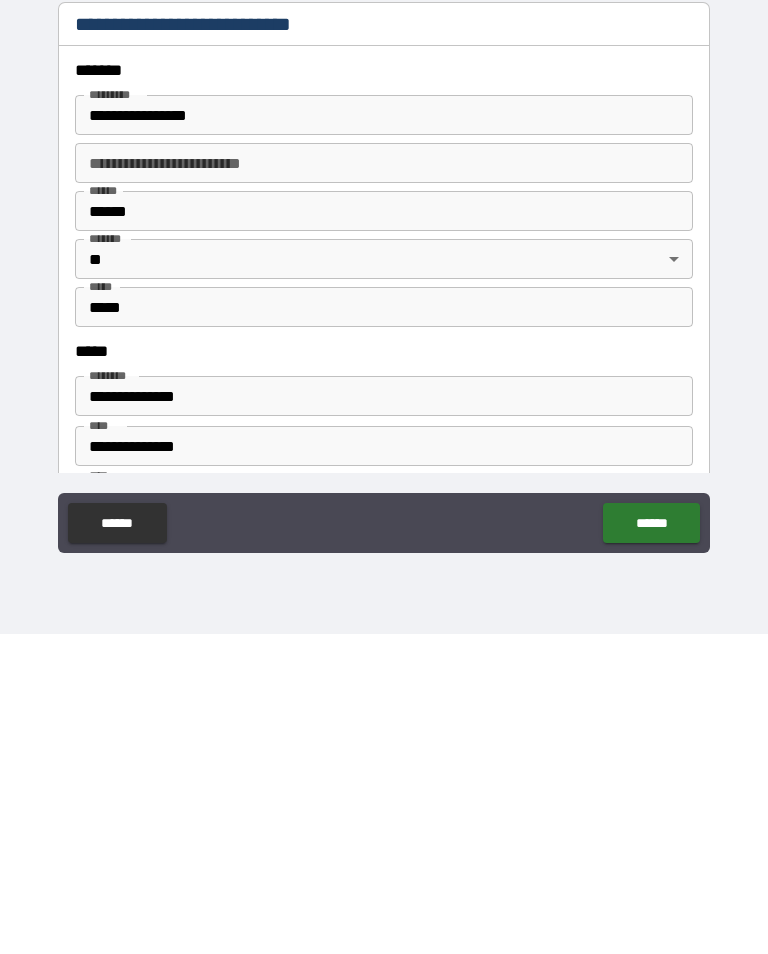scroll, scrollTop: 475, scrollLeft: 0, axis: vertical 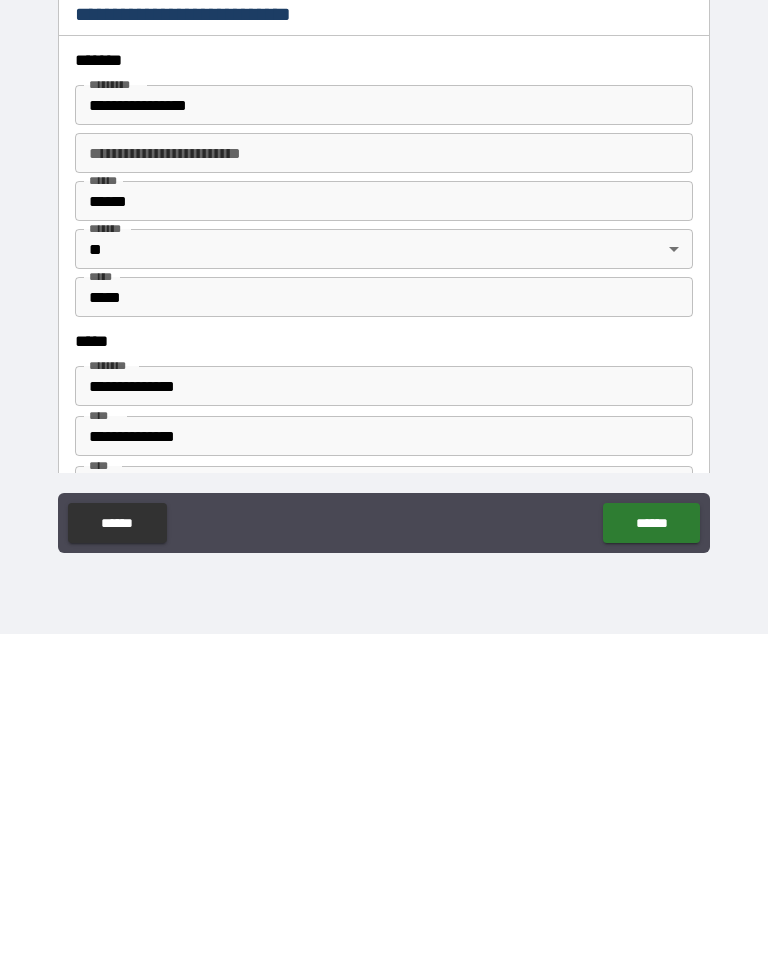 type 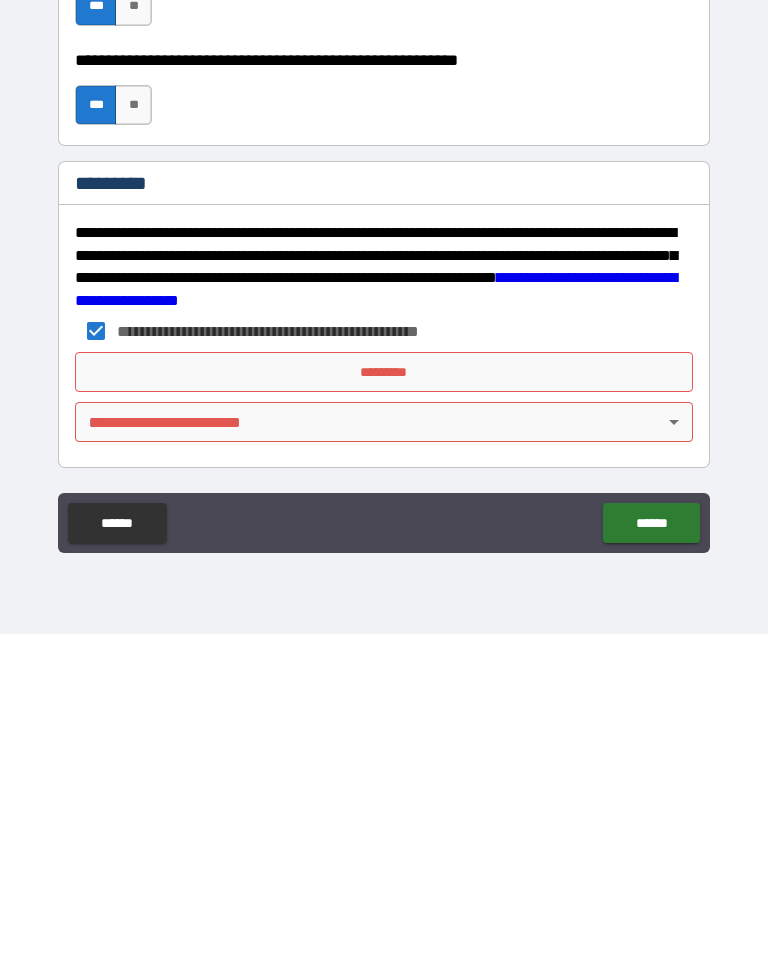 scroll, scrollTop: 2872, scrollLeft: 0, axis: vertical 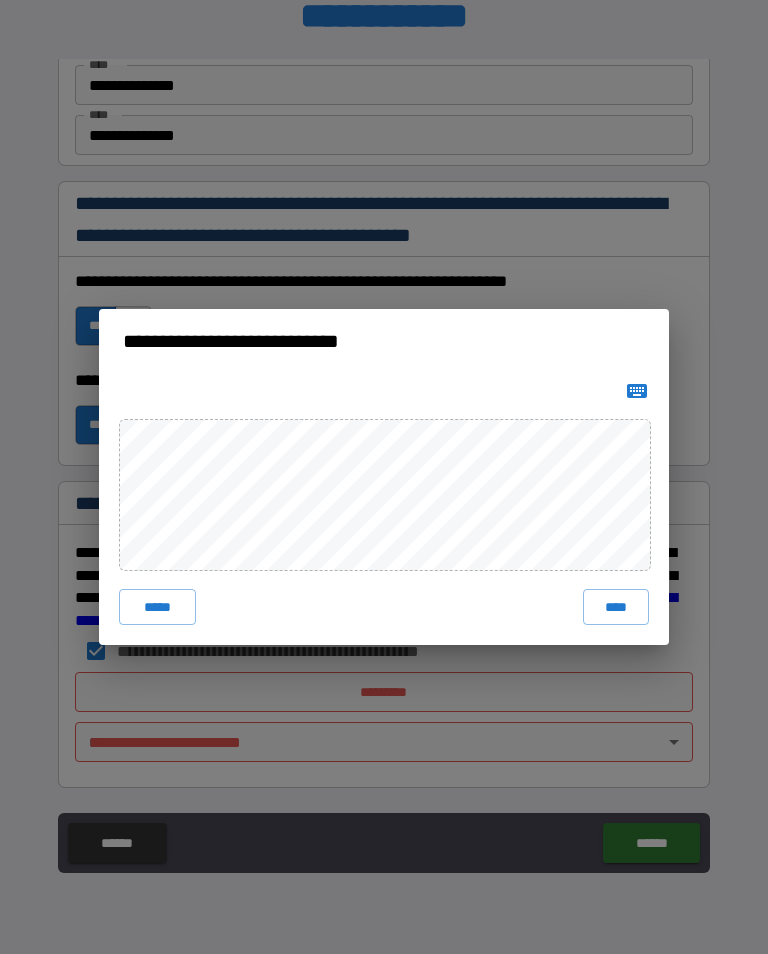 click on "****" at bounding box center (616, 607) 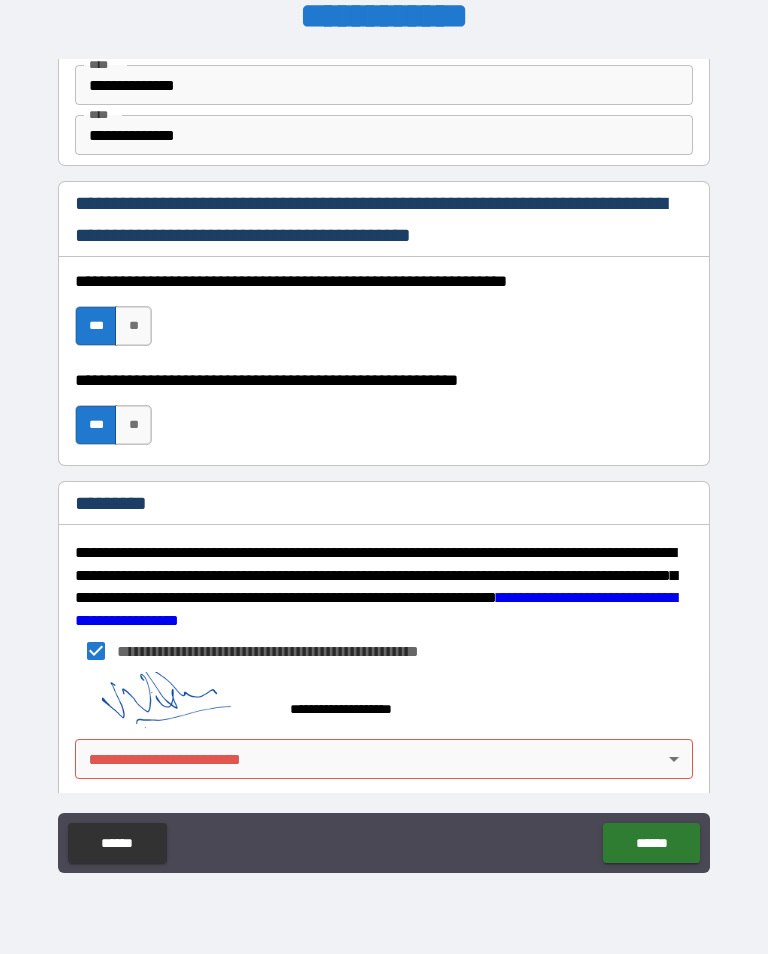 click on "**********" at bounding box center (384, 461) 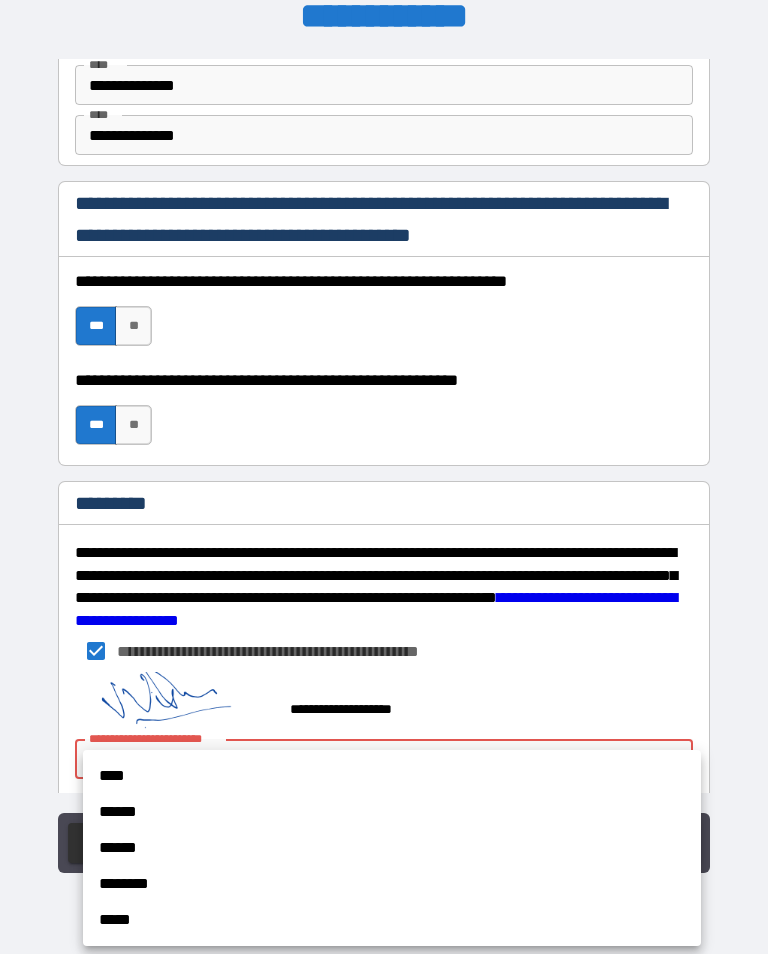 click on "****" at bounding box center [392, 776] 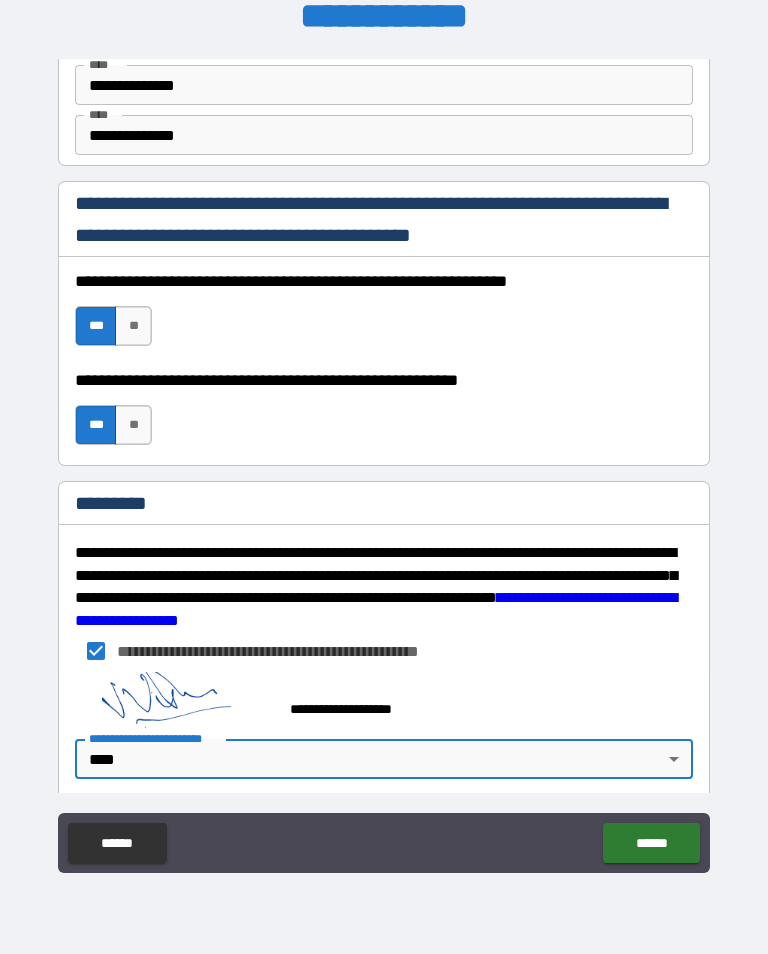 click on "******" at bounding box center [651, 843] 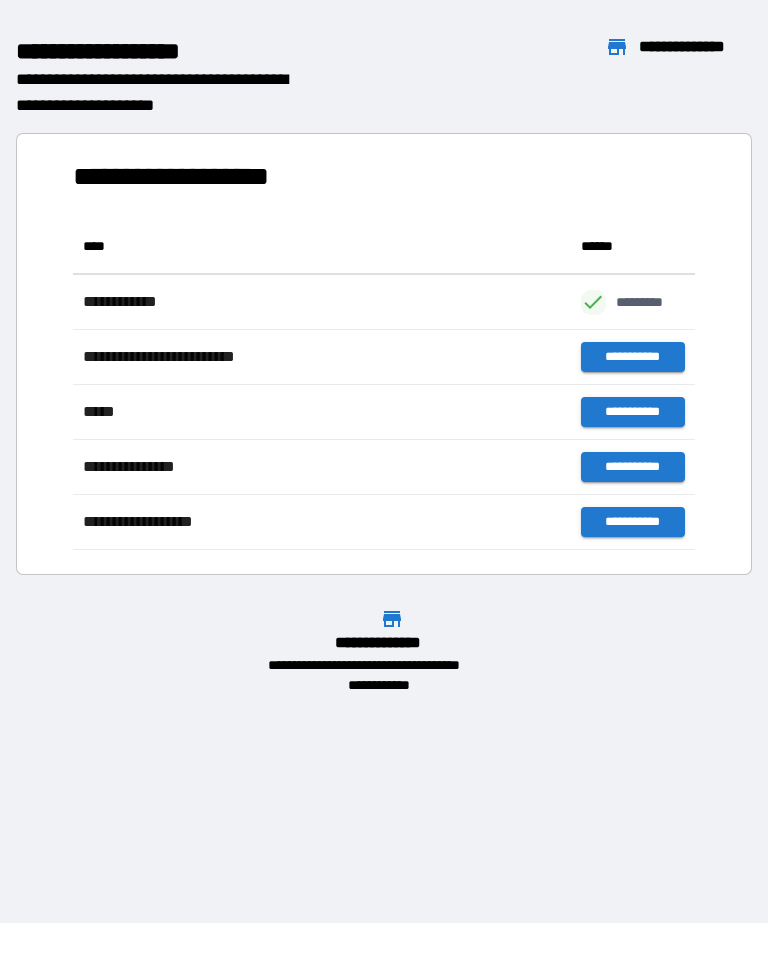 scroll, scrollTop: 331, scrollLeft: 622, axis: both 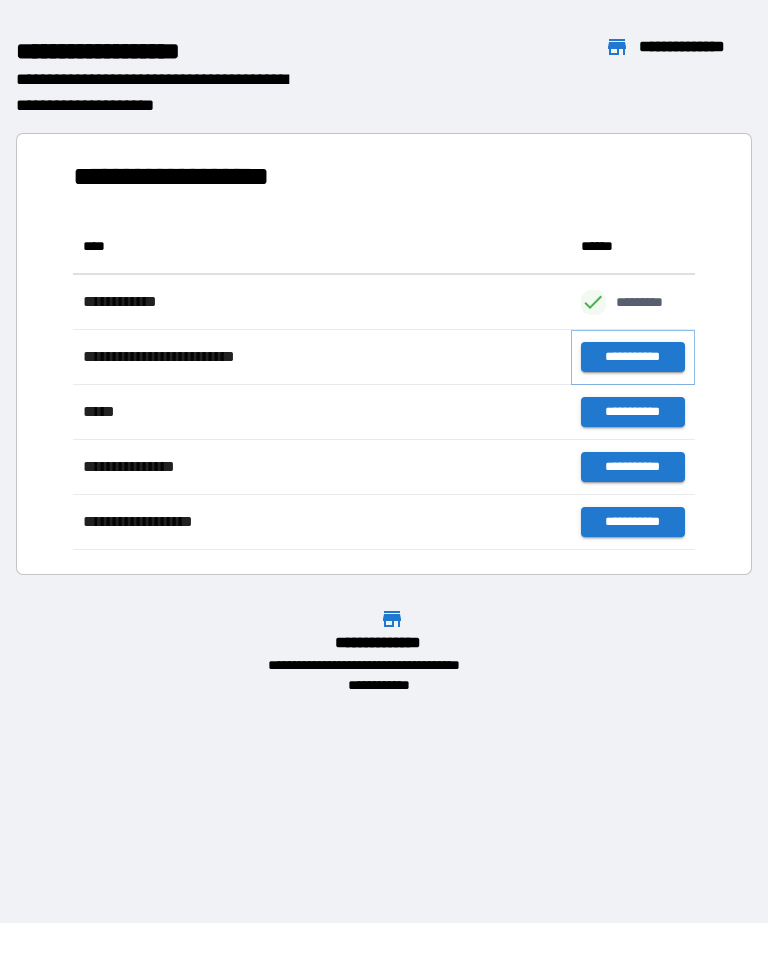 click on "**********" at bounding box center (633, 357) 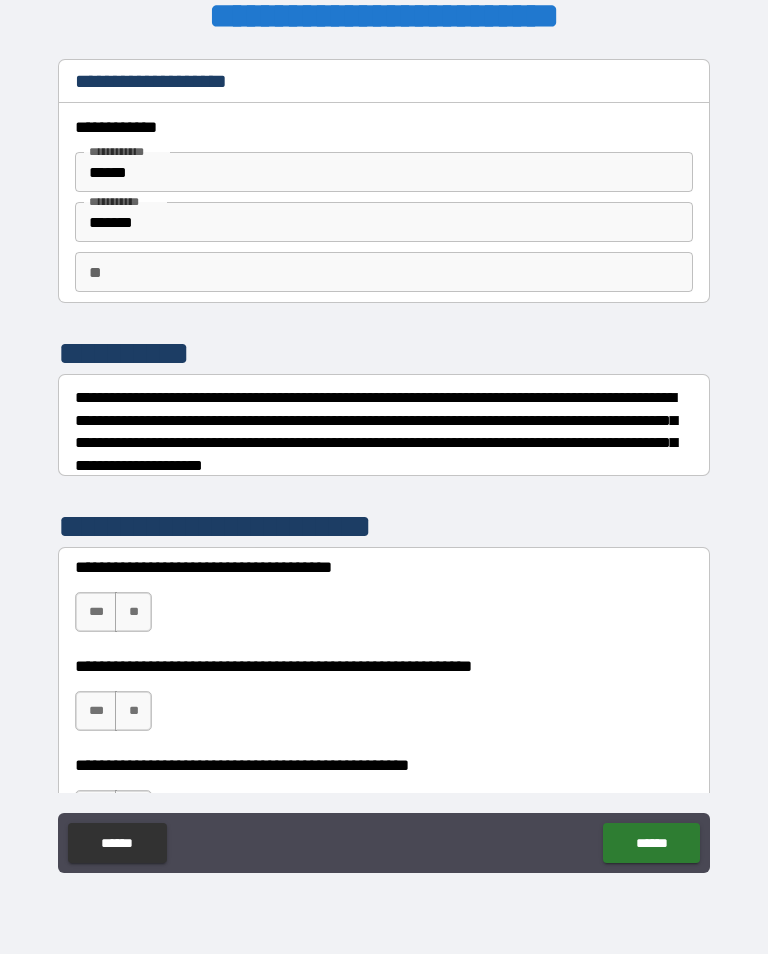 click on "**" at bounding box center [133, 612] 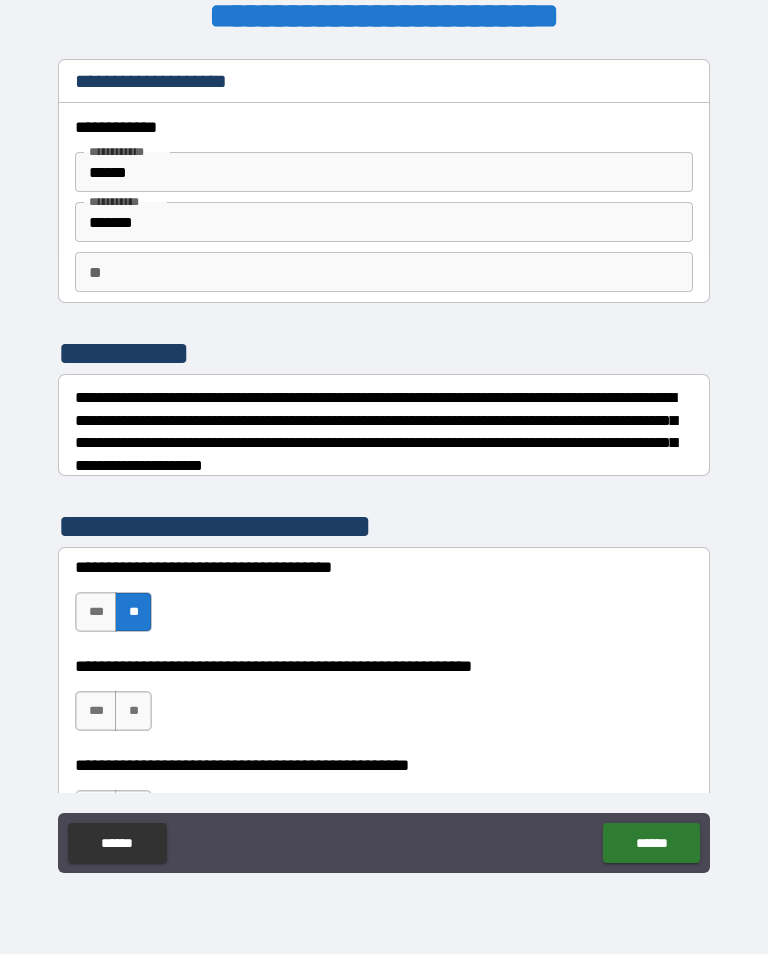 click on "**" at bounding box center [133, 711] 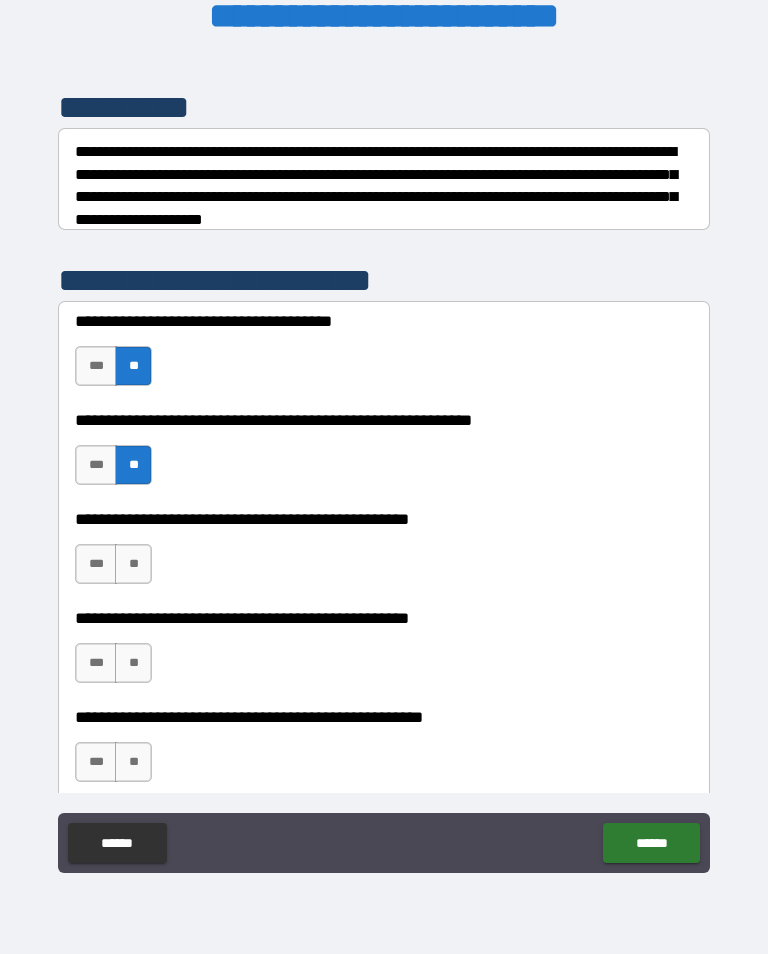 scroll, scrollTop: 245, scrollLeft: 0, axis: vertical 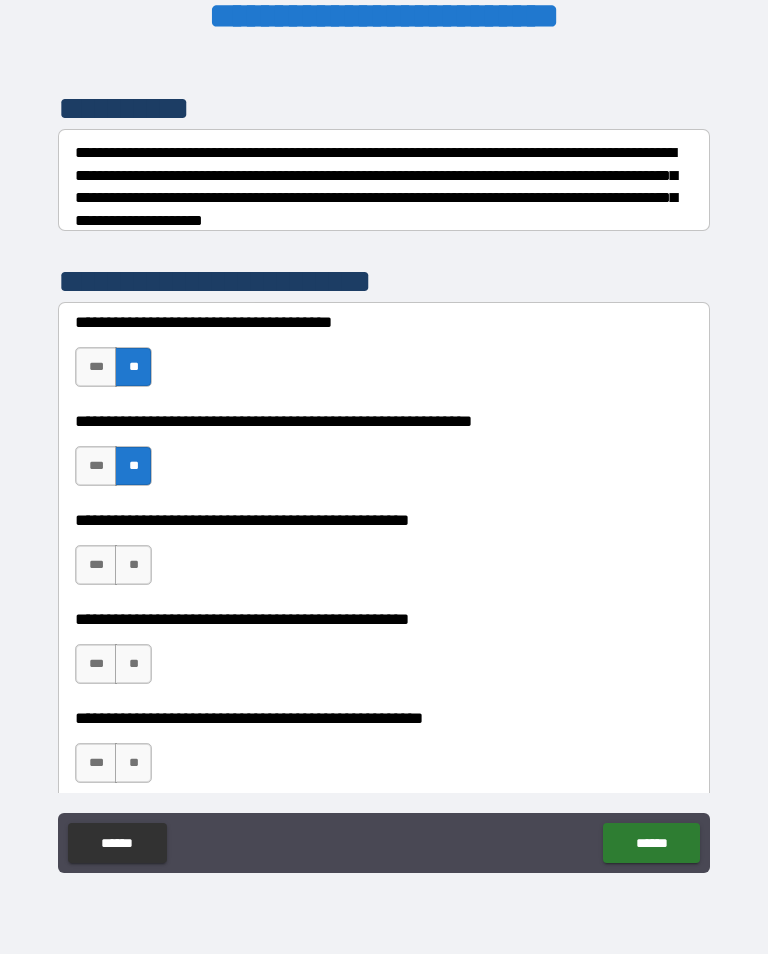 click on "**" at bounding box center [133, 565] 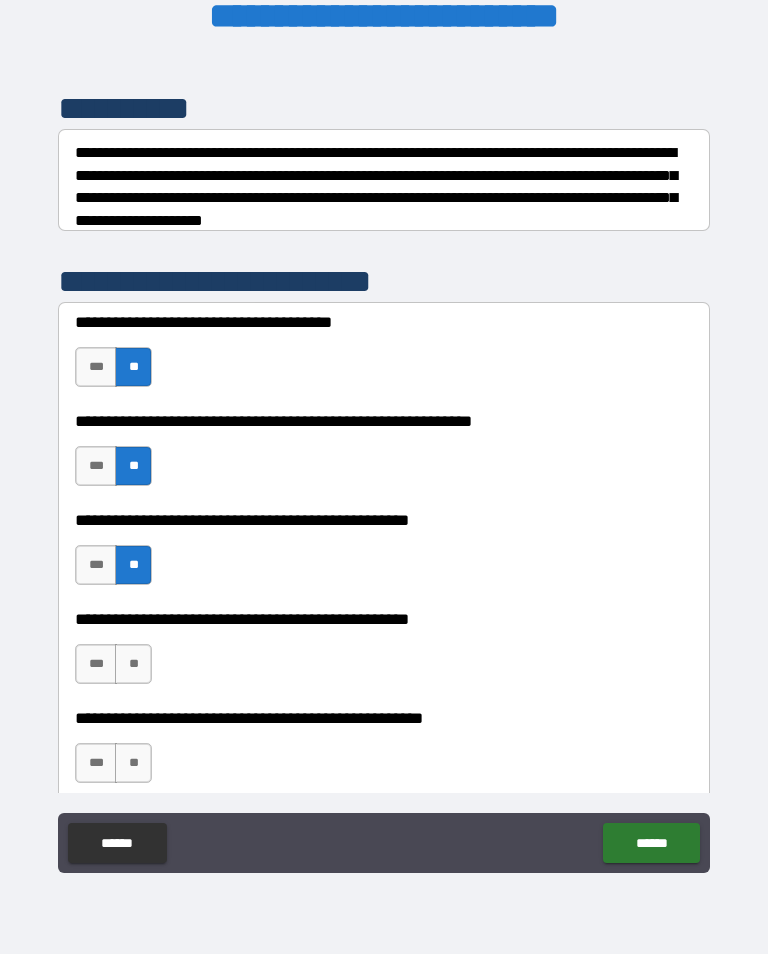 click on "**" at bounding box center (133, 664) 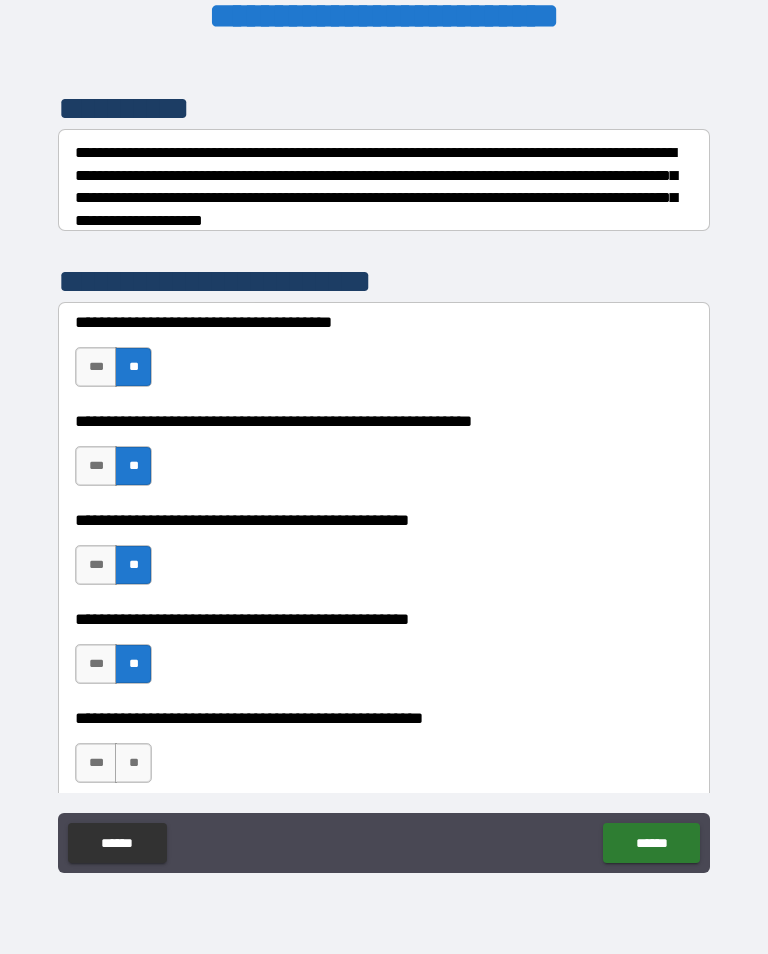 click on "***" at bounding box center [96, 664] 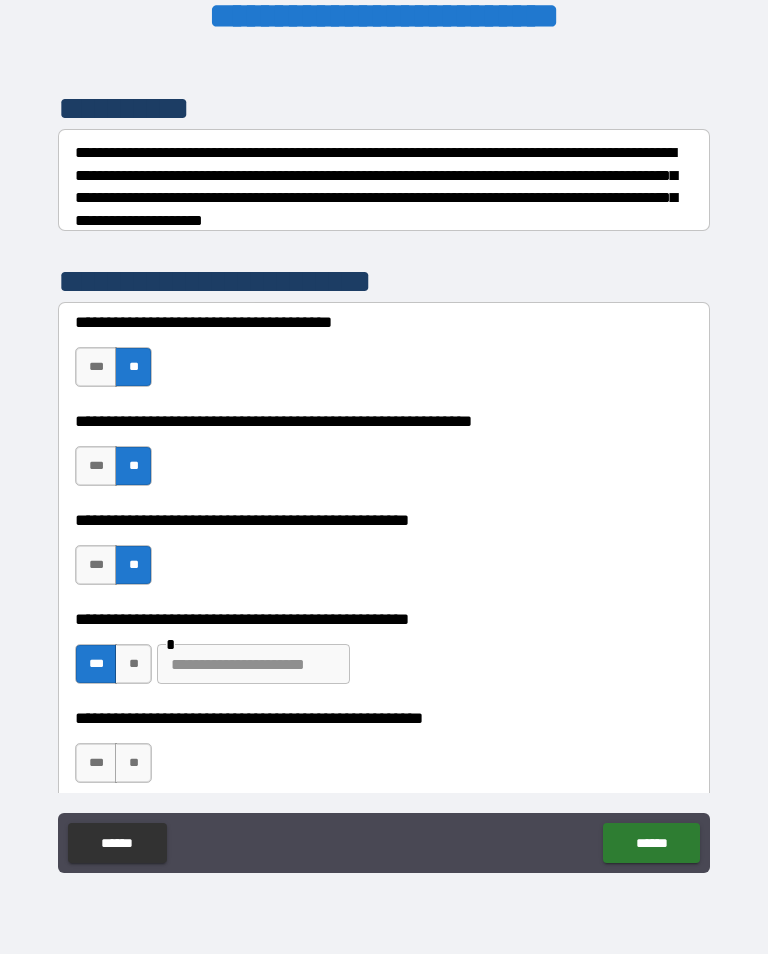 click at bounding box center [253, 664] 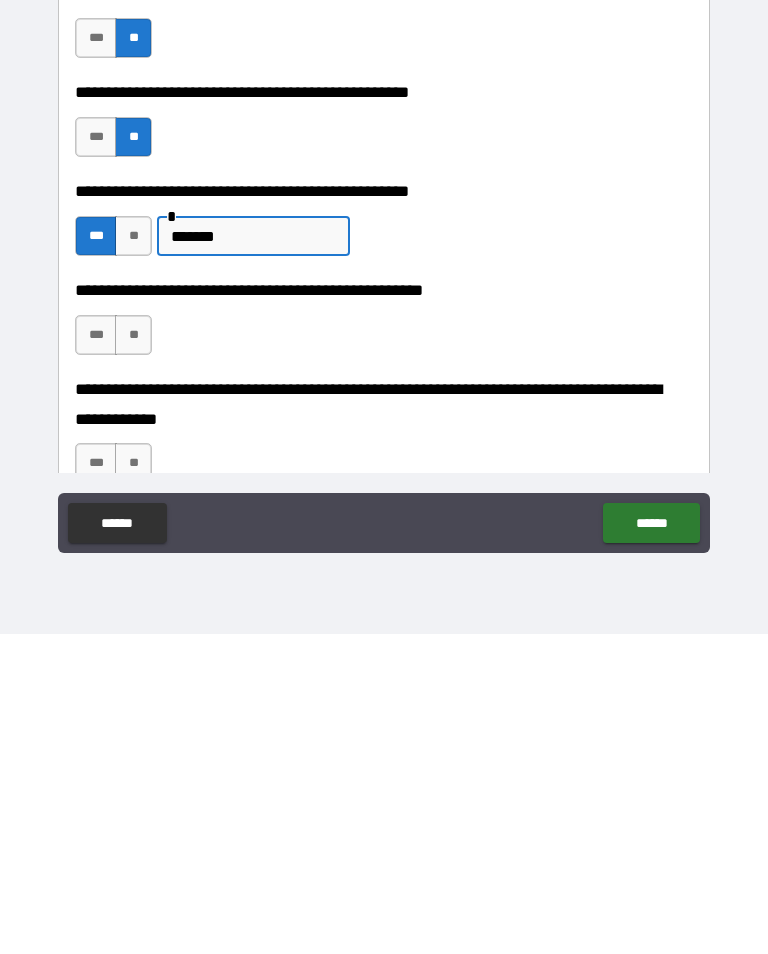 scroll, scrollTop: 364, scrollLeft: 0, axis: vertical 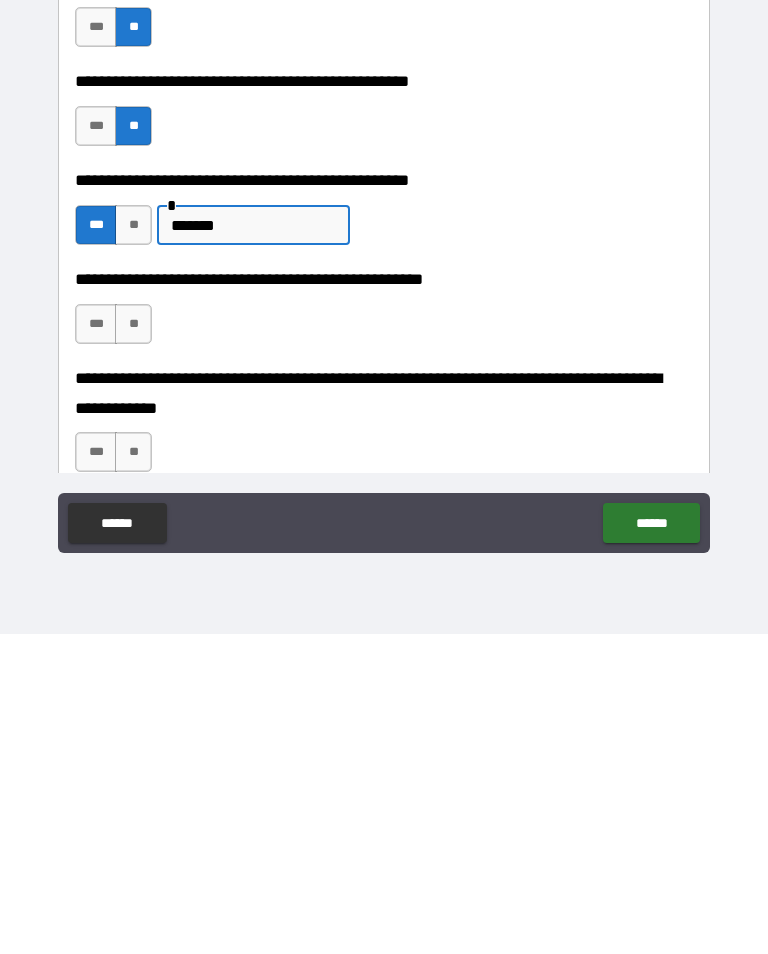 type on "*******" 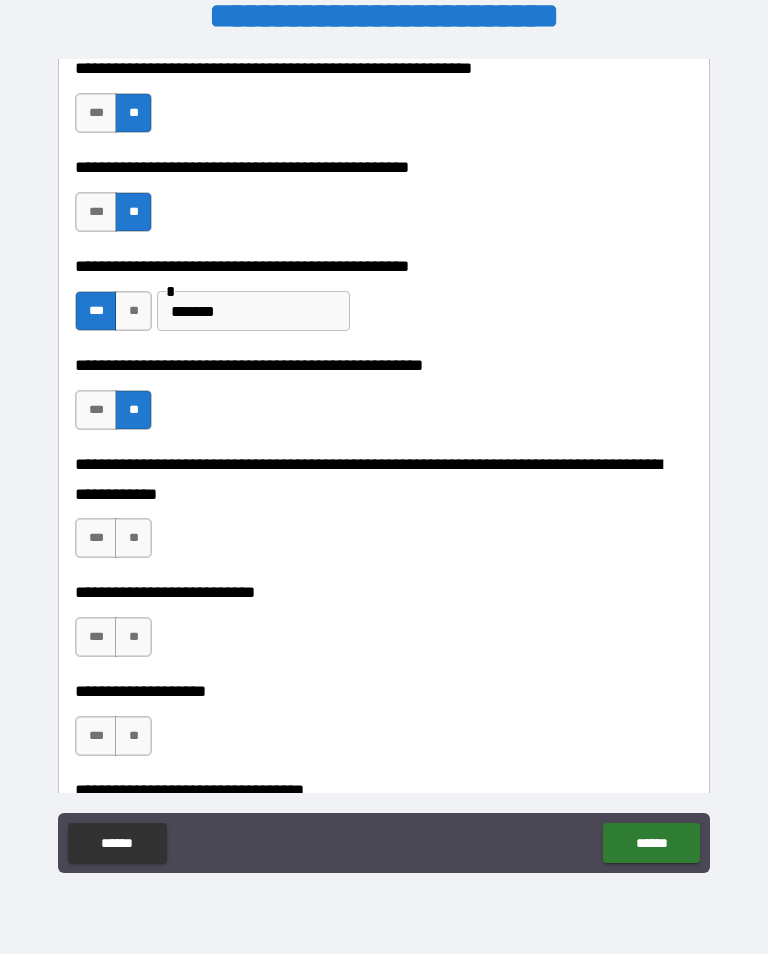 scroll, scrollTop: 599, scrollLeft: 0, axis: vertical 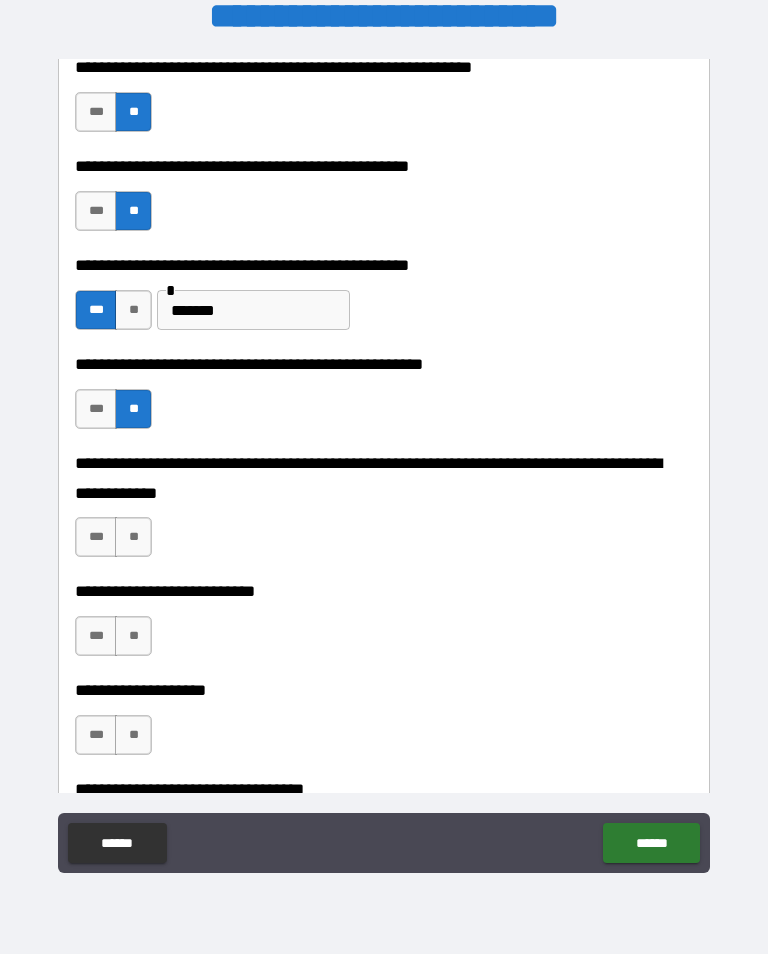 click on "**" at bounding box center [133, 537] 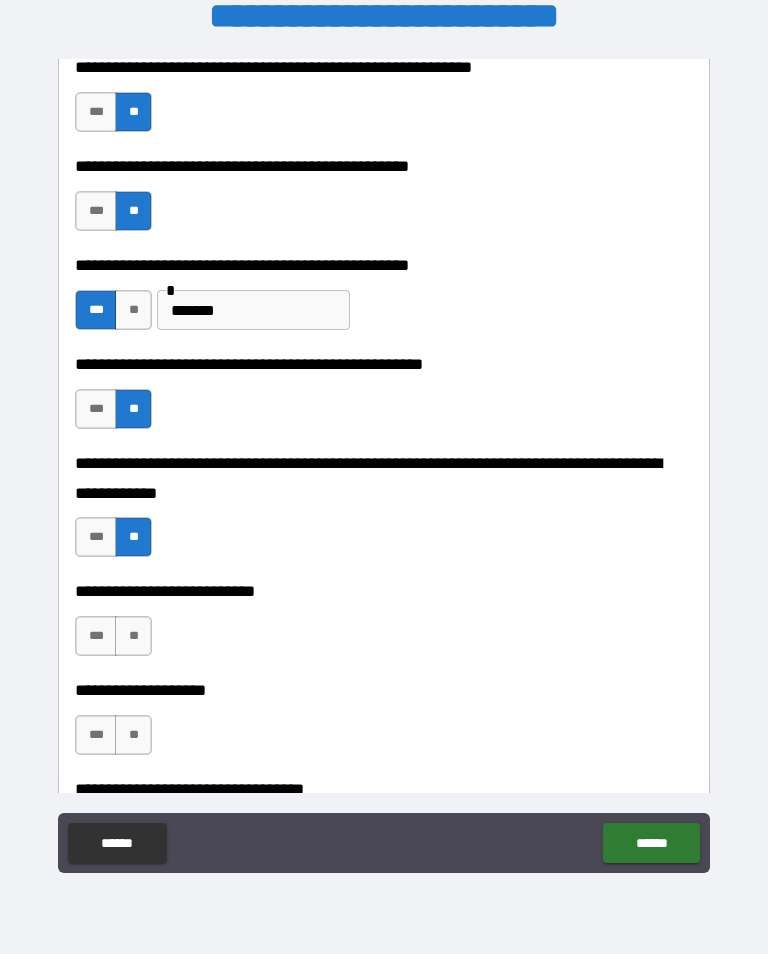 click on "**" at bounding box center (133, 636) 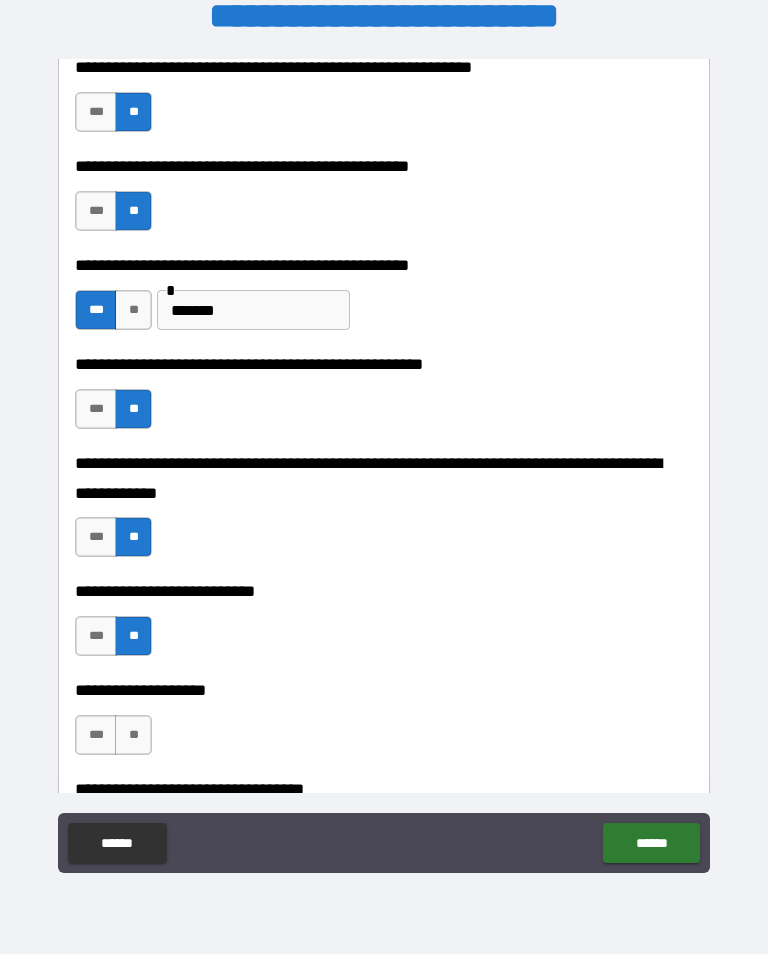 click on "***" at bounding box center [96, 735] 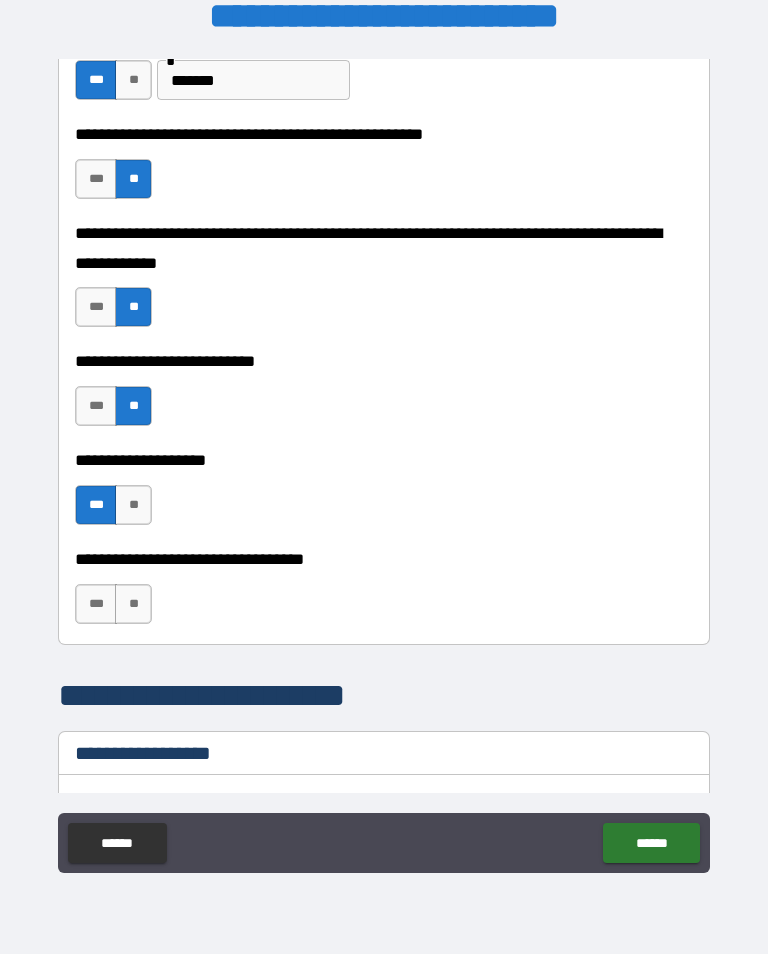scroll, scrollTop: 830, scrollLeft: 0, axis: vertical 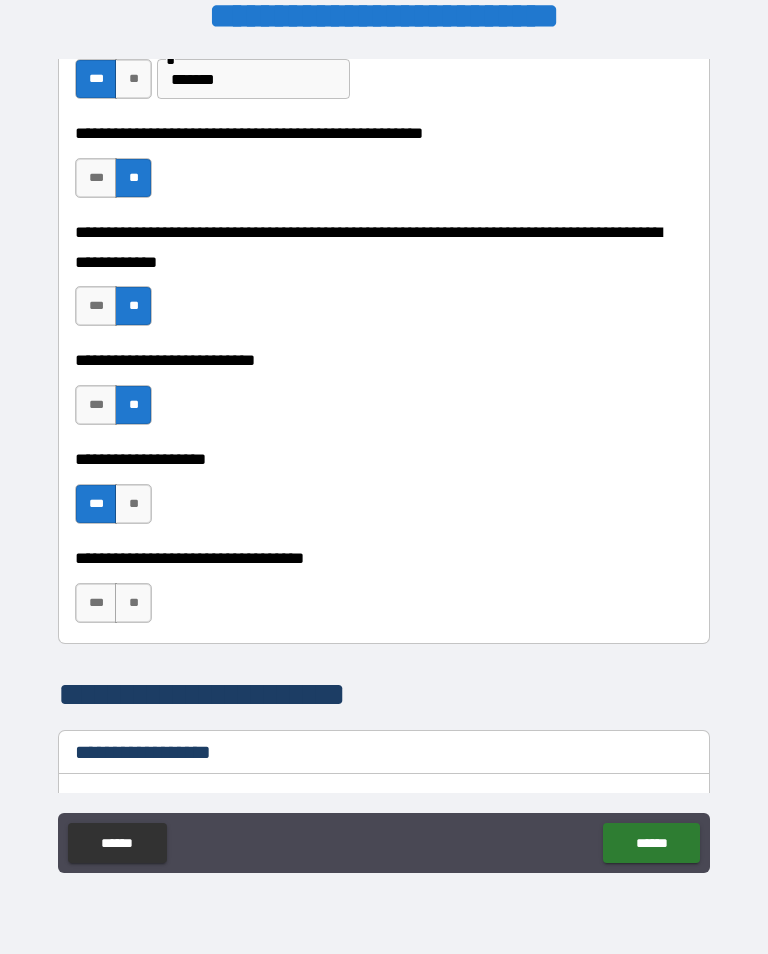 click on "**" at bounding box center [133, 603] 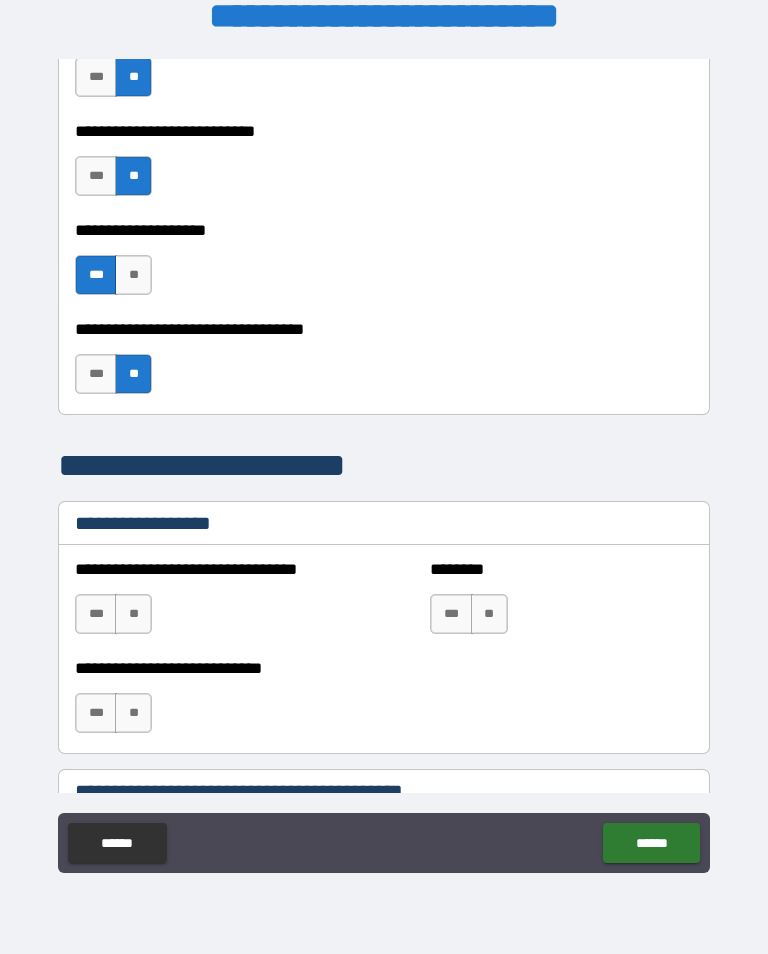 scroll, scrollTop: 1064, scrollLeft: 0, axis: vertical 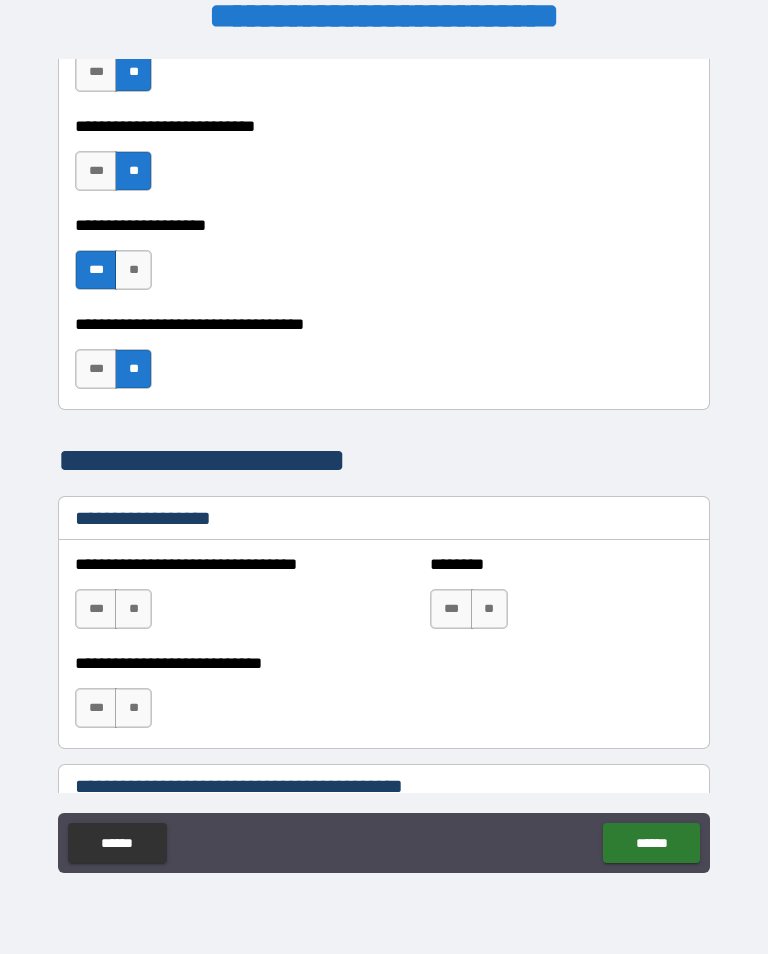 click on "**" at bounding box center [133, 609] 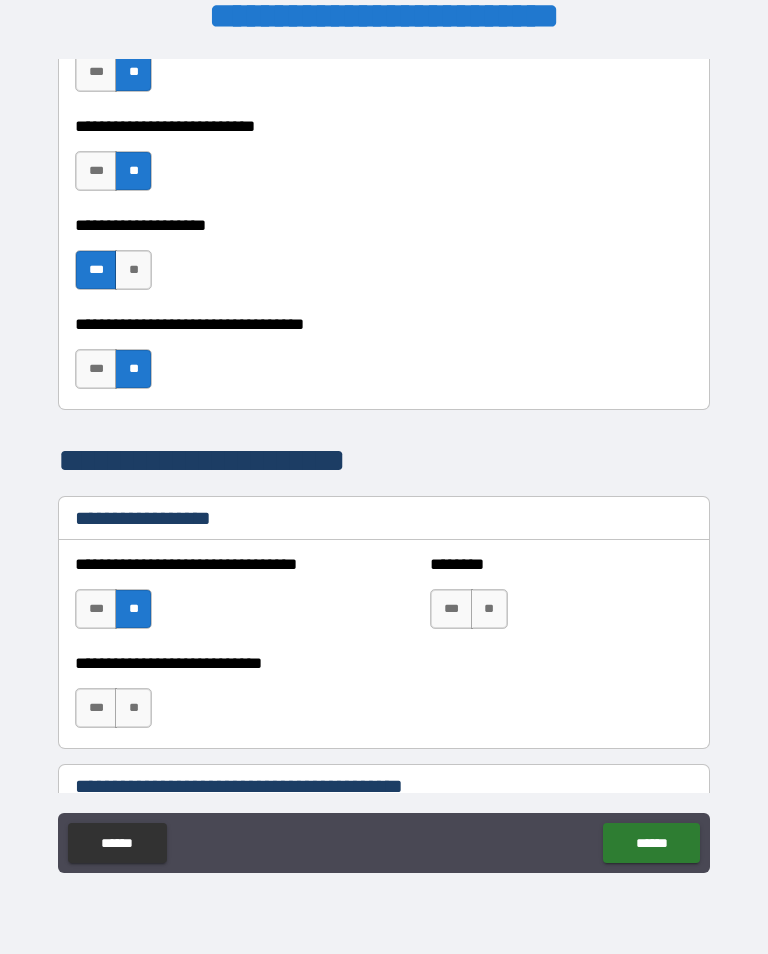 click on "**" at bounding box center (489, 609) 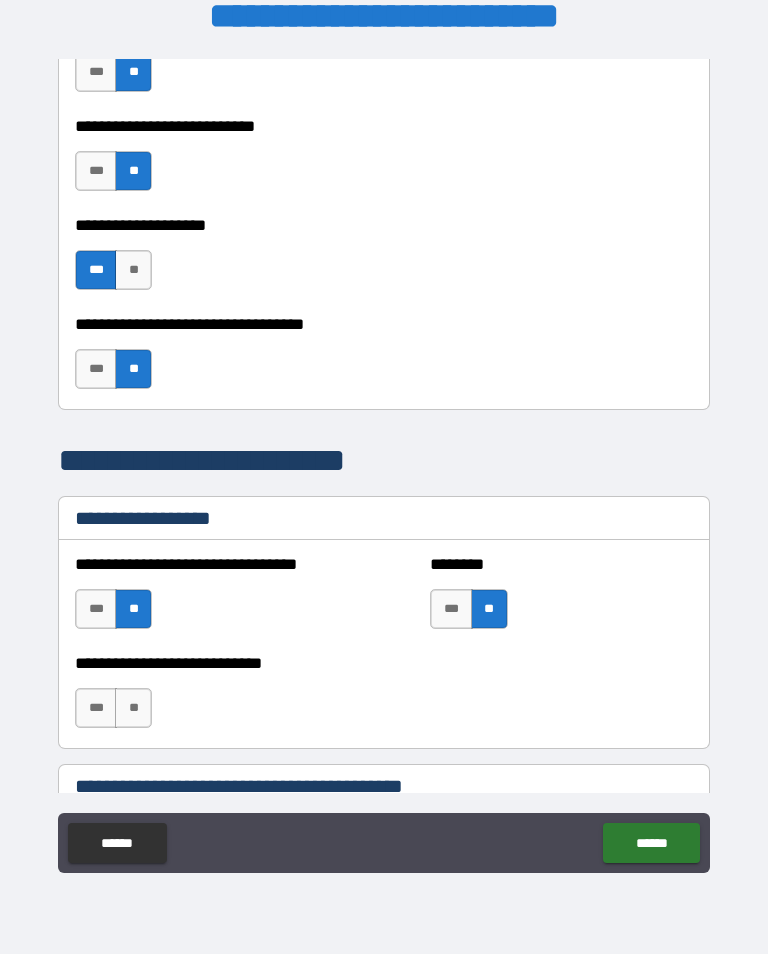 click on "**" at bounding box center (133, 708) 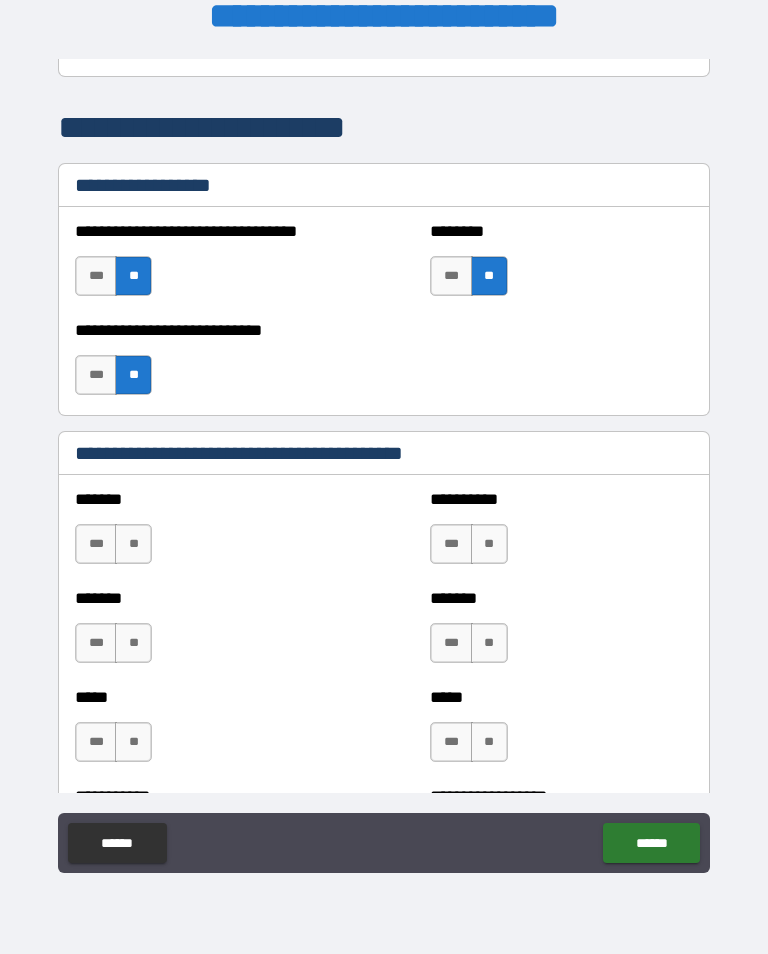scroll, scrollTop: 1395, scrollLeft: 0, axis: vertical 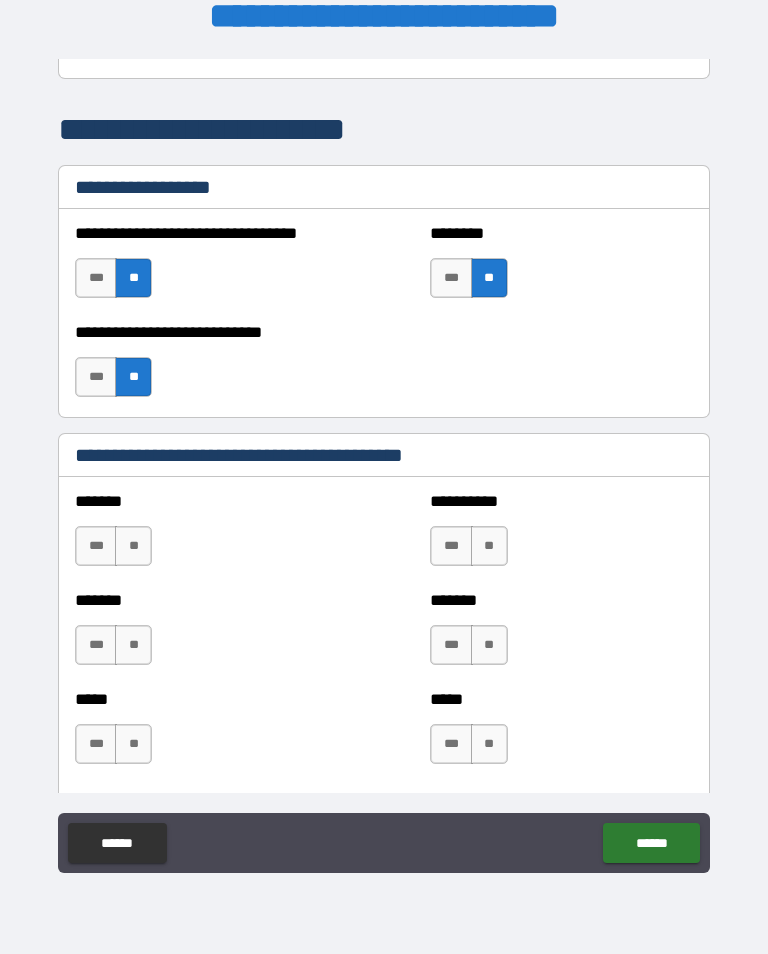 click on "**" at bounding box center (133, 377) 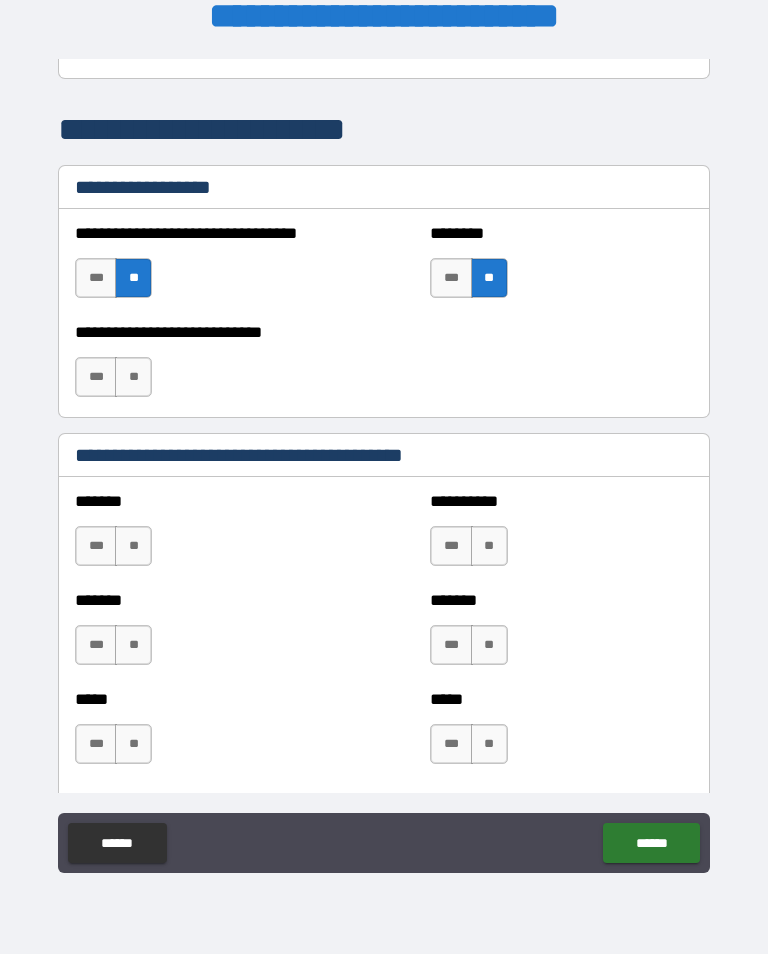 click on "**" at bounding box center (133, 278) 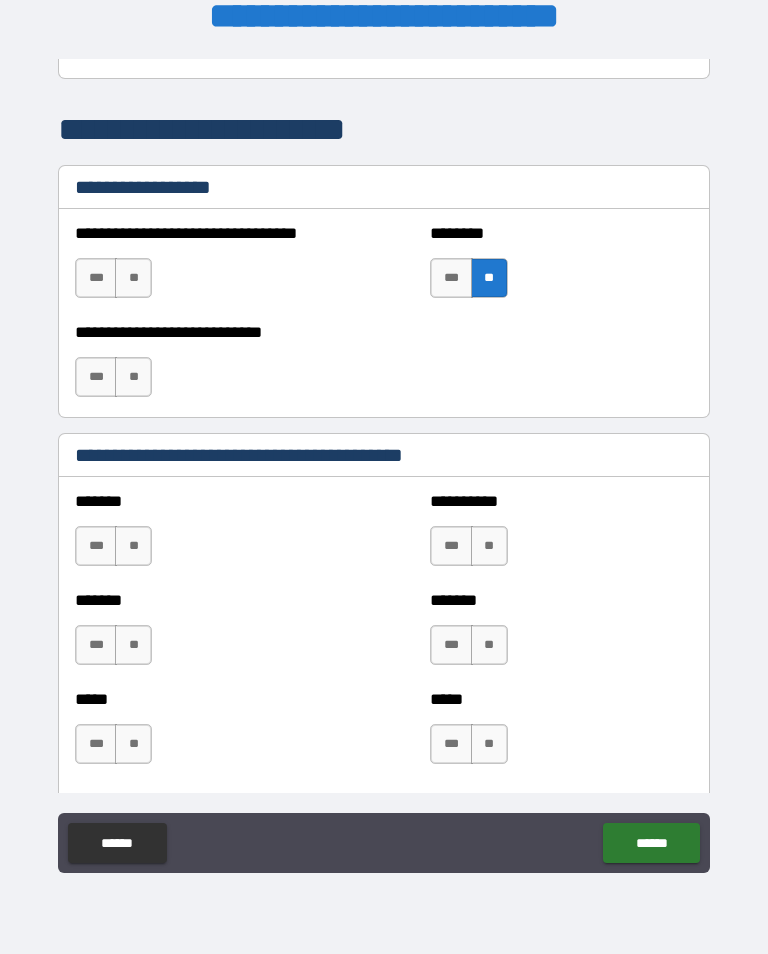 click on "**" at bounding box center [489, 278] 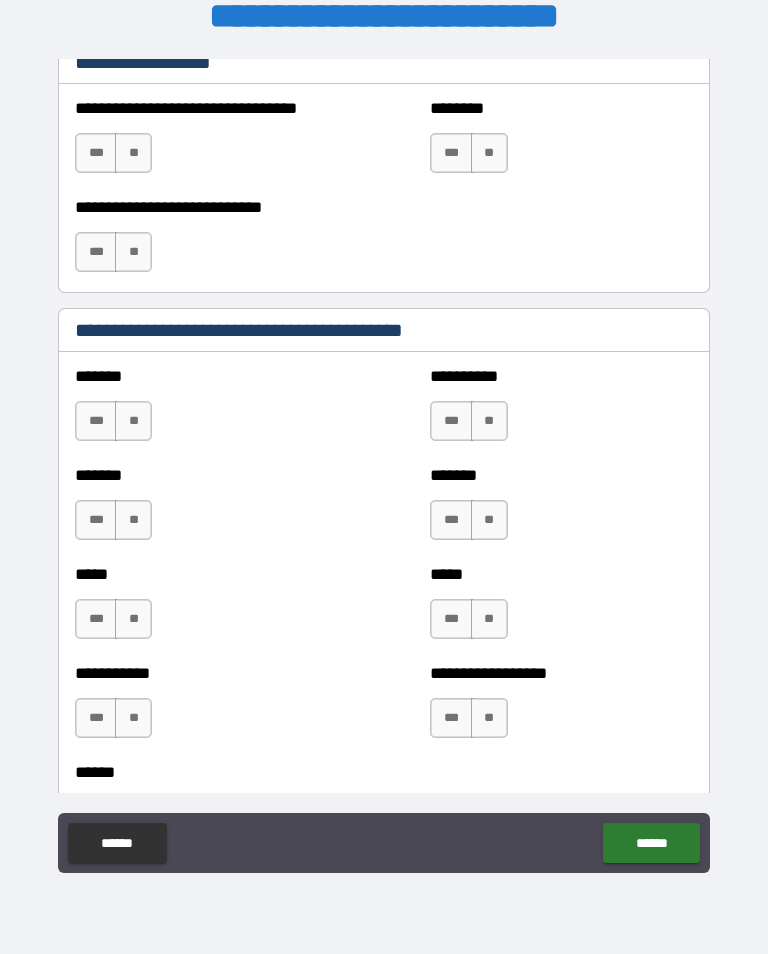 scroll, scrollTop: 1521, scrollLeft: 0, axis: vertical 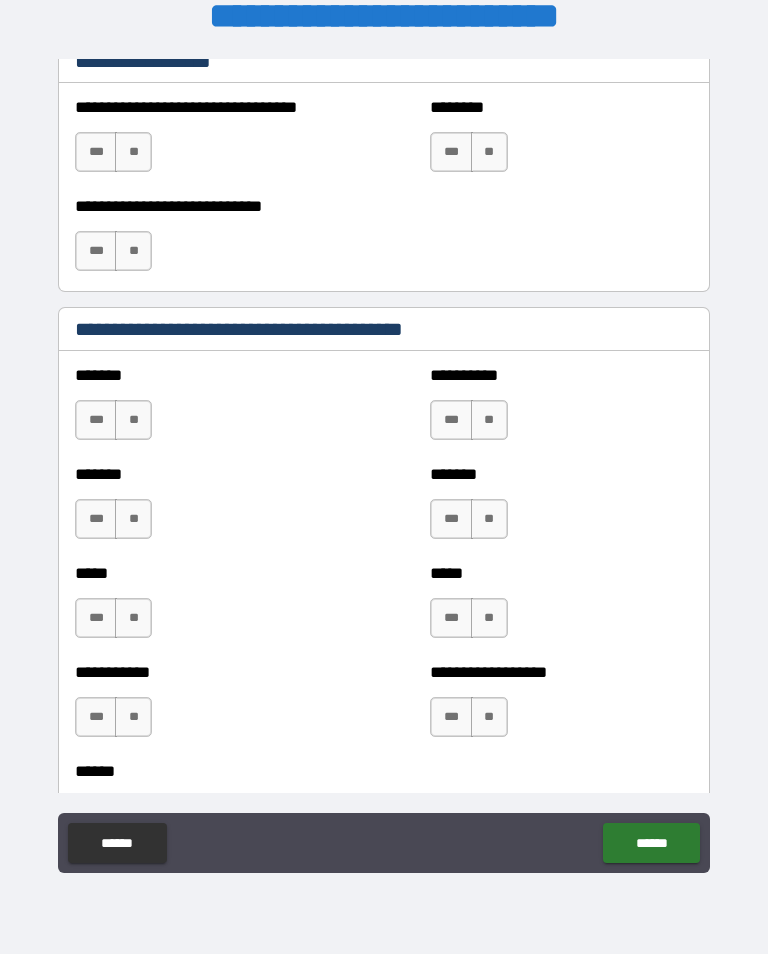 click on "**" at bounding box center [133, 420] 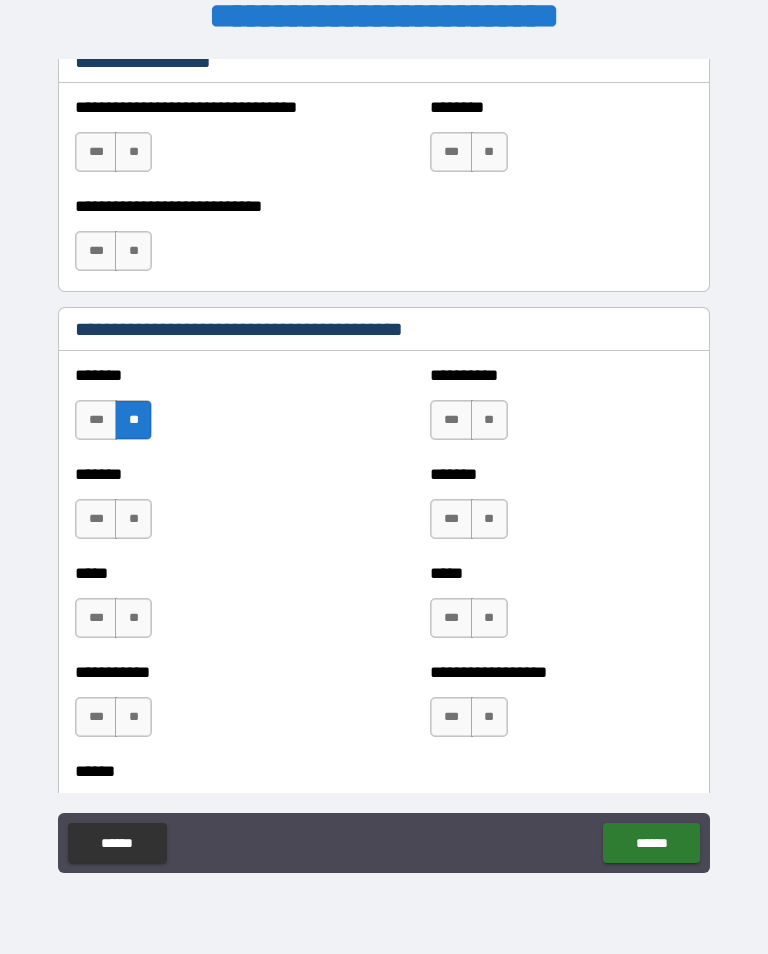 click on "**" at bounding box center [489, 420] 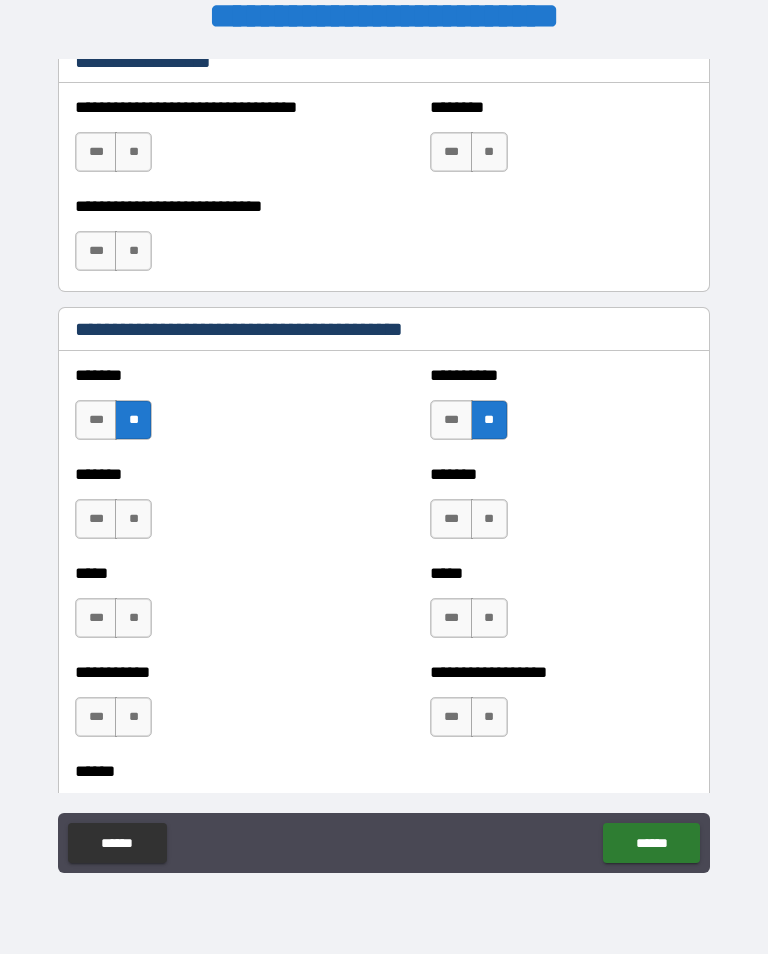 click on "**" at bounding box center (489, 519) 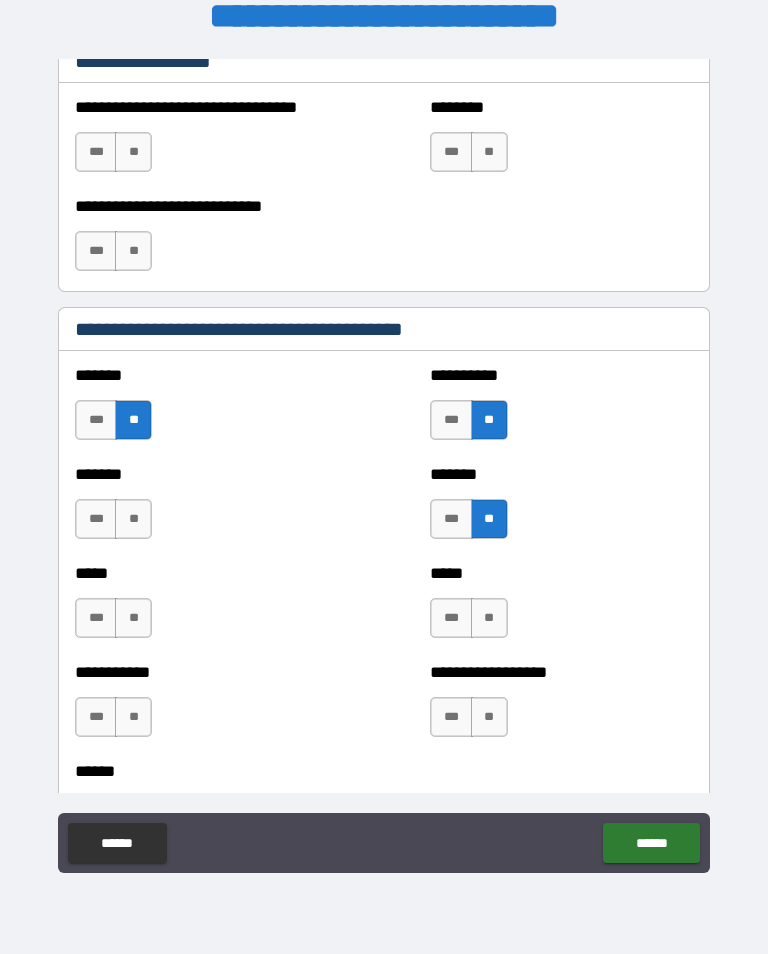 click on "**" at bounding box center [133, 519] 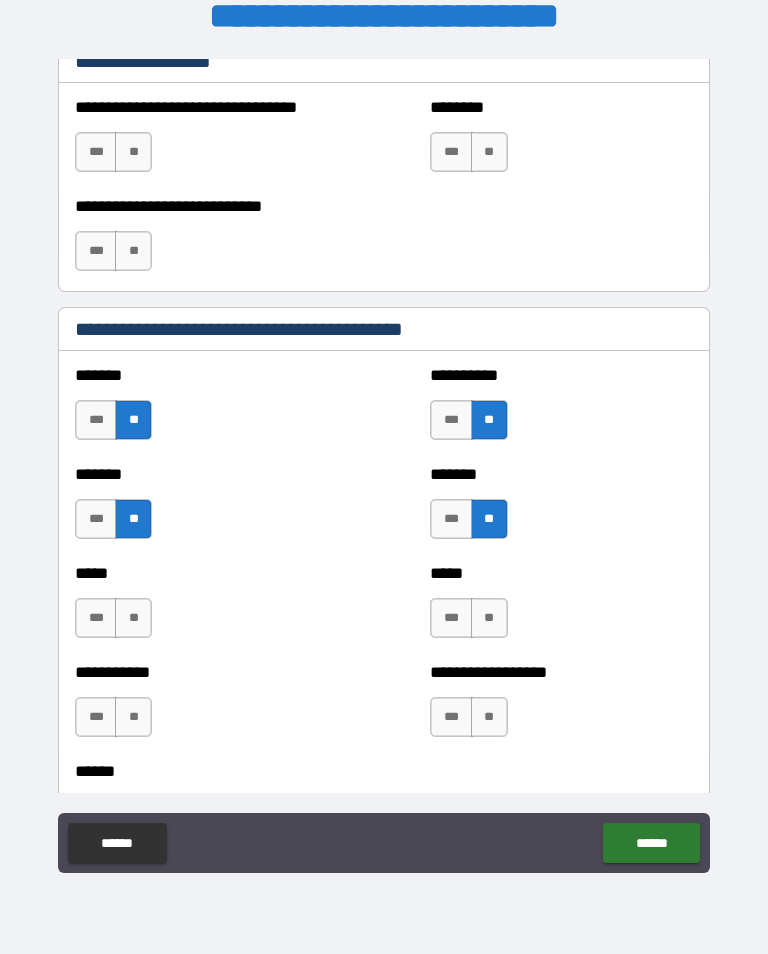 click on "**" at bounding box center [489, 618] 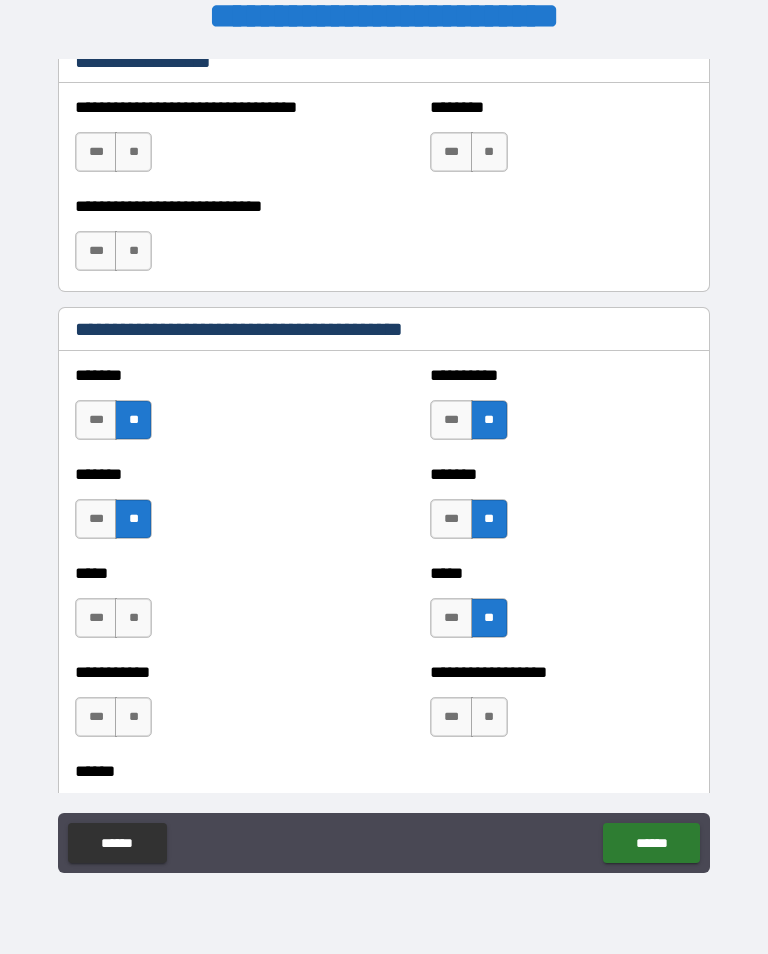 click on "**" at bounding box center (133, 618) 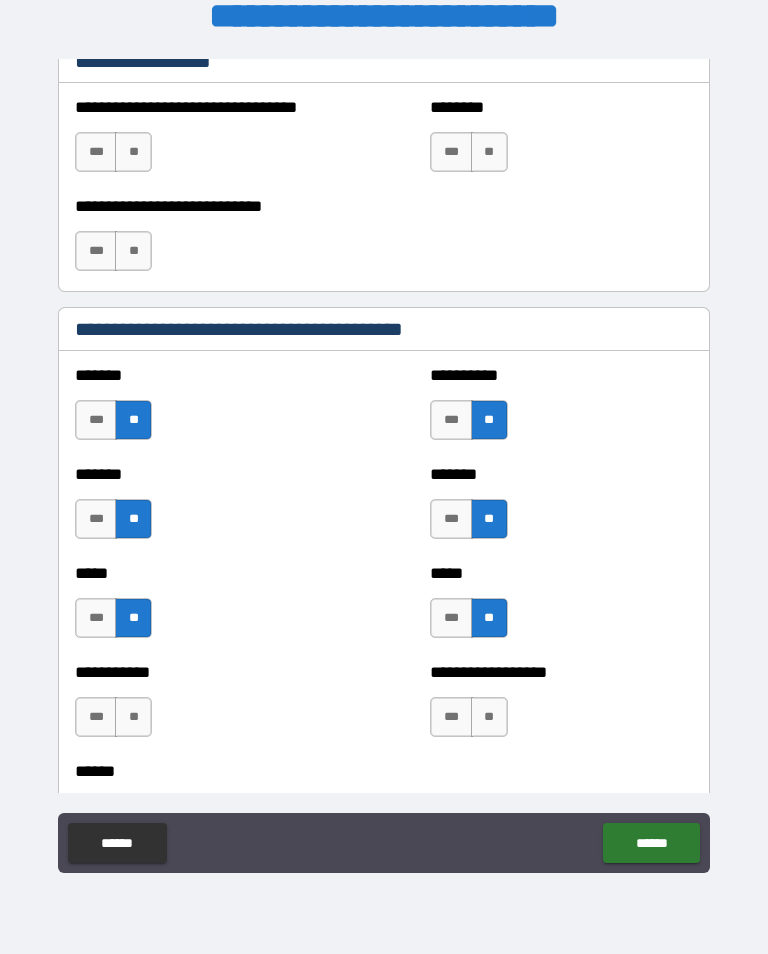 click on "**" at bounding box center (489, 717) 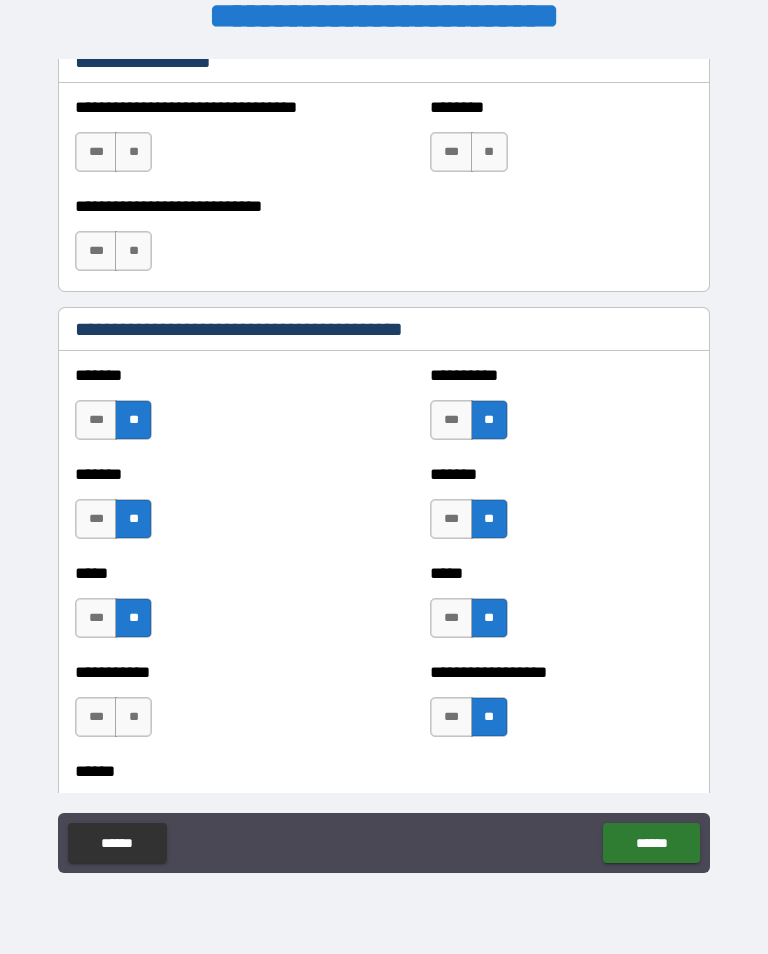click on "***" at bounding box center [96, 717] 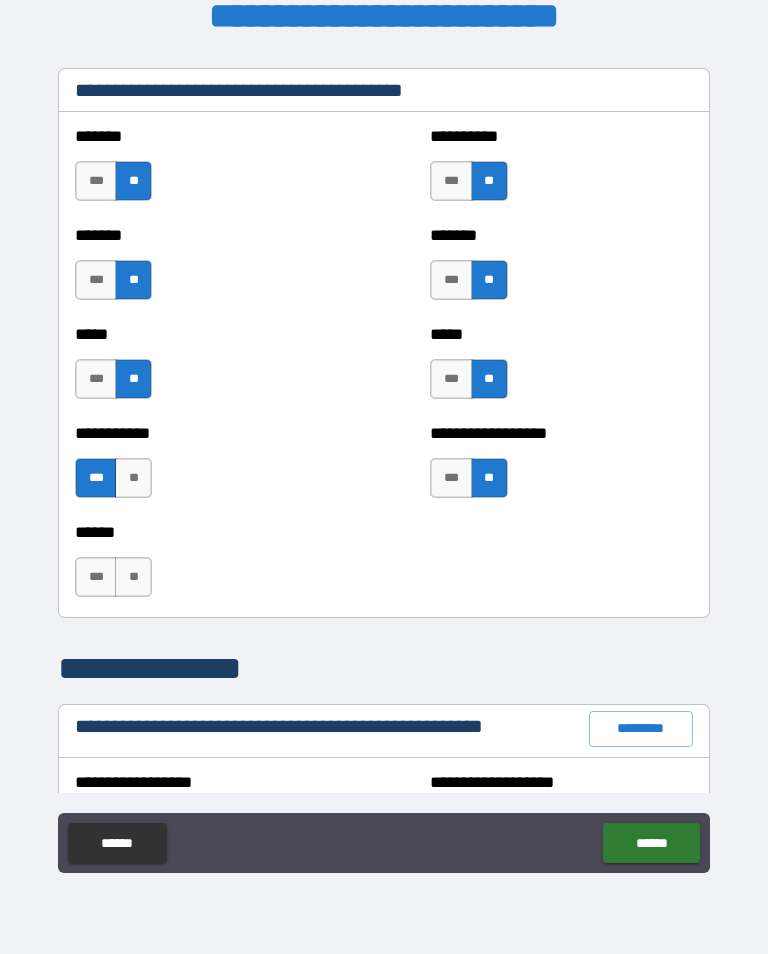 scroll, scrollTop: 1766, scrollLeft: 0, axis: vertical 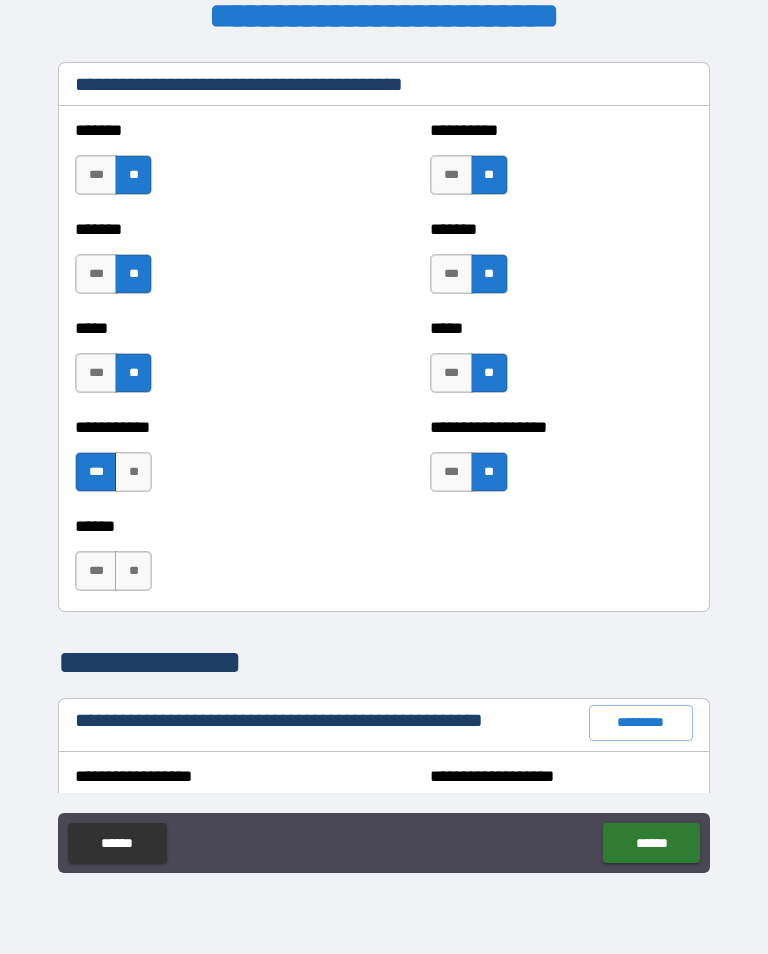click on "**" at bounding box center [133, 571] 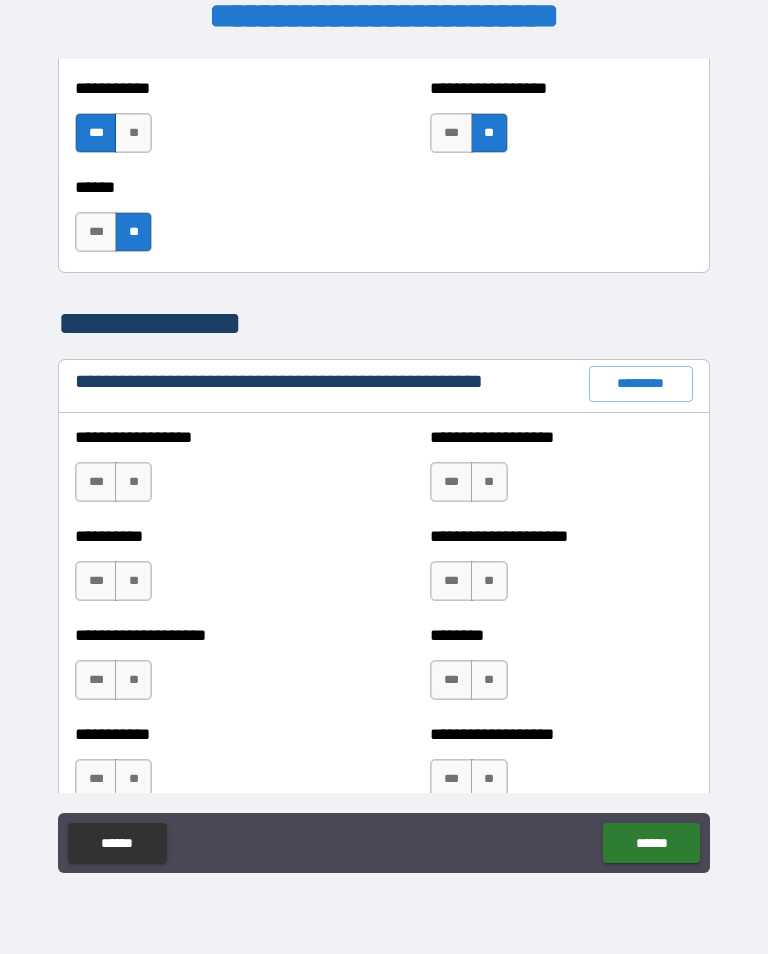 scroll, scrollTop: 2107, scrollLeft: 0, axis: vertical 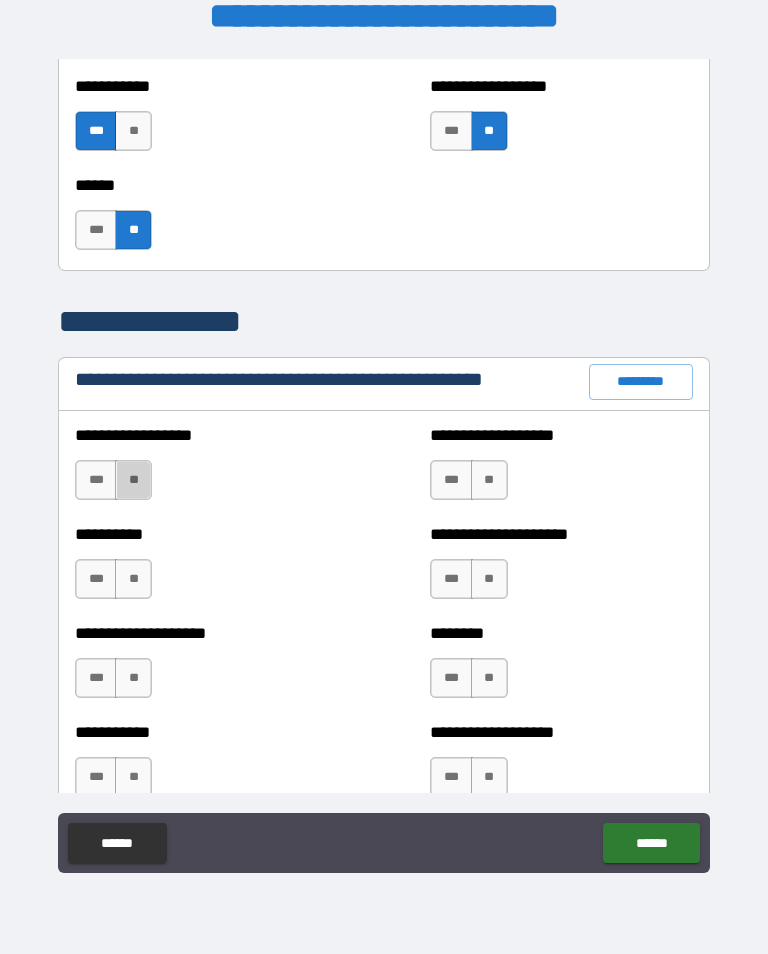 click on "**" at bounding box center [133, 480] 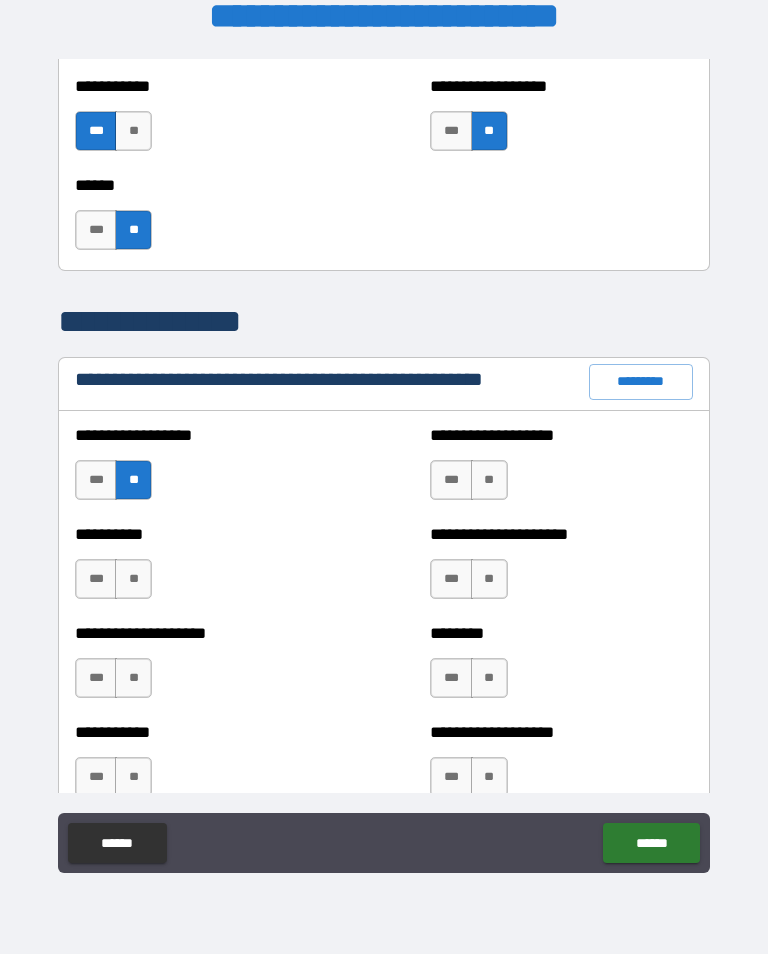 click on "**" at bounding box center (489, 480) 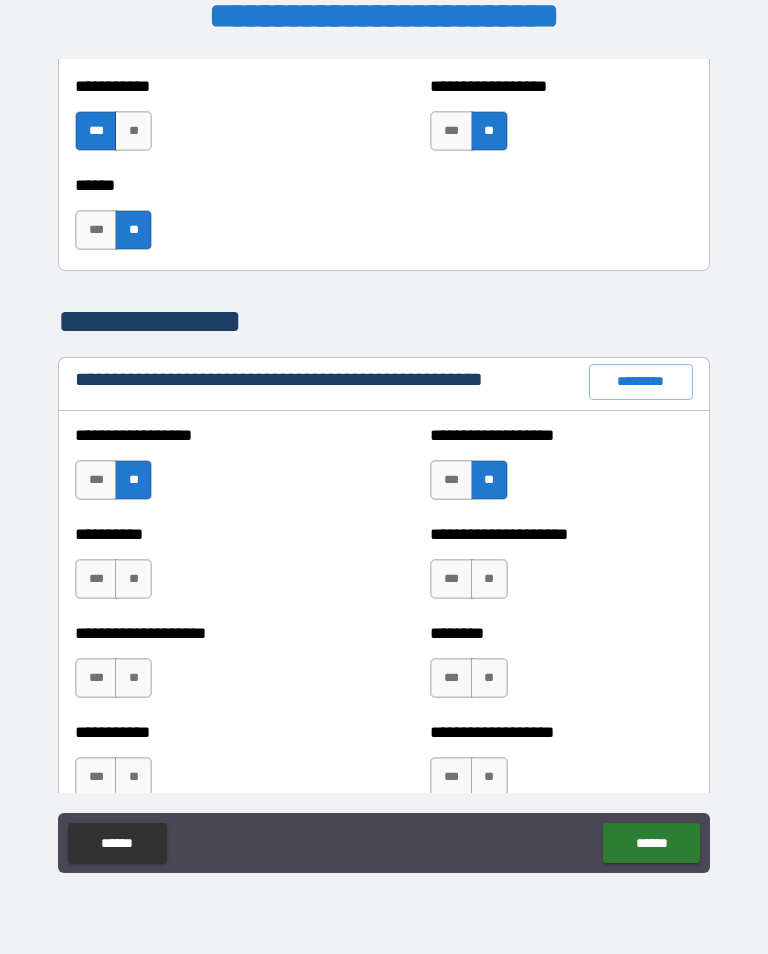 click on "**" at bounding box center [133, 579] 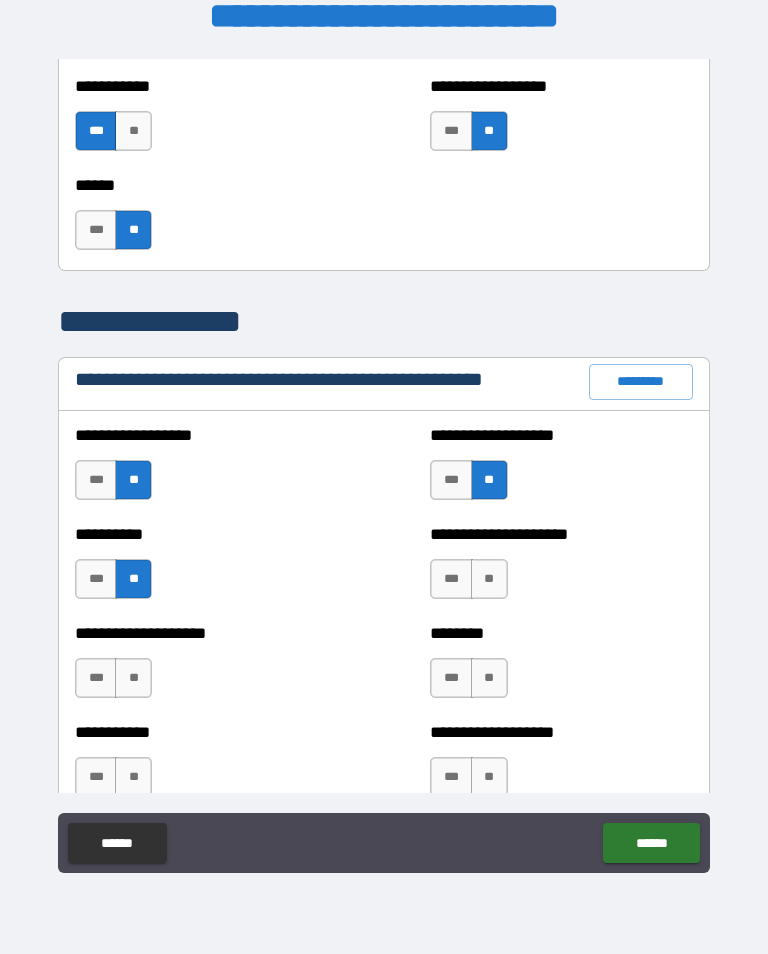 click on "**" at bounding box center [489, 579] 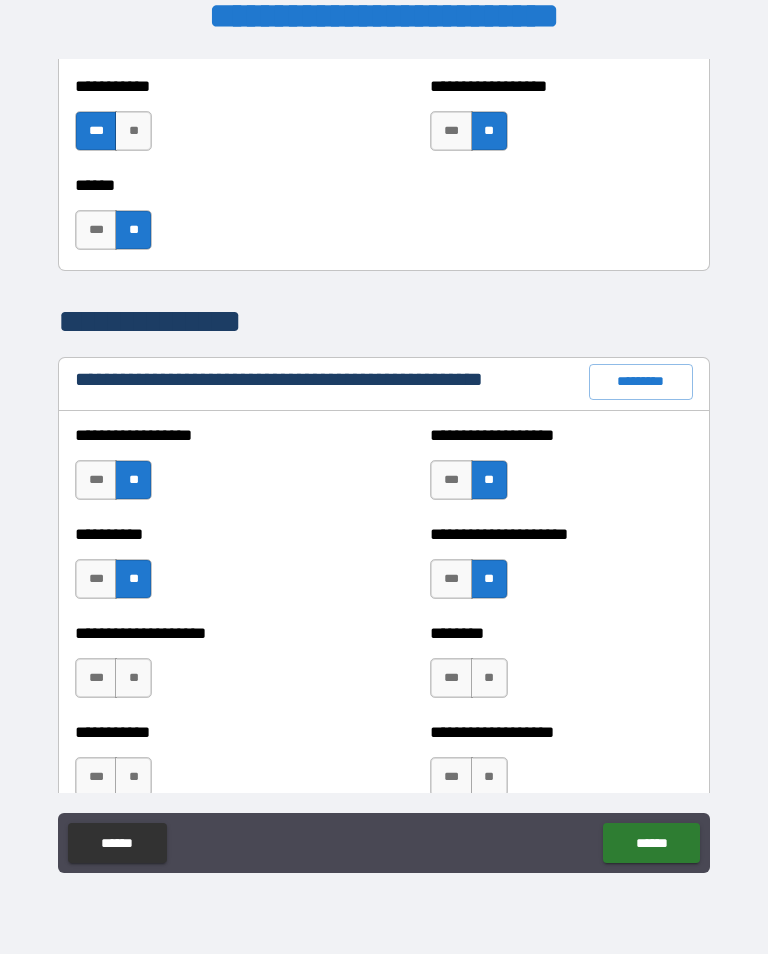 click on "**" at bounding box center (133, 678) 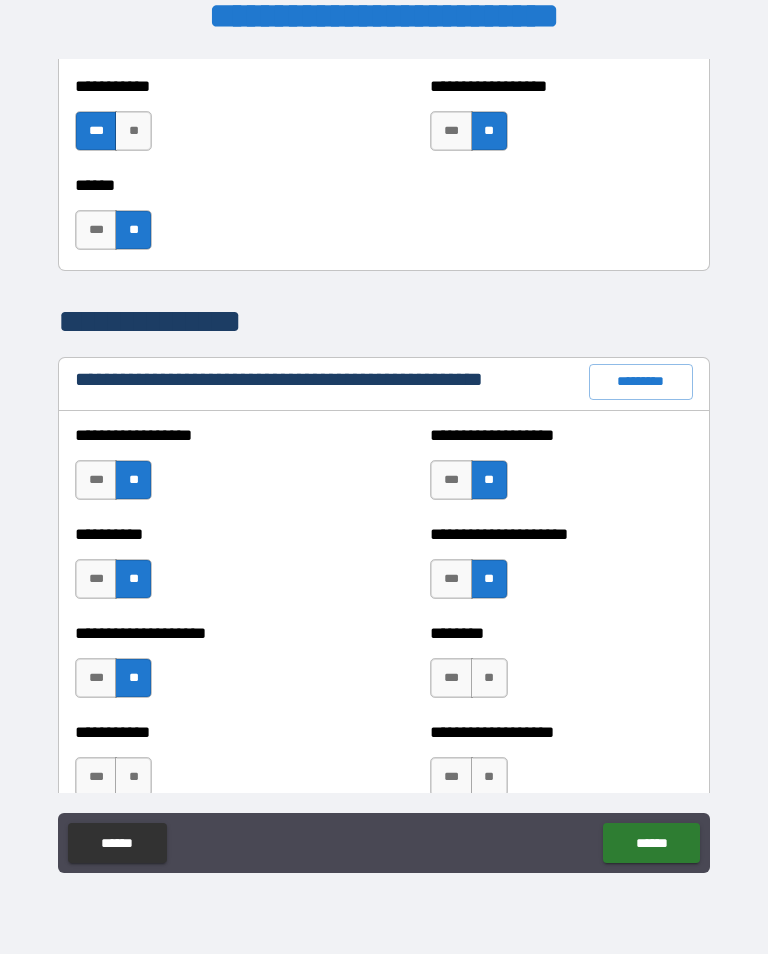 click on "**" at bounding box center (489, 678) 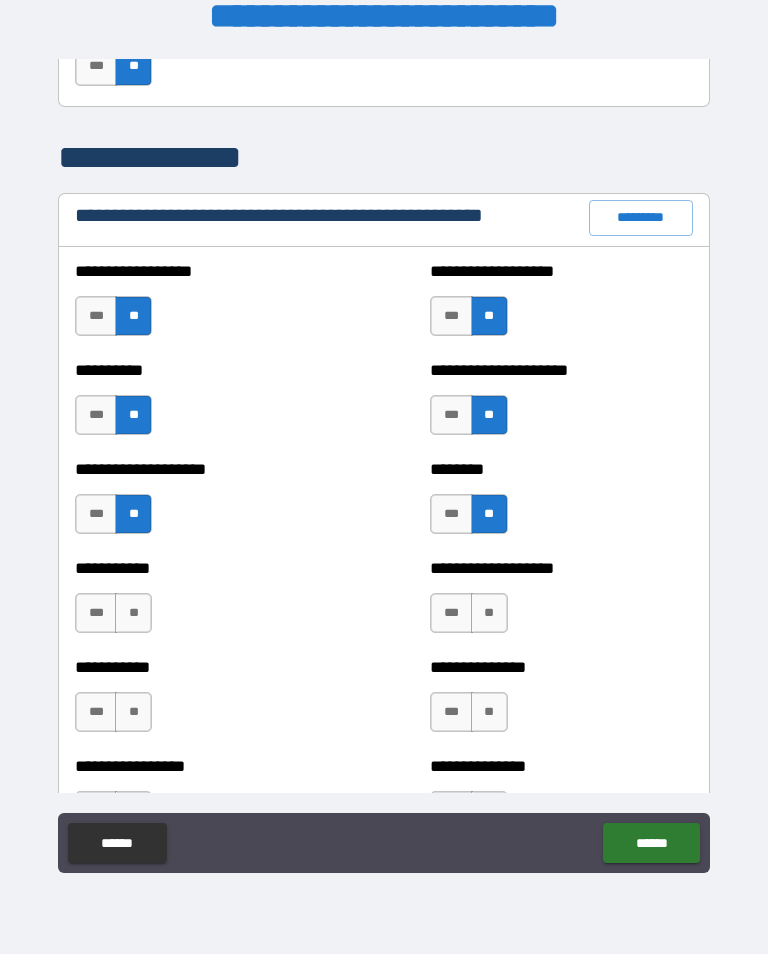 scroll, scrollTop: 2279, scrollLeft: 0, axis: vertical 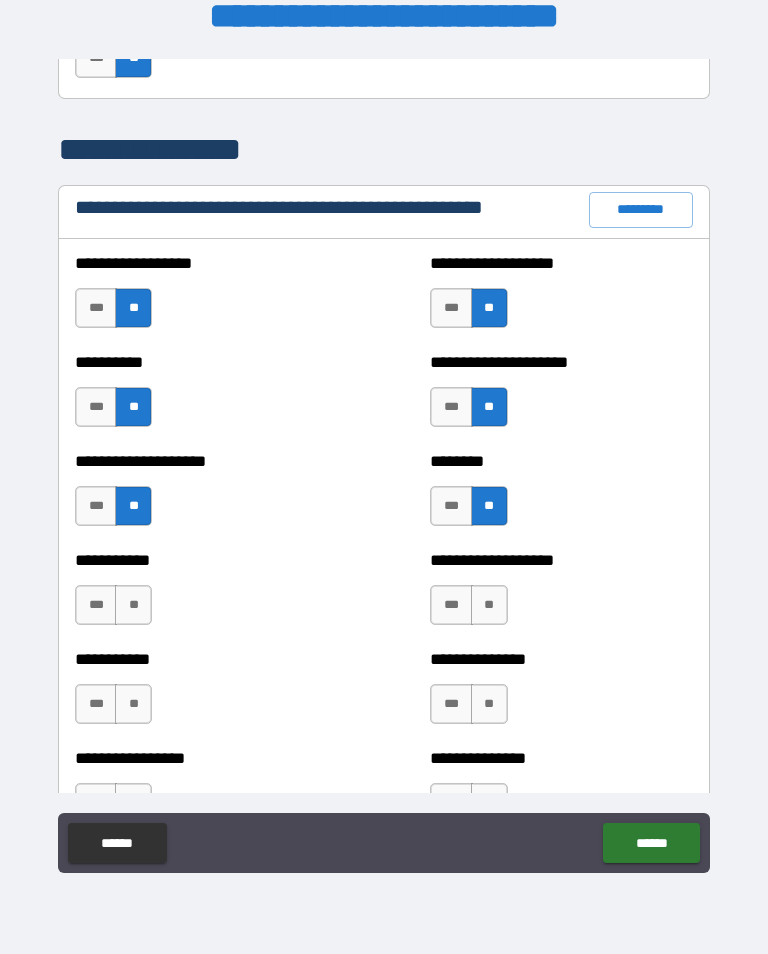 click on "**" at bounding box center (133, 605) 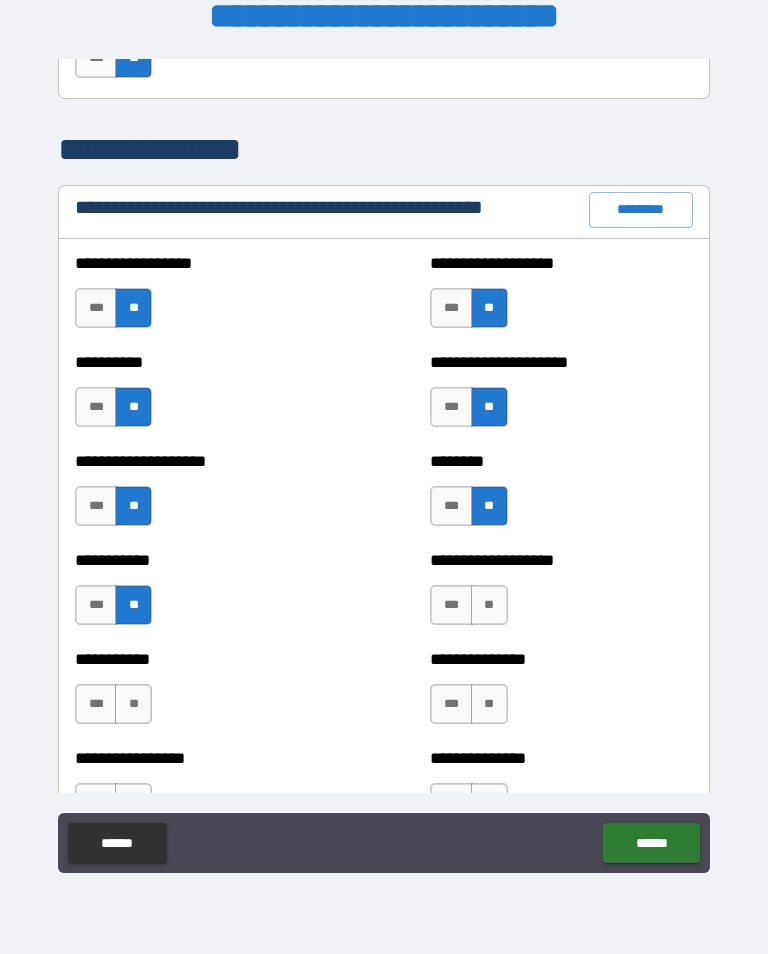 click on "**" at bounding box center [489, 605] 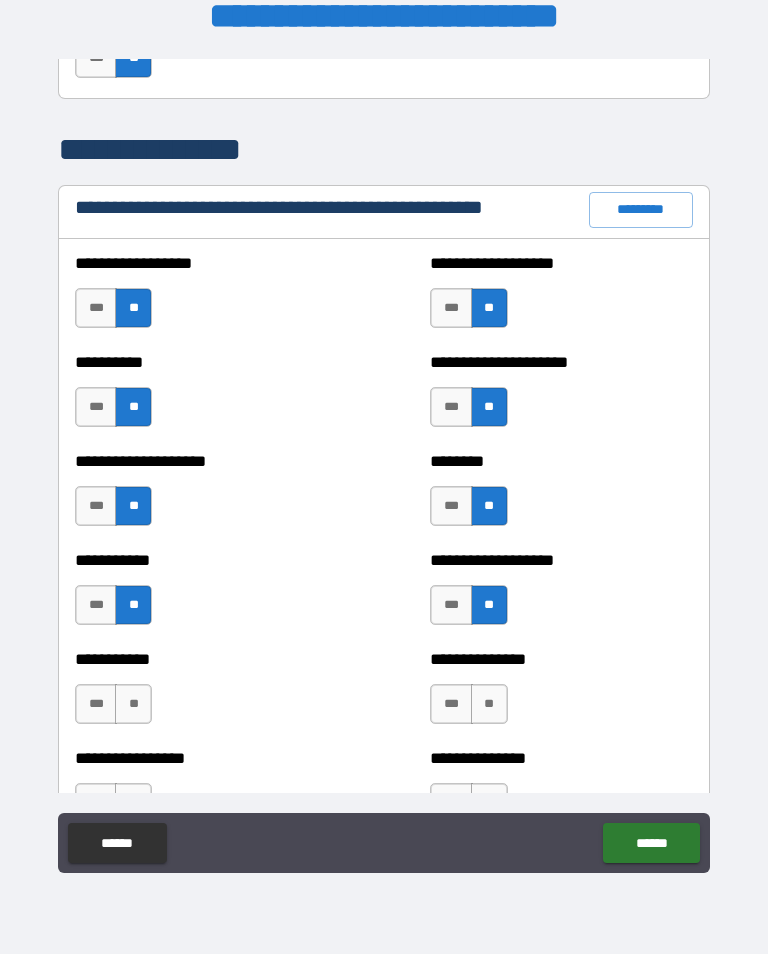 click on "**" at bounding box center (133, 704) 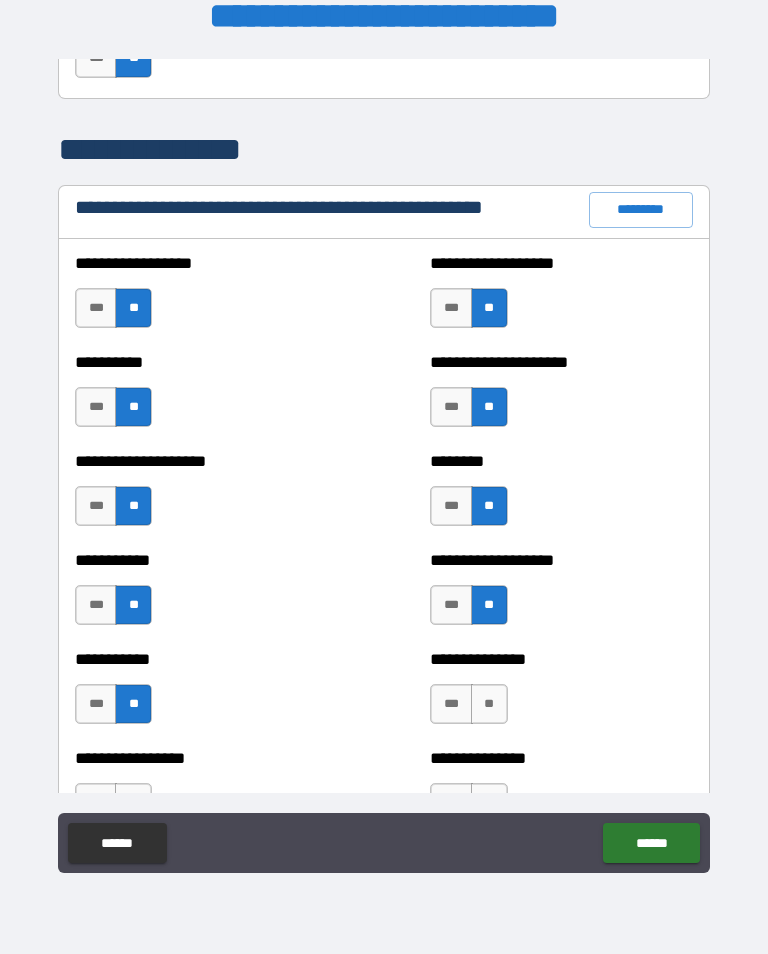 click on "**" at bounding box center (489, 704) 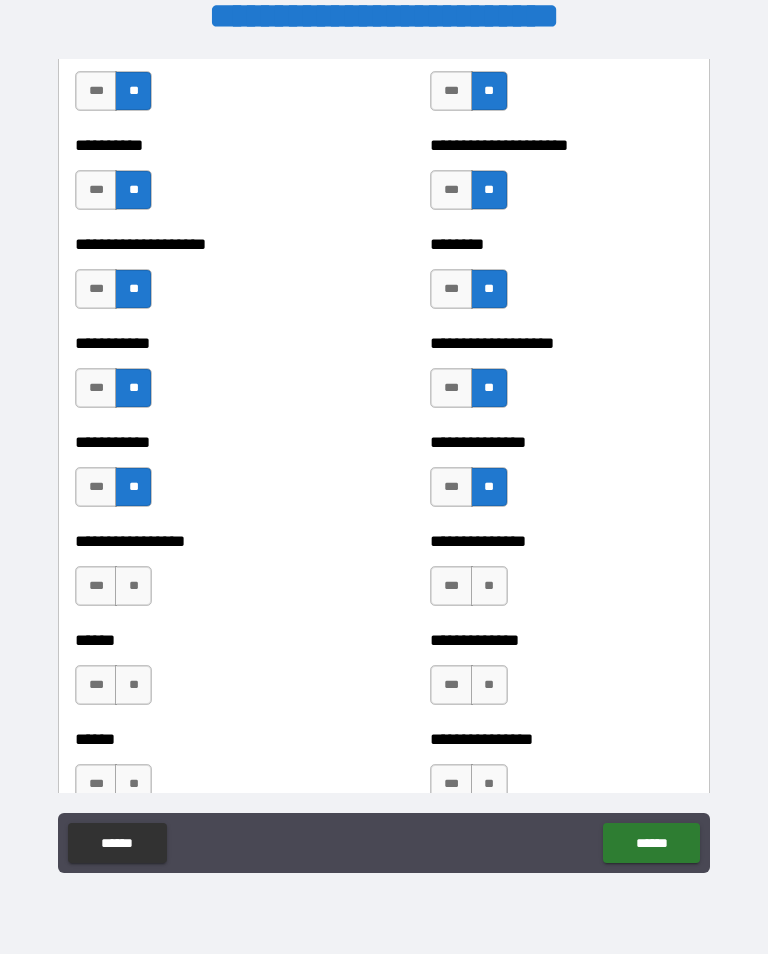scroll, scrollTop: 2498, scrollLeft: 0, axis: vertical 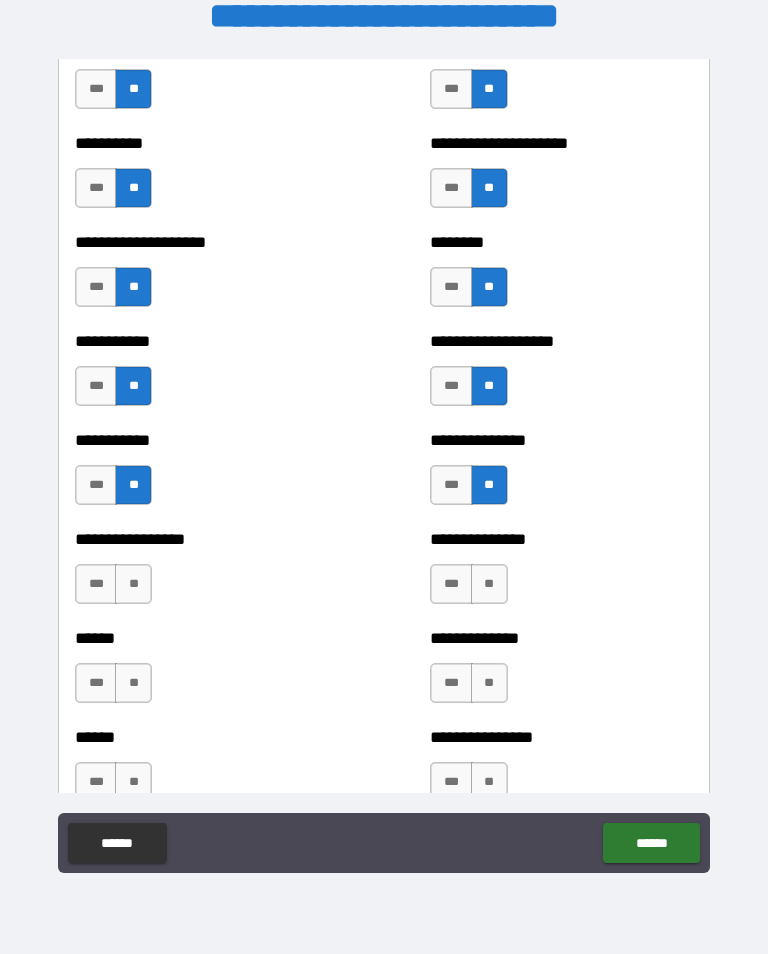 click on "**" at bounding box center (133, 584) 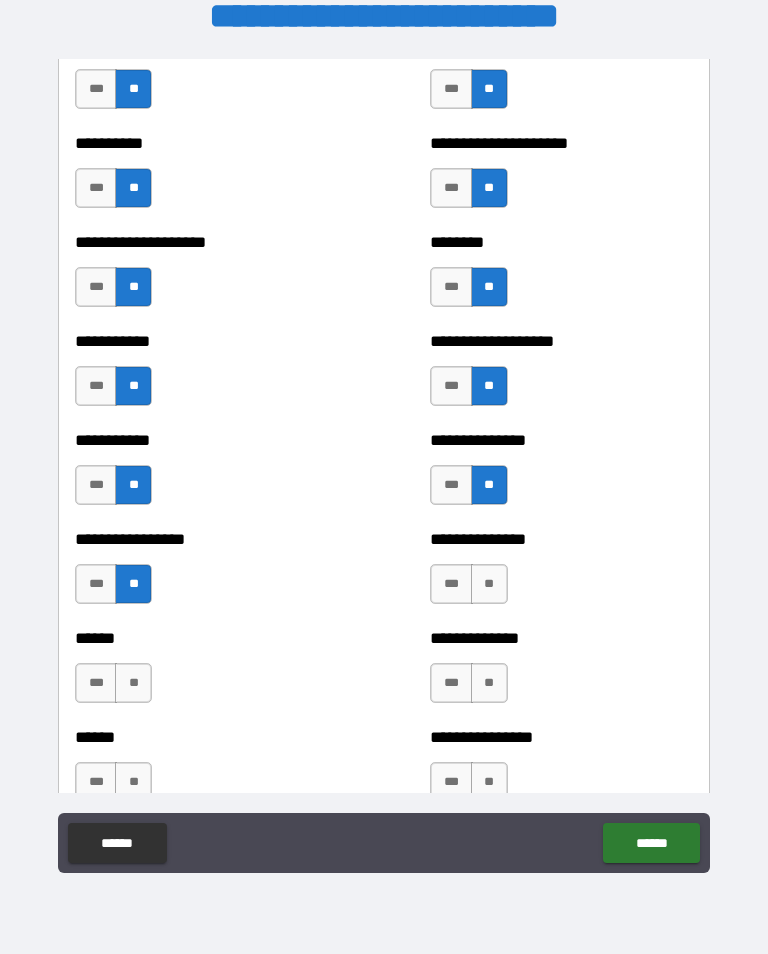 click on "**" at bounding box center [489, 584] 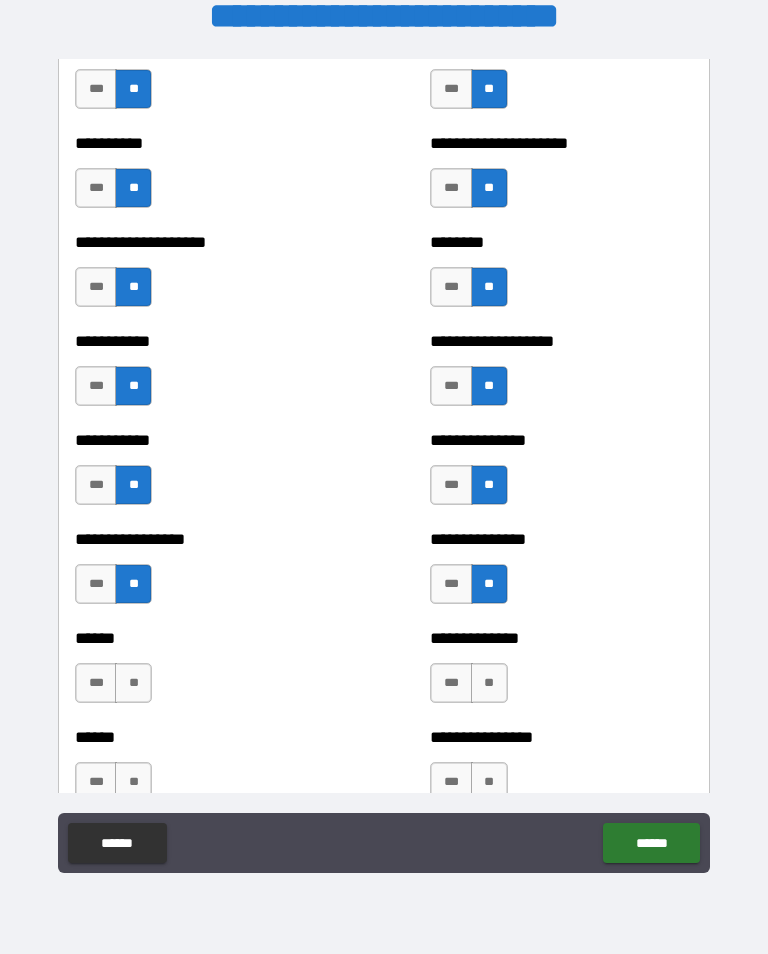 click on "**" at bounding box center [133, 683] 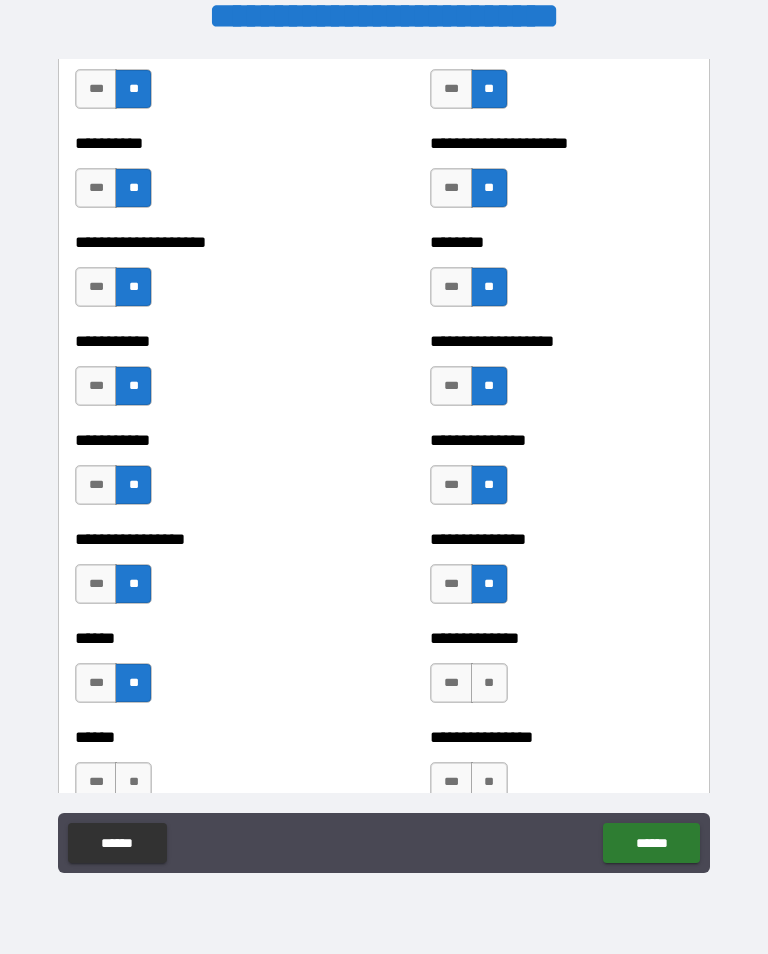 click on "**" at bounding box center [489, 683] 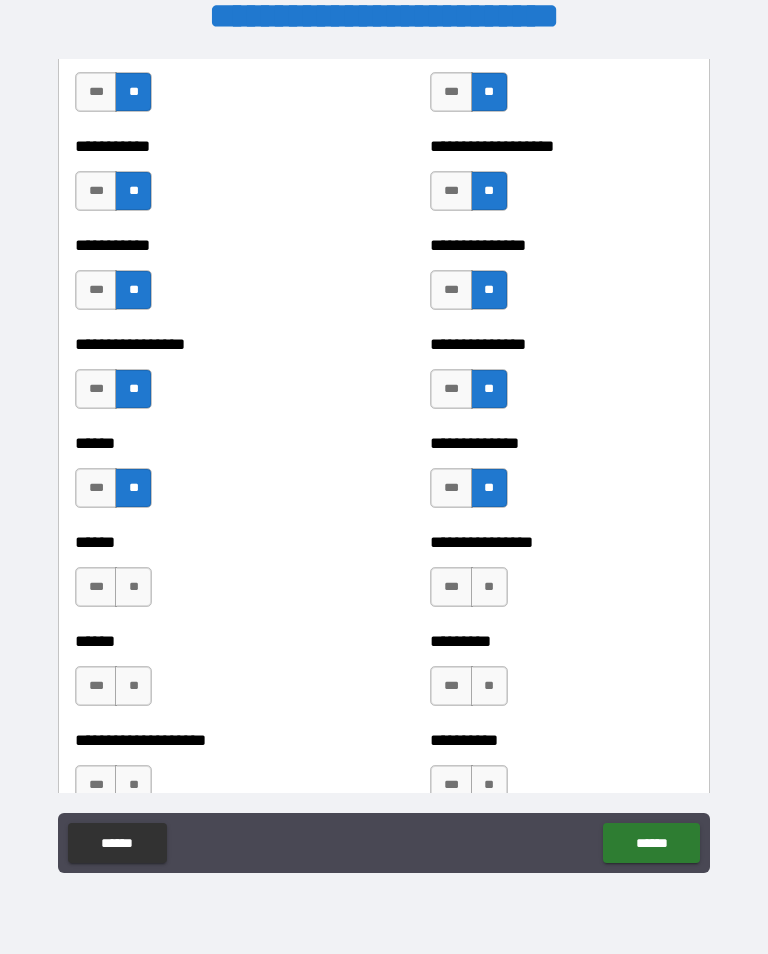 scroll, scrollTop: 2708, scrollLeft: 0, axis: vertical 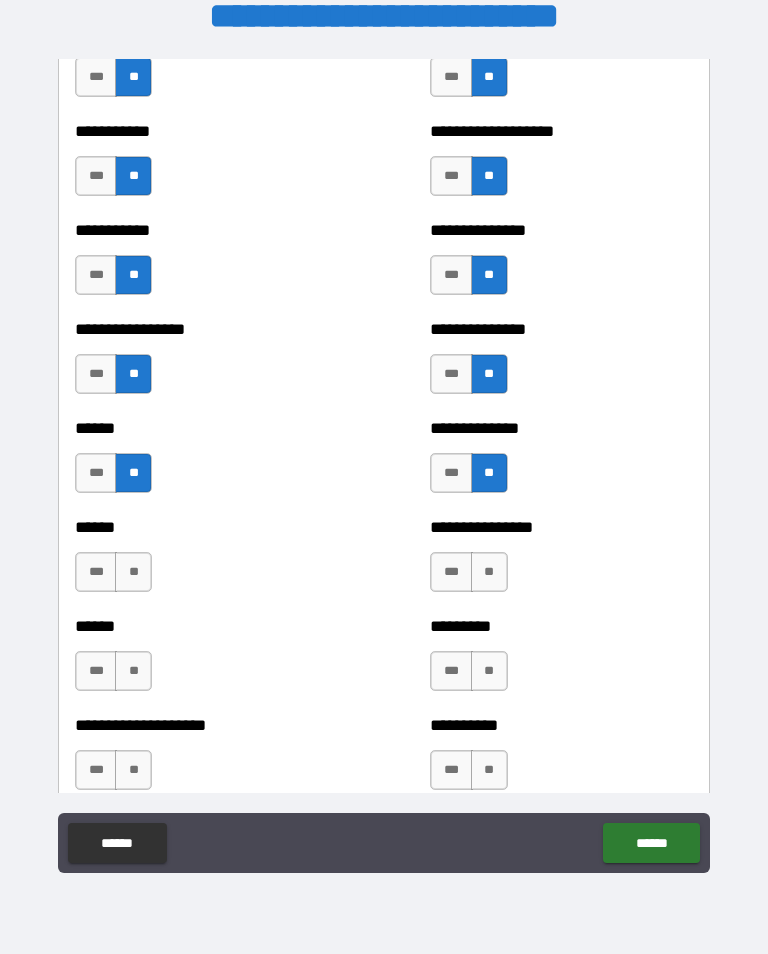 click on "**" at bounding box center [133, 572] 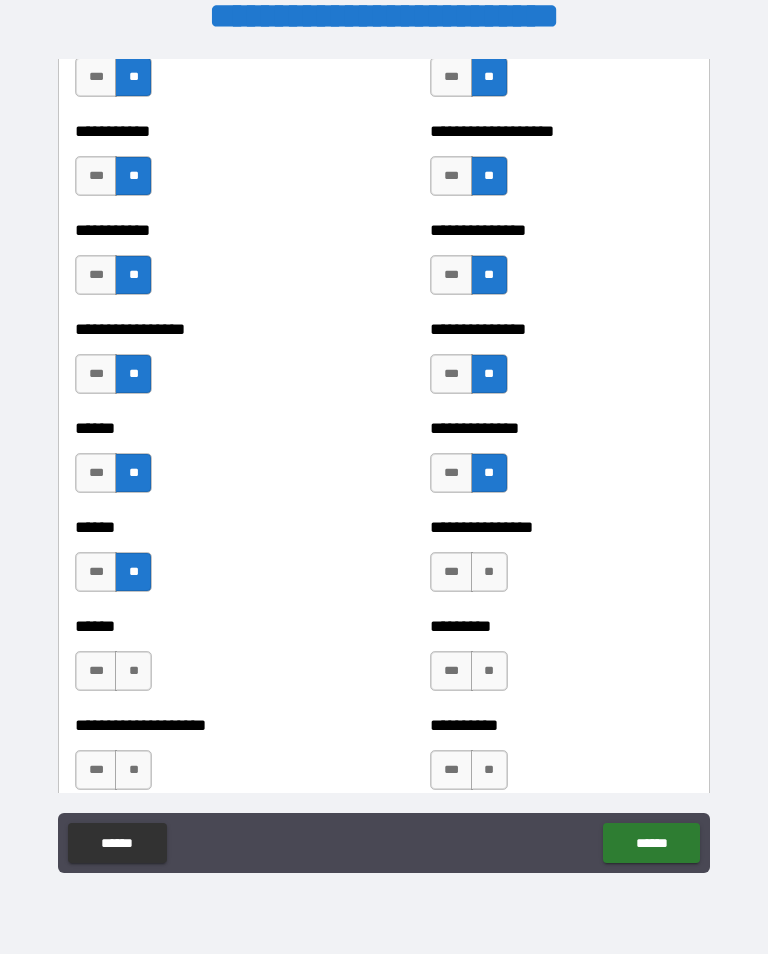 click on "**" at bounding box center [489, 572] 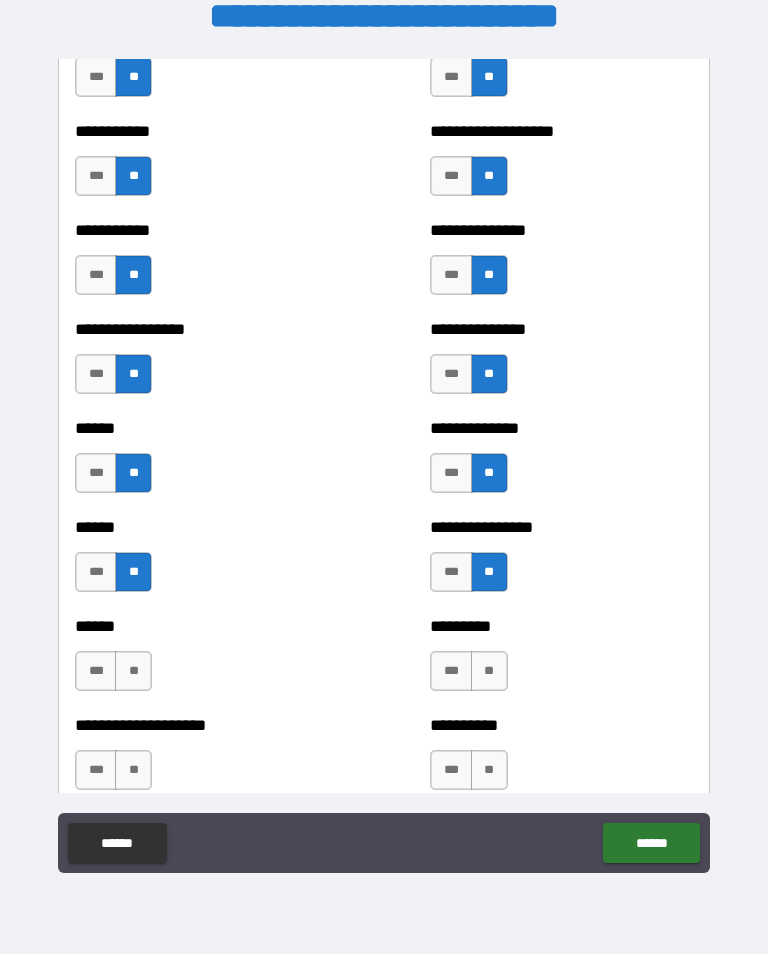 click on "**" at bounding box center (133, 671) 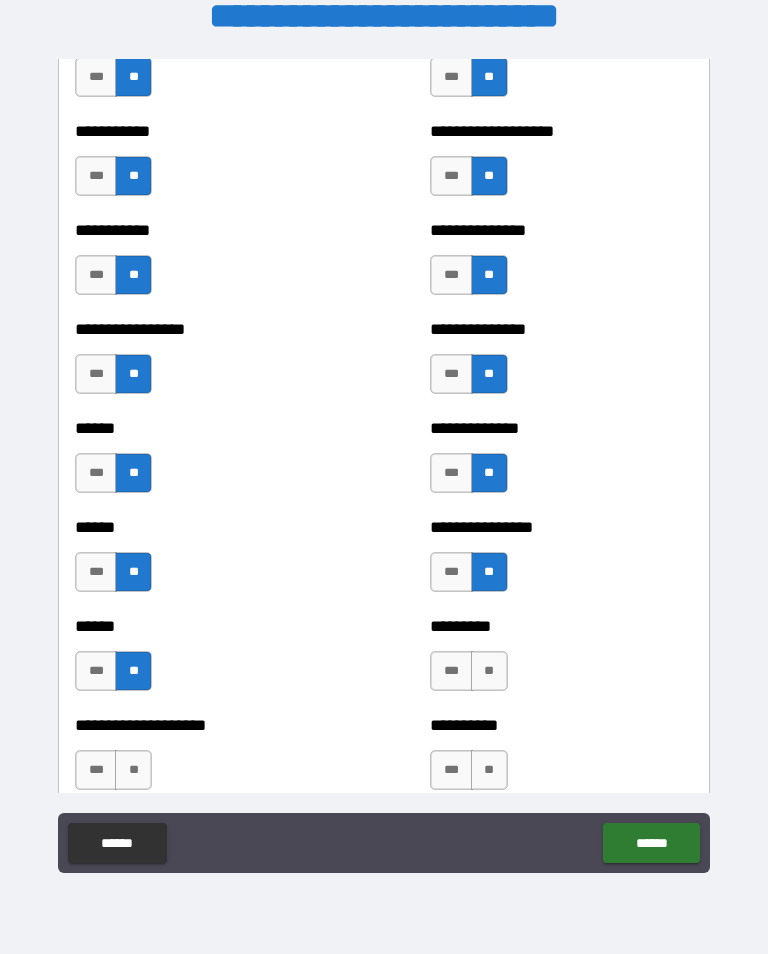 click on "**" at bounding box center (489, 671) 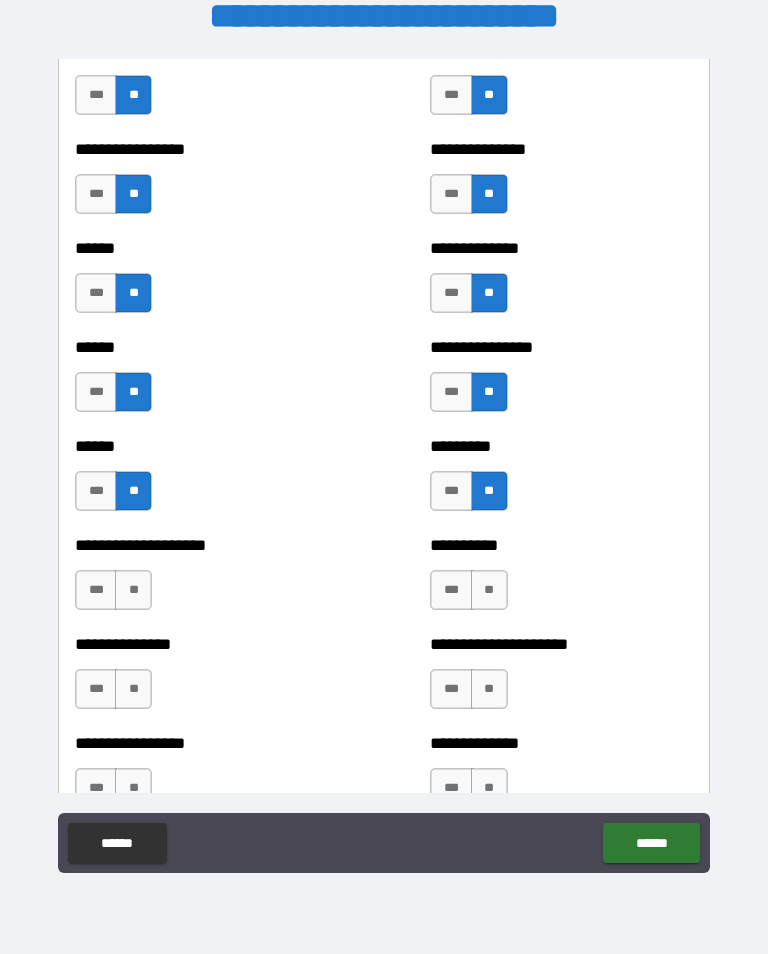 scroll, scrollTop: 2910, scrollLeft: 0, axis: vertical 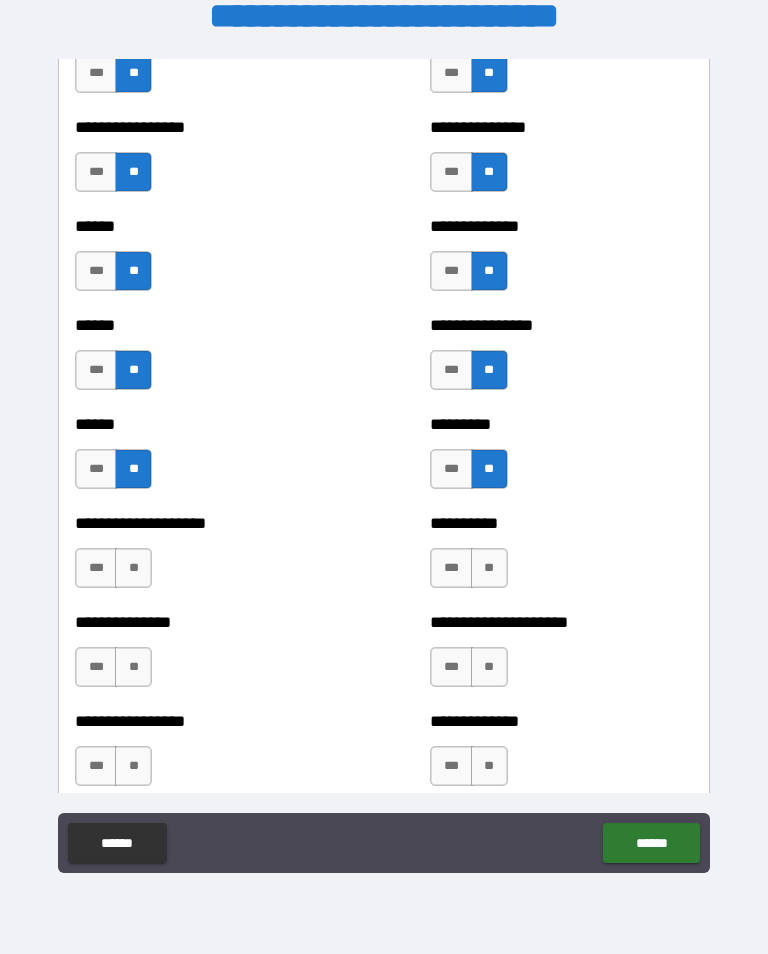 click on "**" at bounding box center [133, 568] 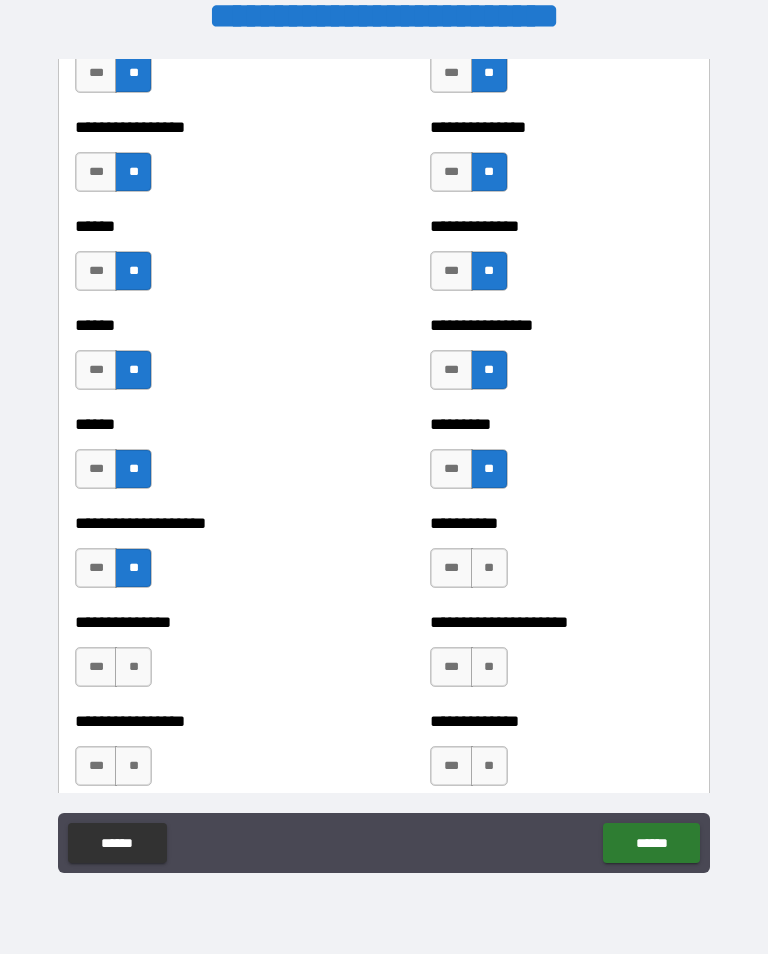 click on "**" at bounding box center [489, 568] 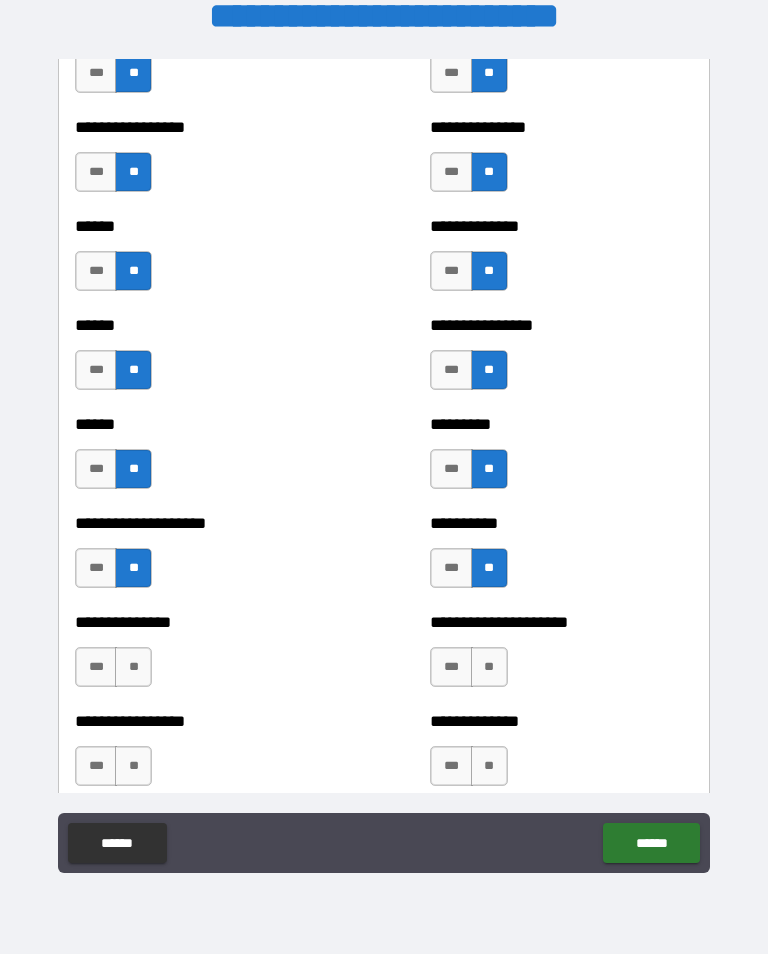 click on "**" at bounding box center [133, 667] 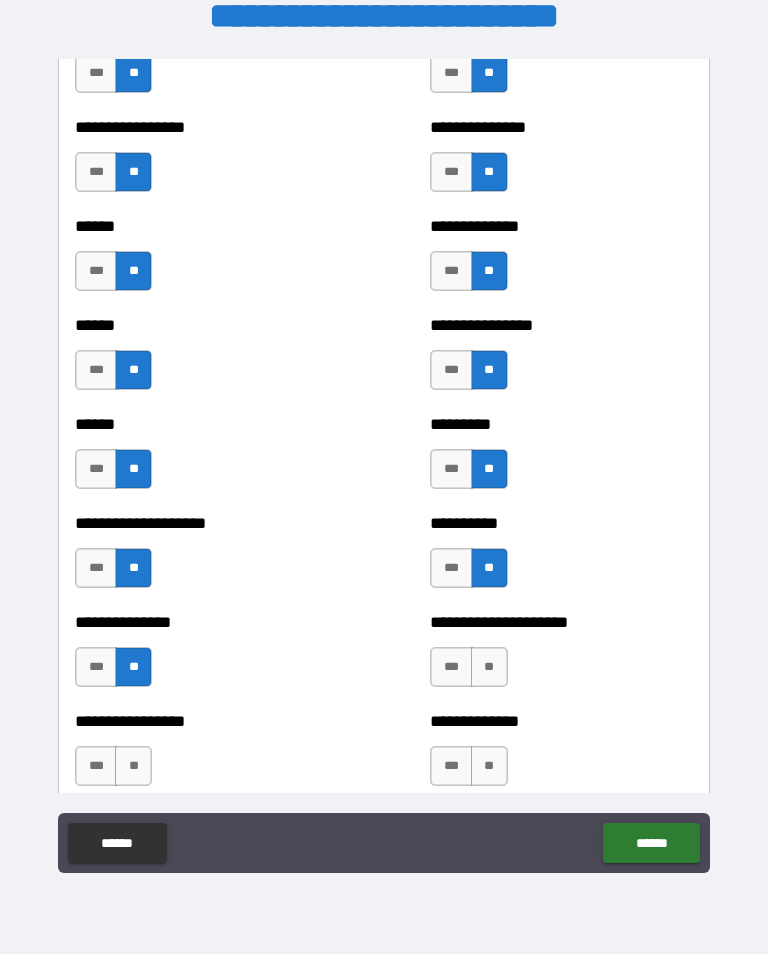 click on "**" at bounding box center (489, 667) 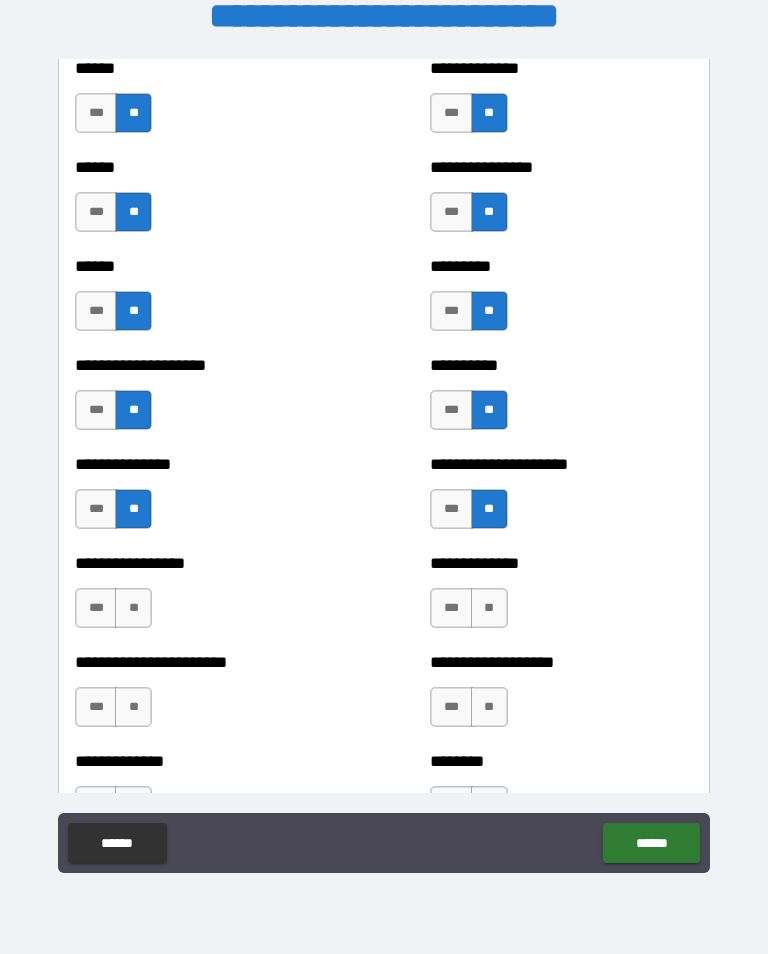 scroll, scrollTop: 3069, scrollLeft: 0, axis: vertical 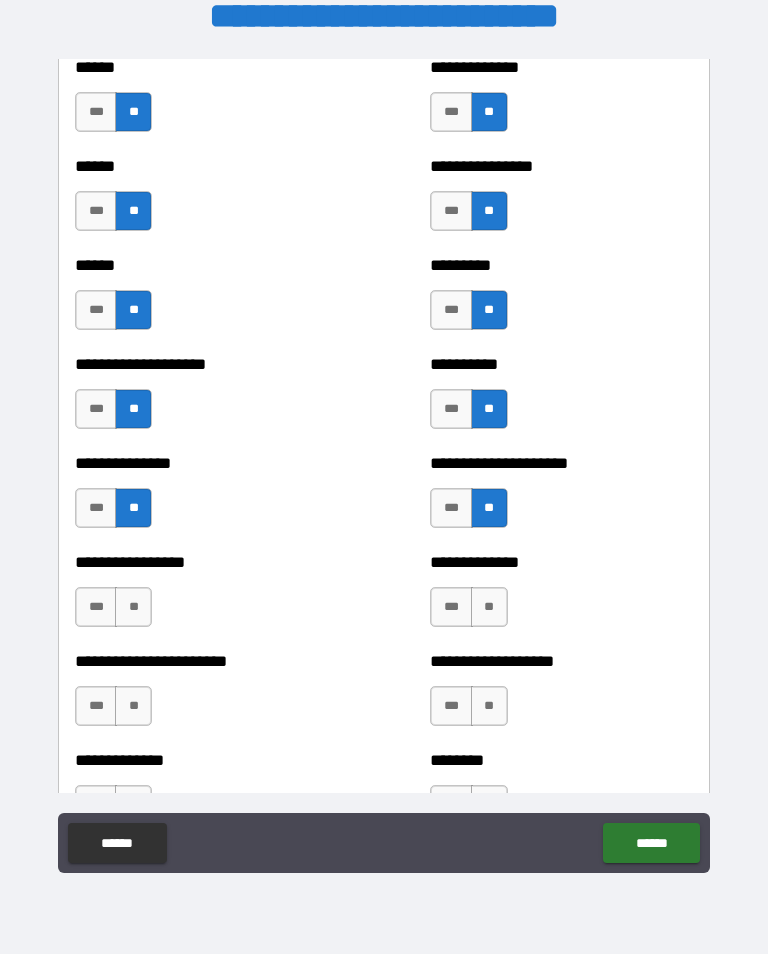 click on "**" at bounding box center [133, 607] 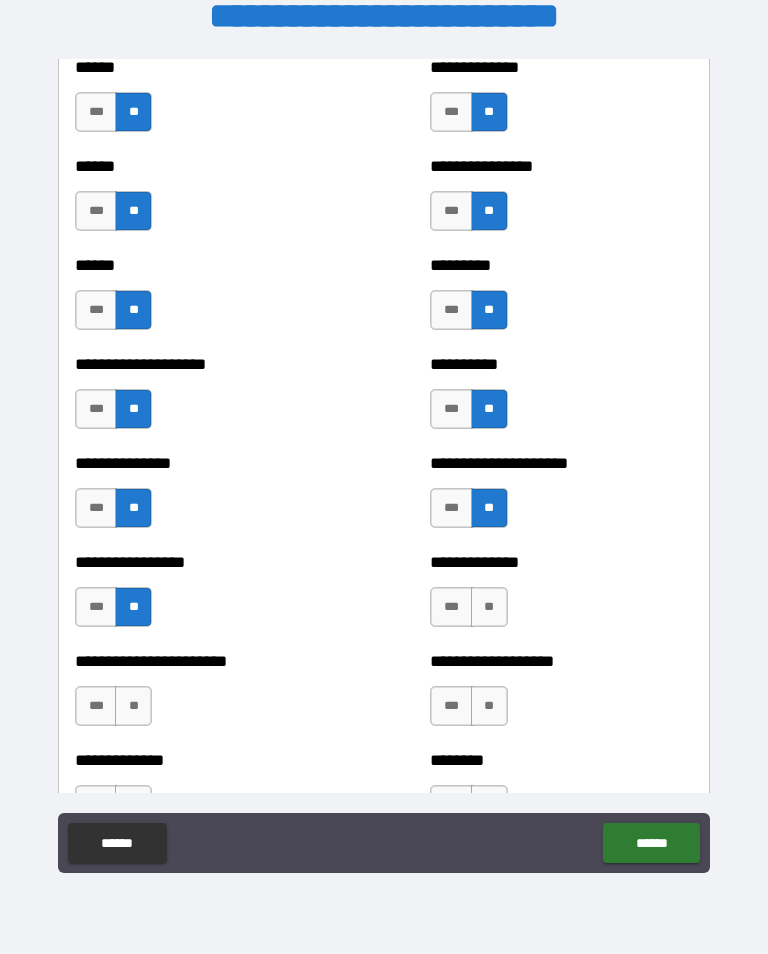 click on "**" at bounding box center (489, 607) 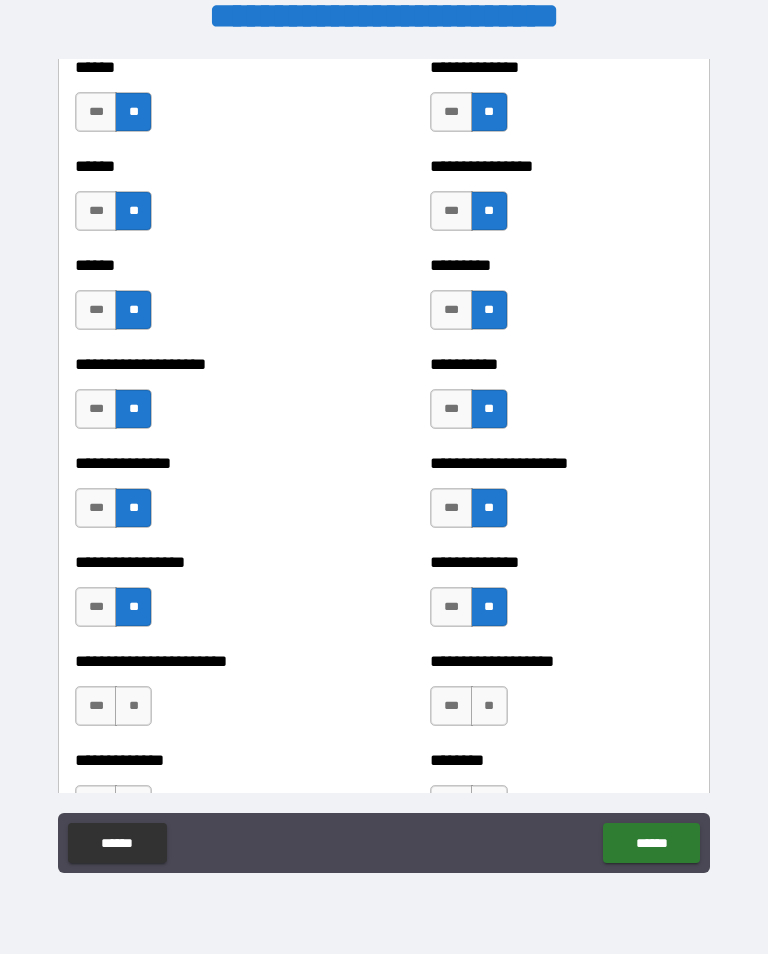 click on "**" at bounding box center (133, 706) 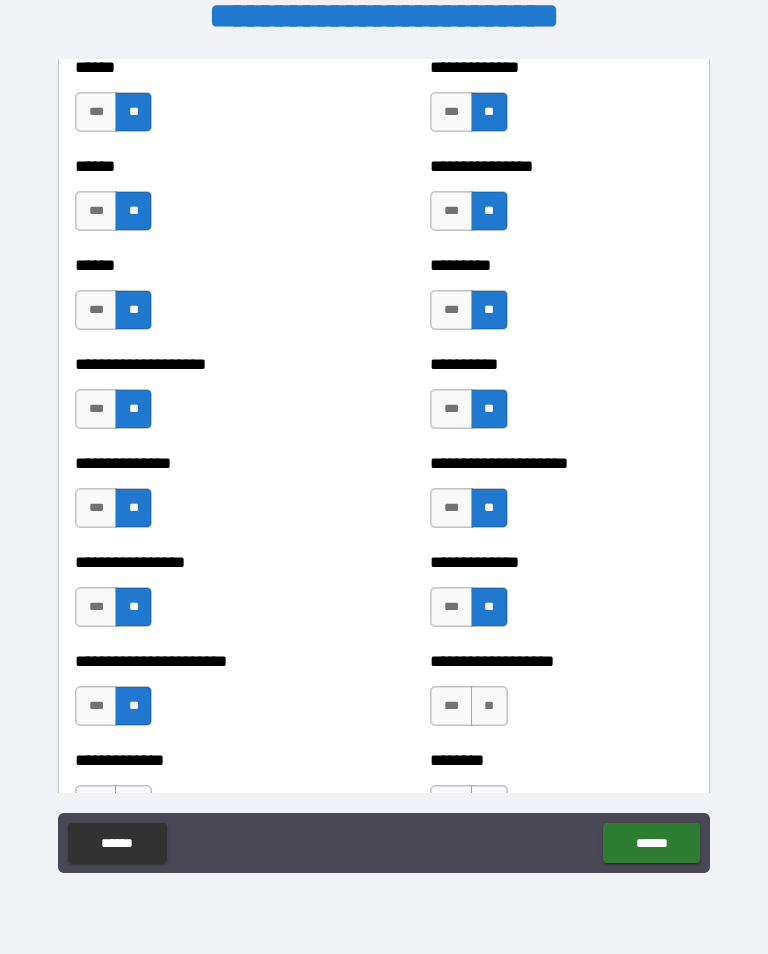 click on "**" at bounding box center [489, 706] 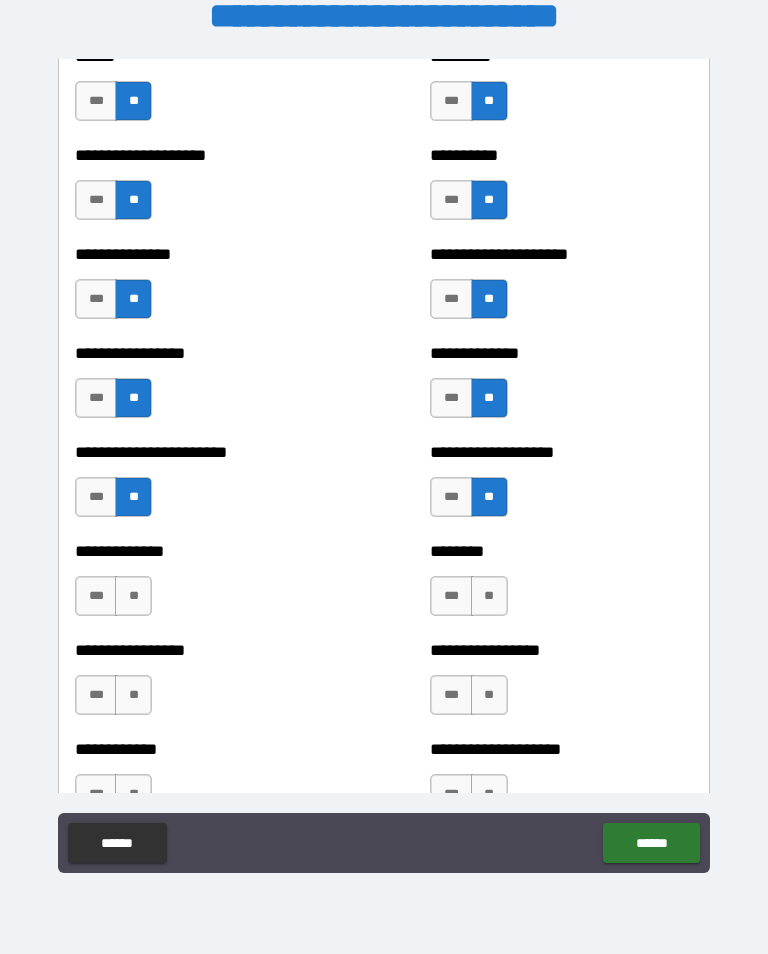 scroll, scrollTop: 3289, scrollLeft: 0, axis: vertical 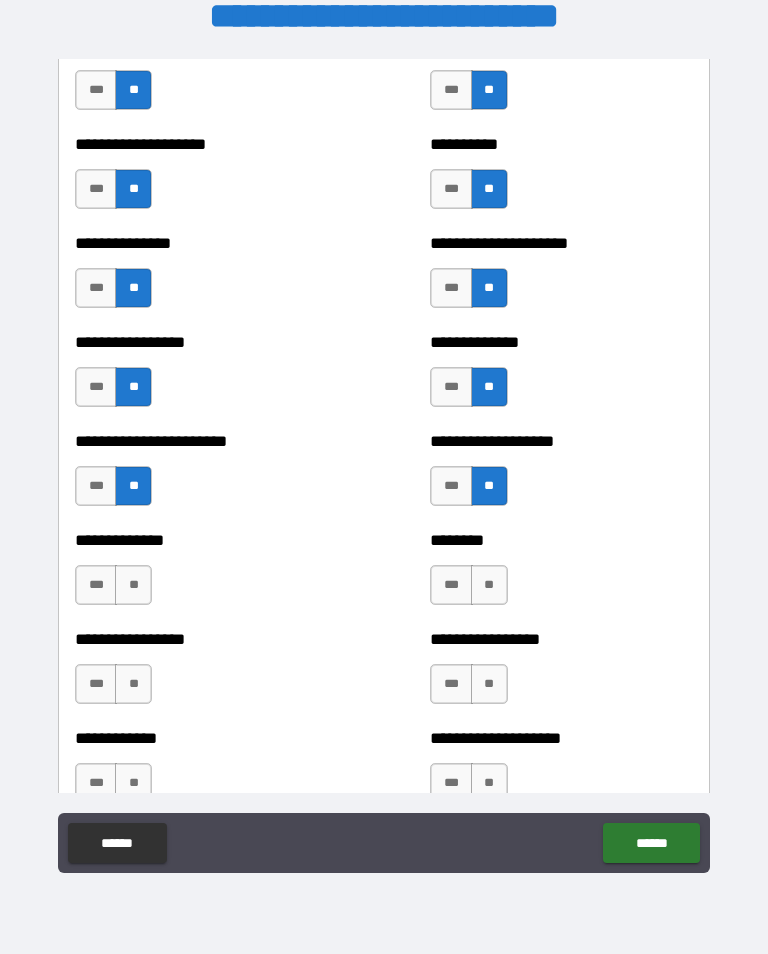 click on "**" at bounding box center (133, 585) 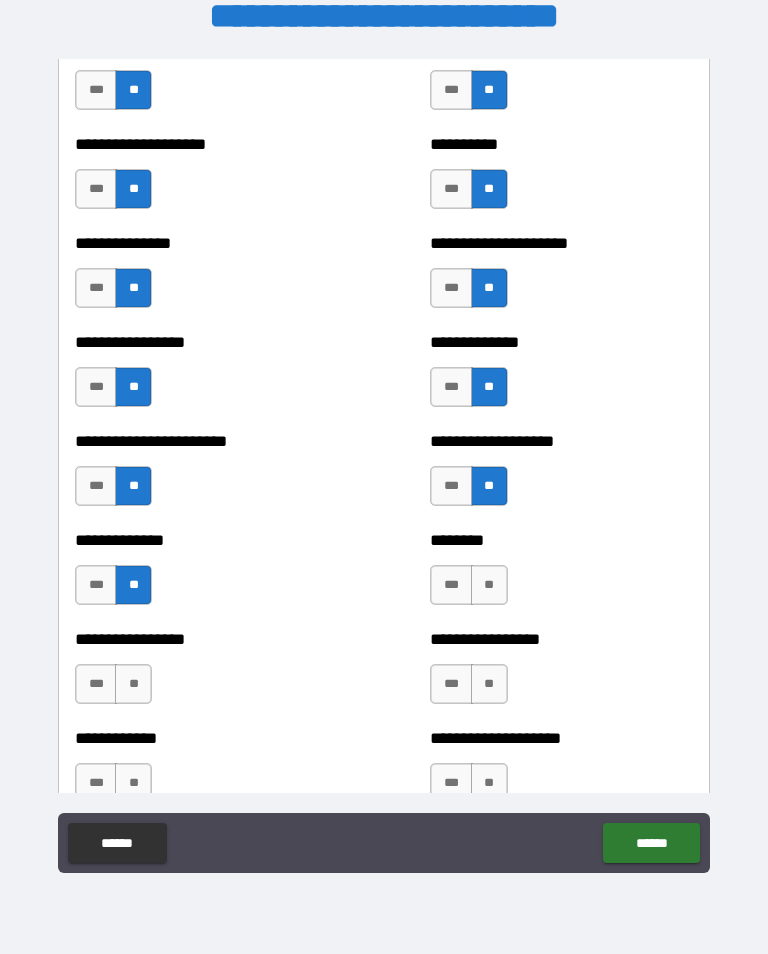 click on "***" at bounding box center (451, 585) 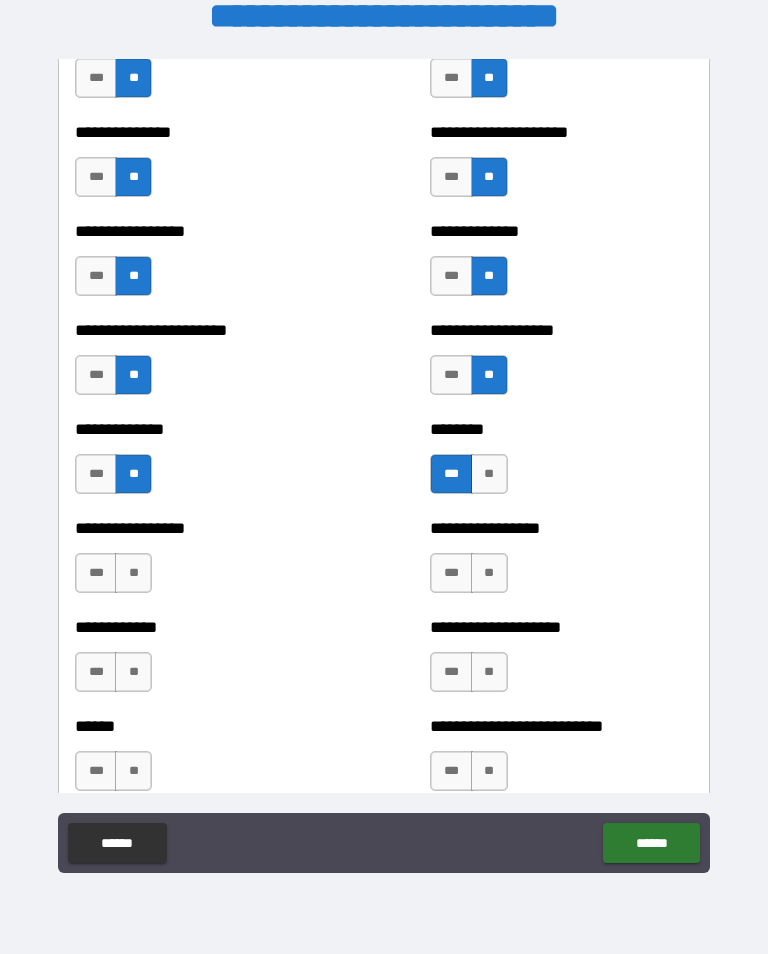 scroll, scrollTop: 3419, scrollLeft: 0, axis: vertical 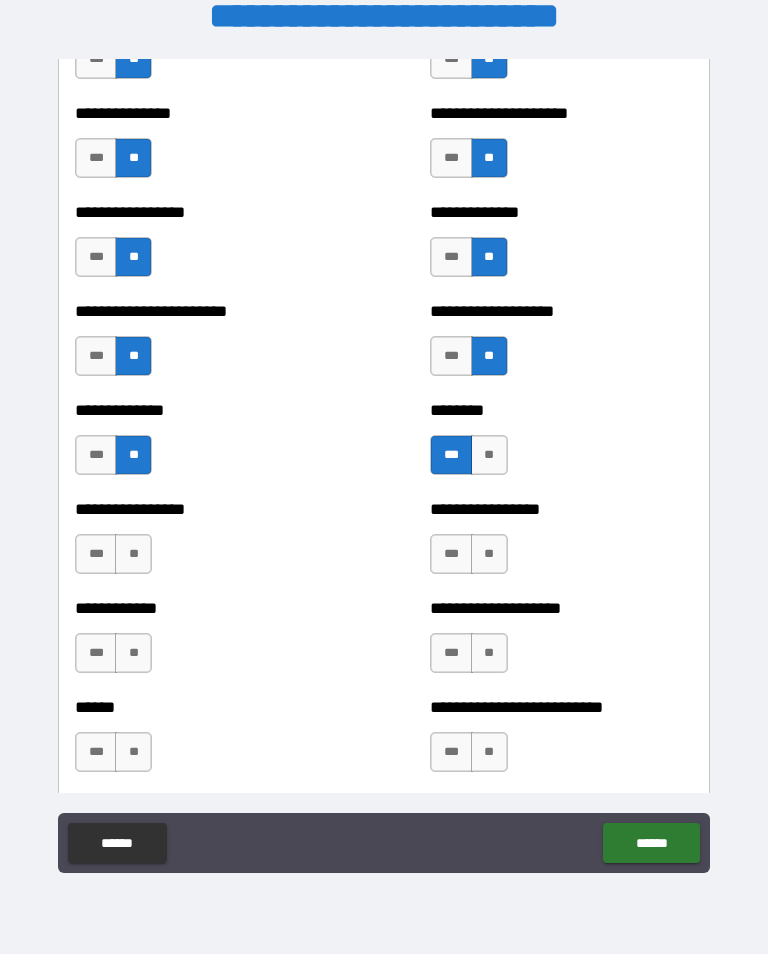 click on "**" at bounding box center (133, 554) 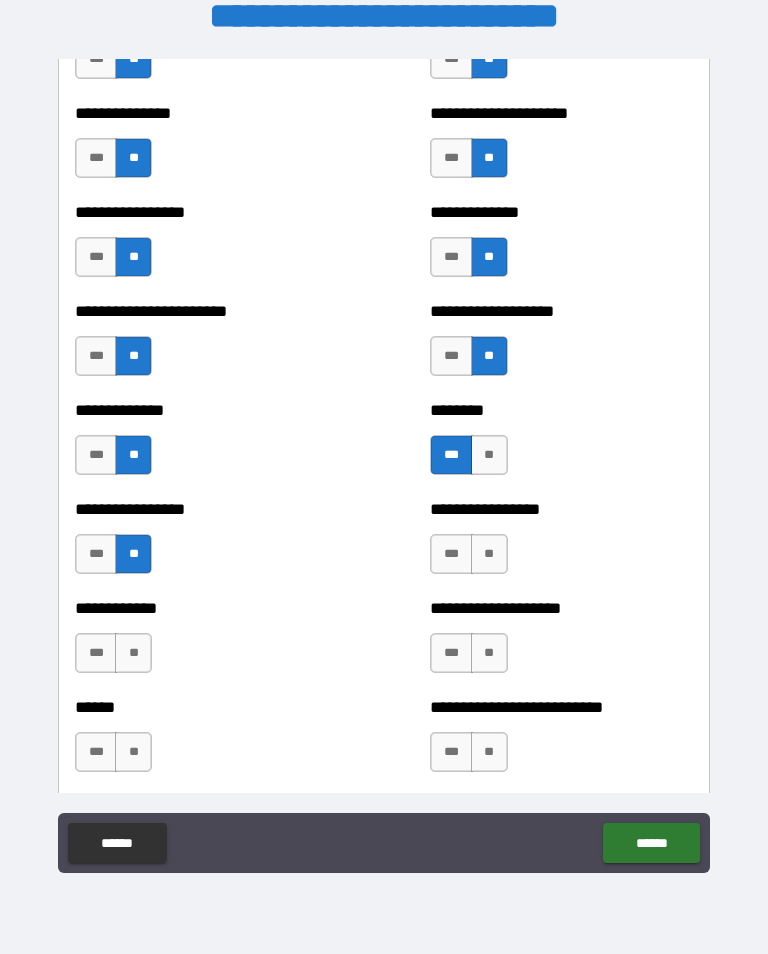 click on "**" at bounding box center (489, 554) 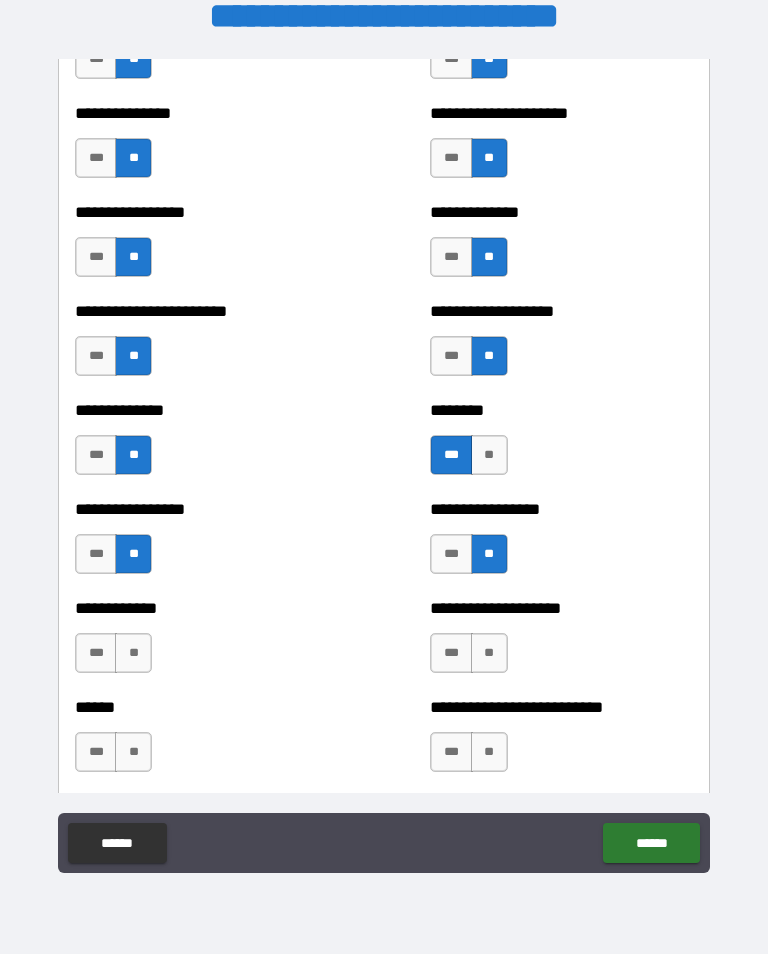 click on "**" at bounding box center (133, 653) 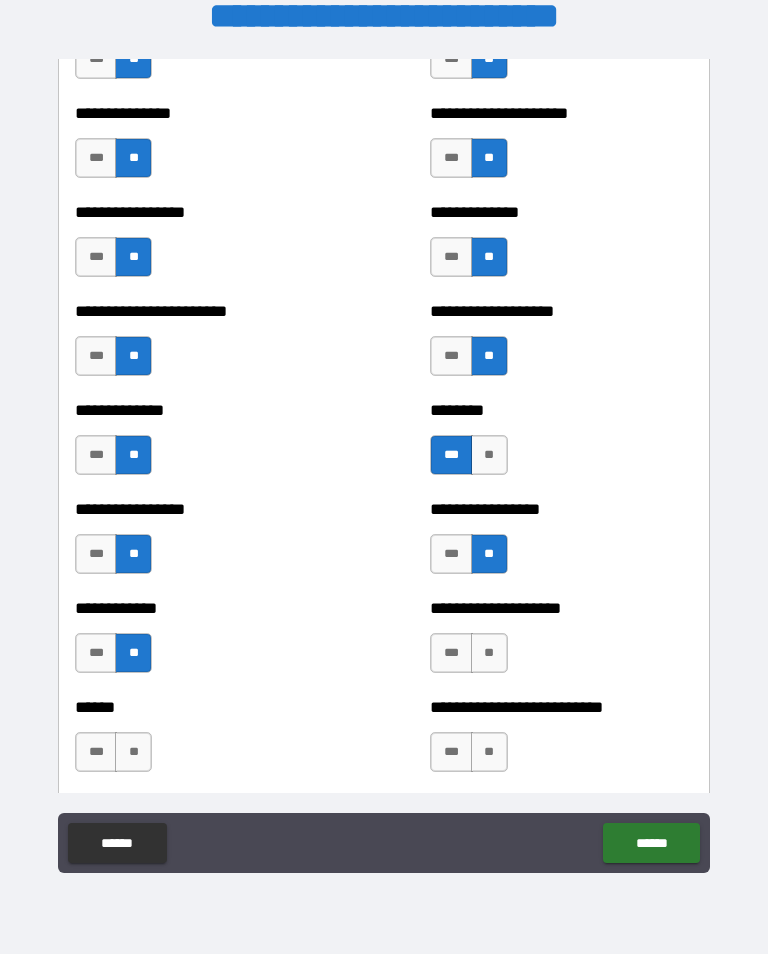 click on "**" at bounding box center [489, 653] 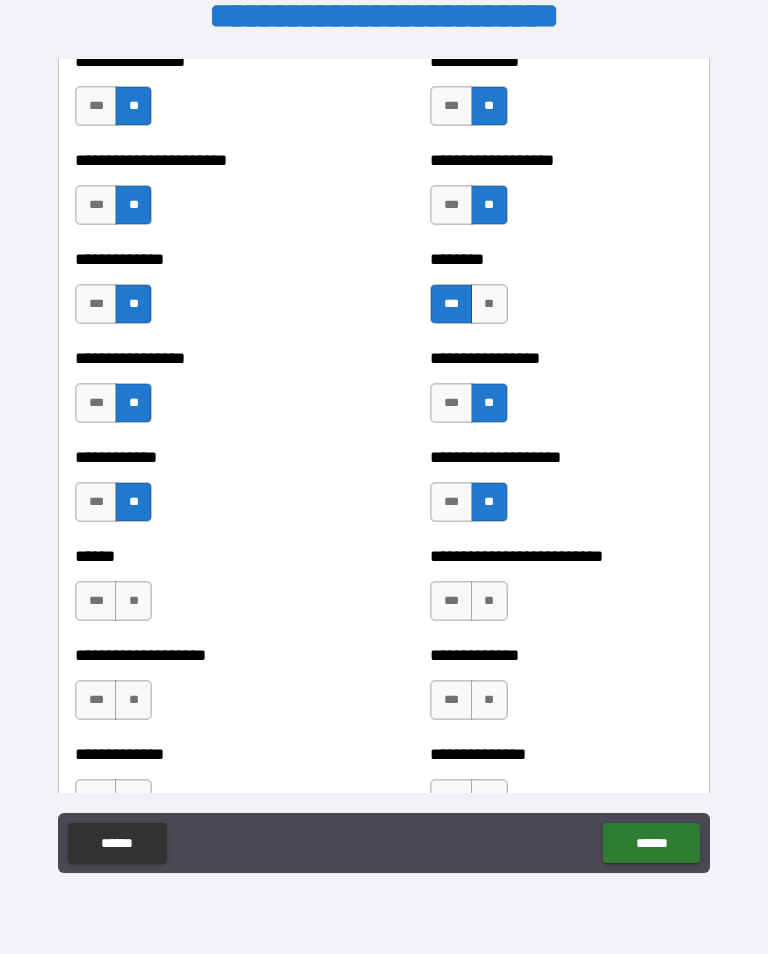 scroll, scrollTop: 3575, scrollLeft: 0, axis: vertical 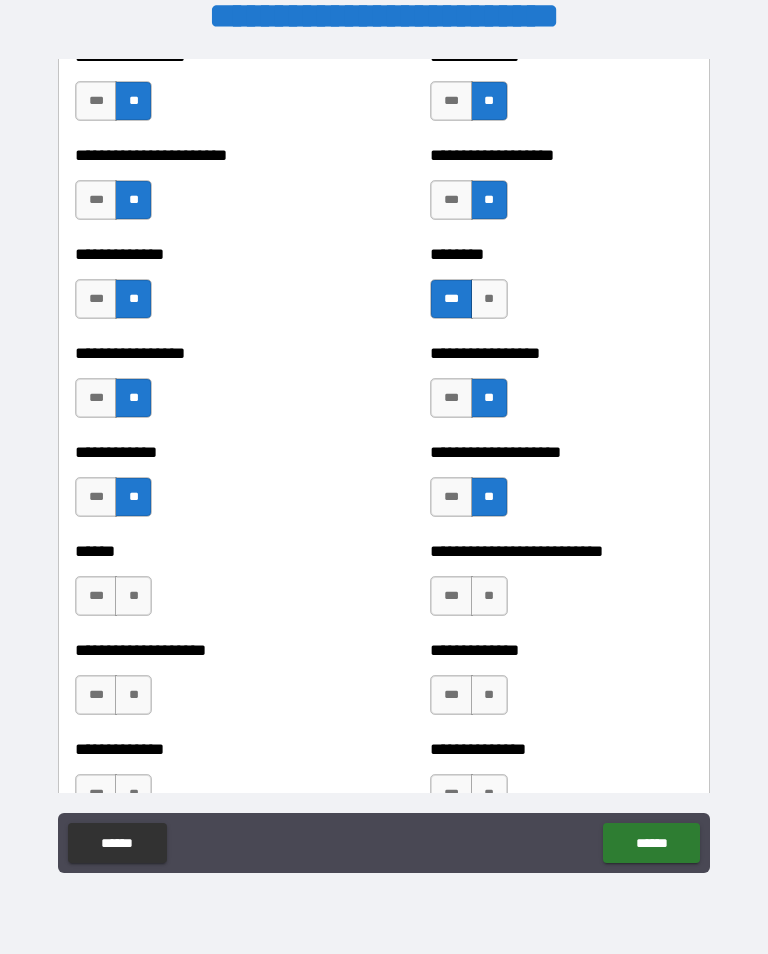click on "**" at bounding box center [133, 596] 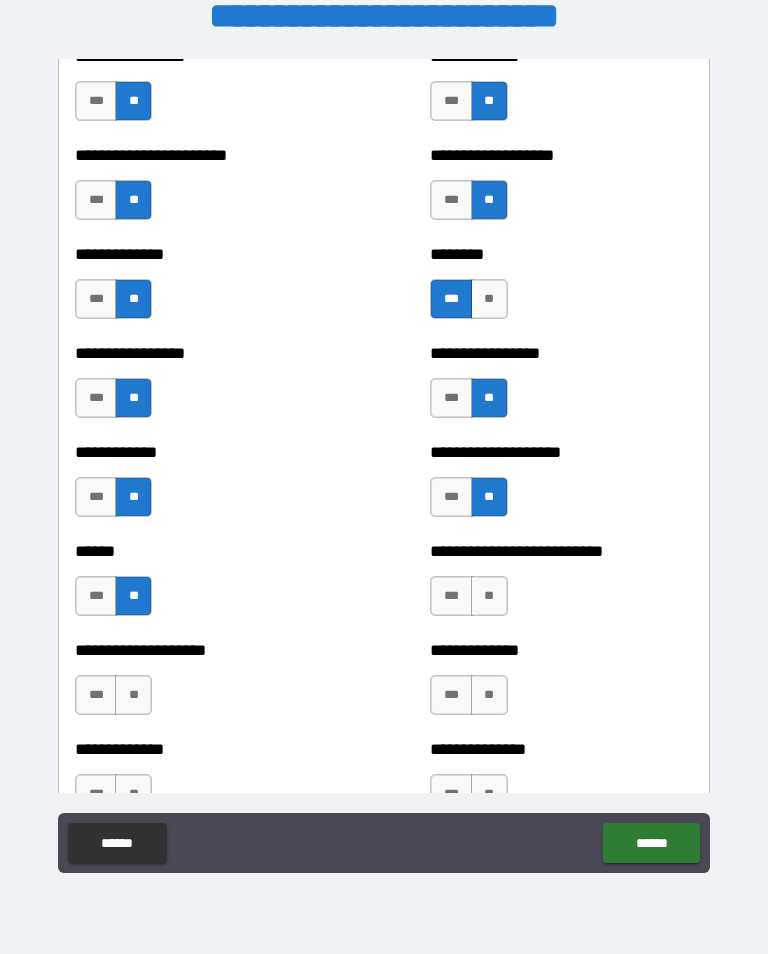click on "**" at bounding box center [489, 596] 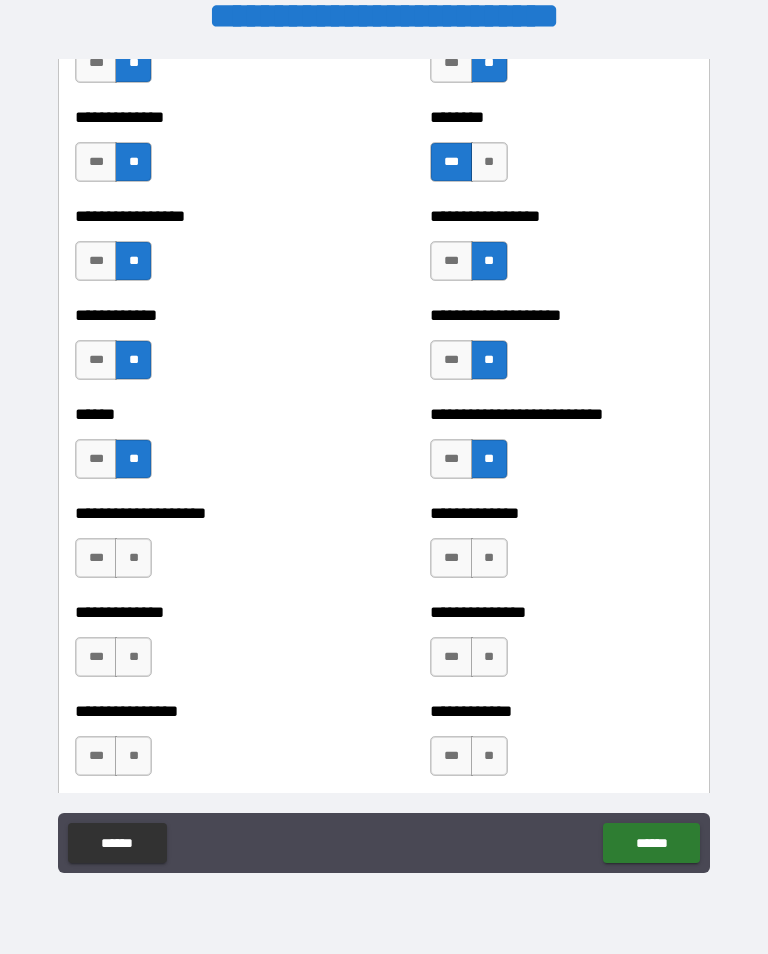 scroll, scrollTop: 3713, scrollLeft: 0, axis: vertical 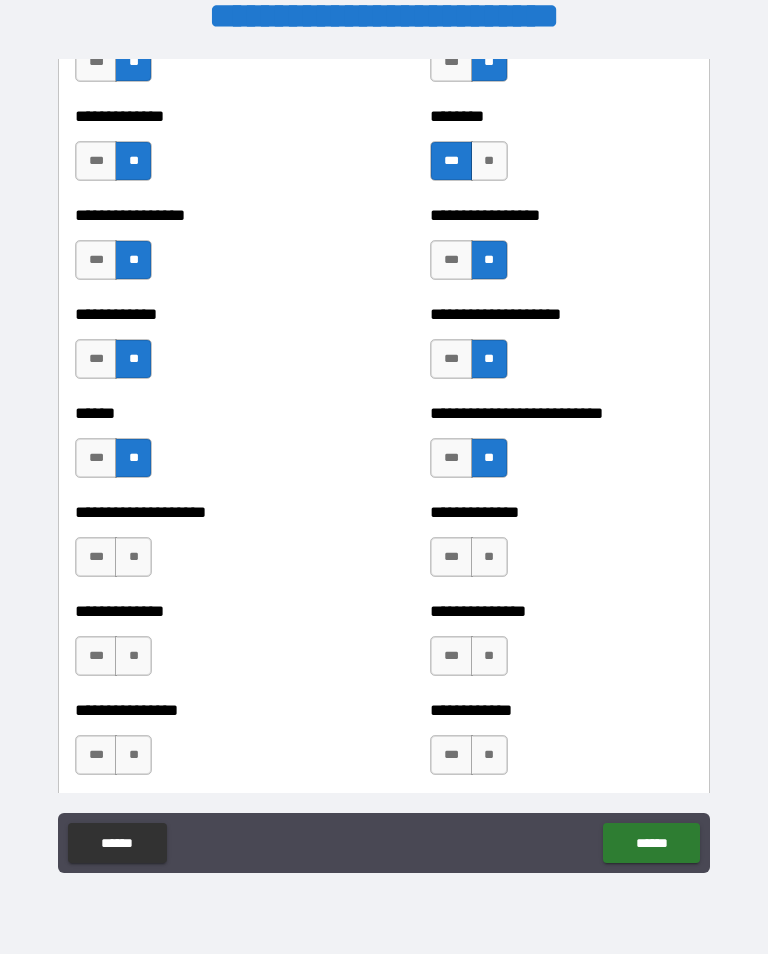 click on "**" at bounding box center (133, 557) 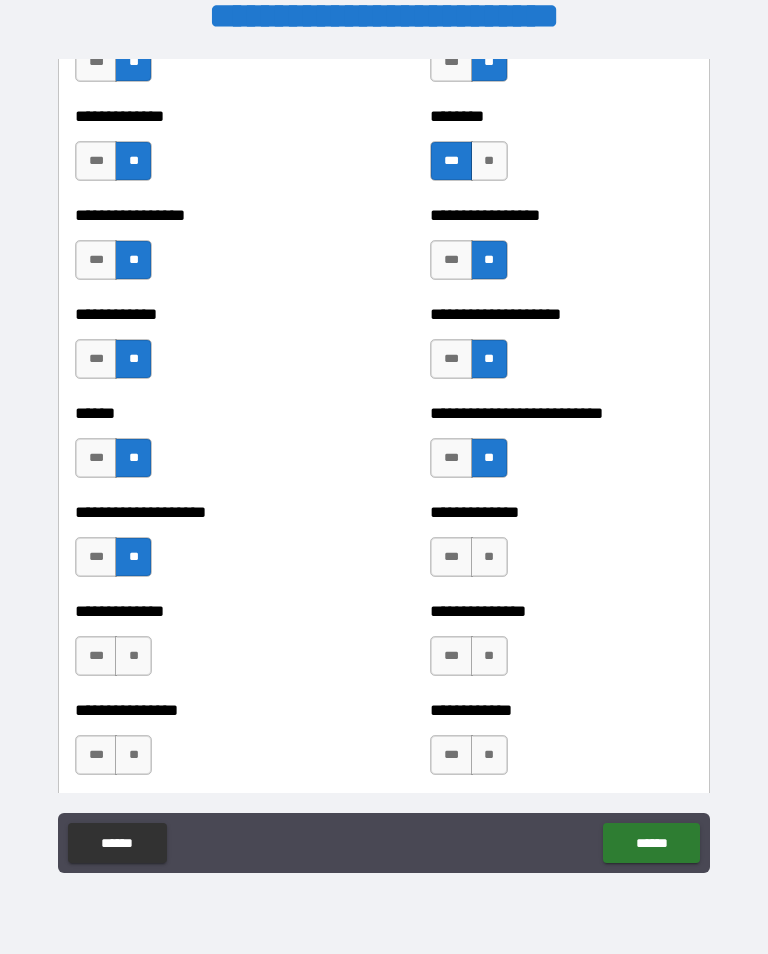 click on "**" at bounding box center (489, 557) 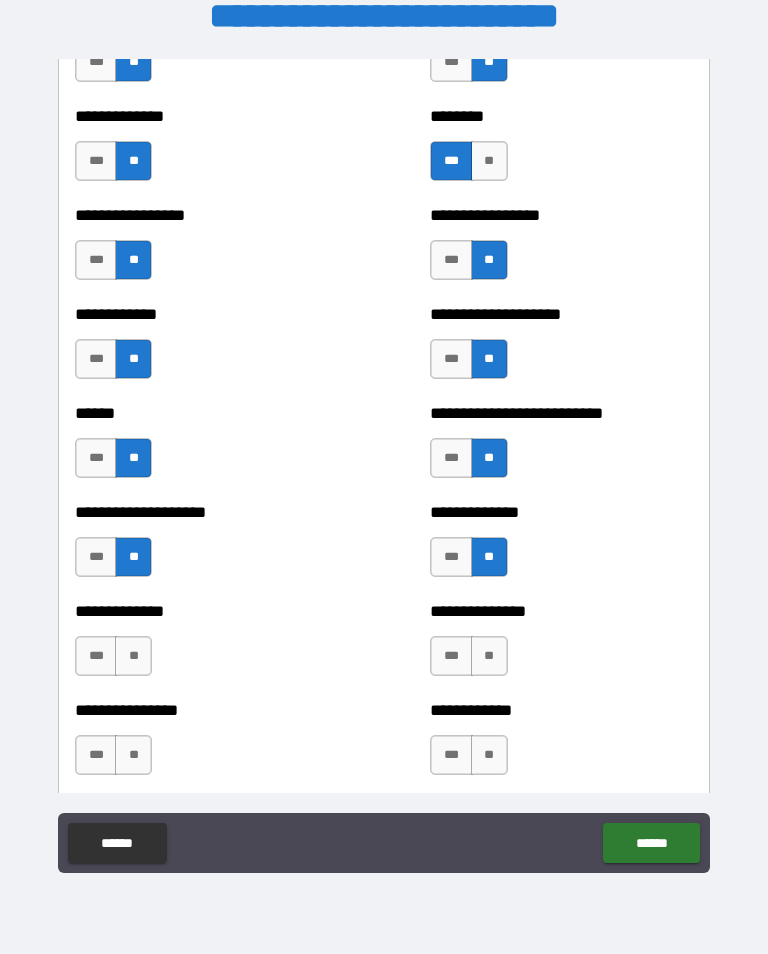 click on "**" at bounding box center (133, 656) 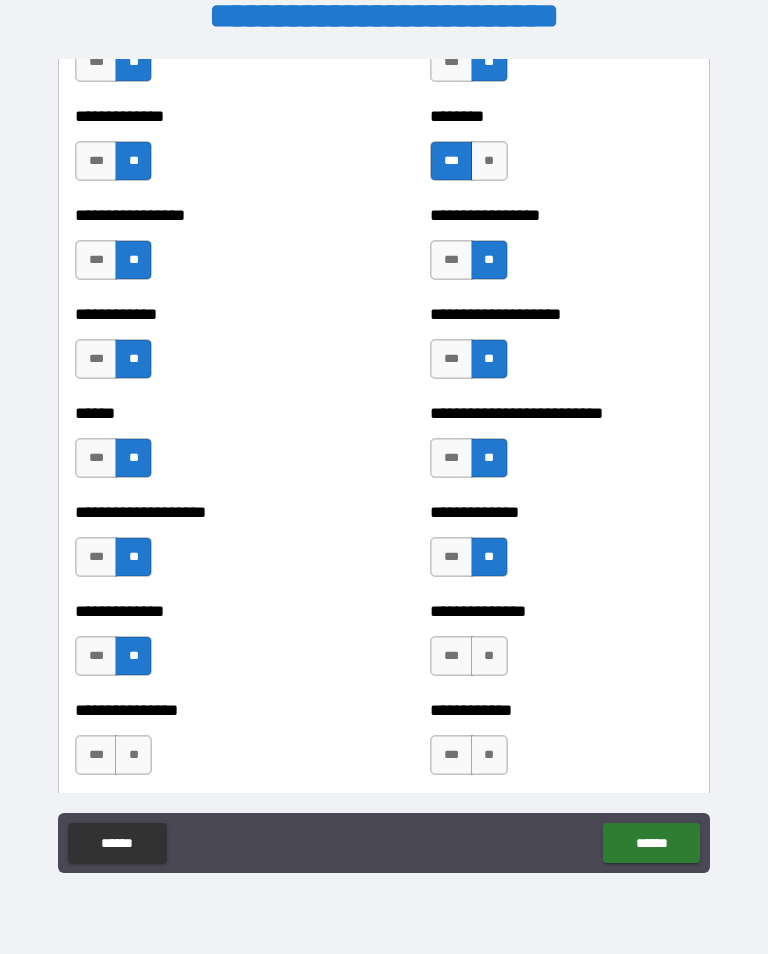 click on "**" at bounding box center [489, 656] 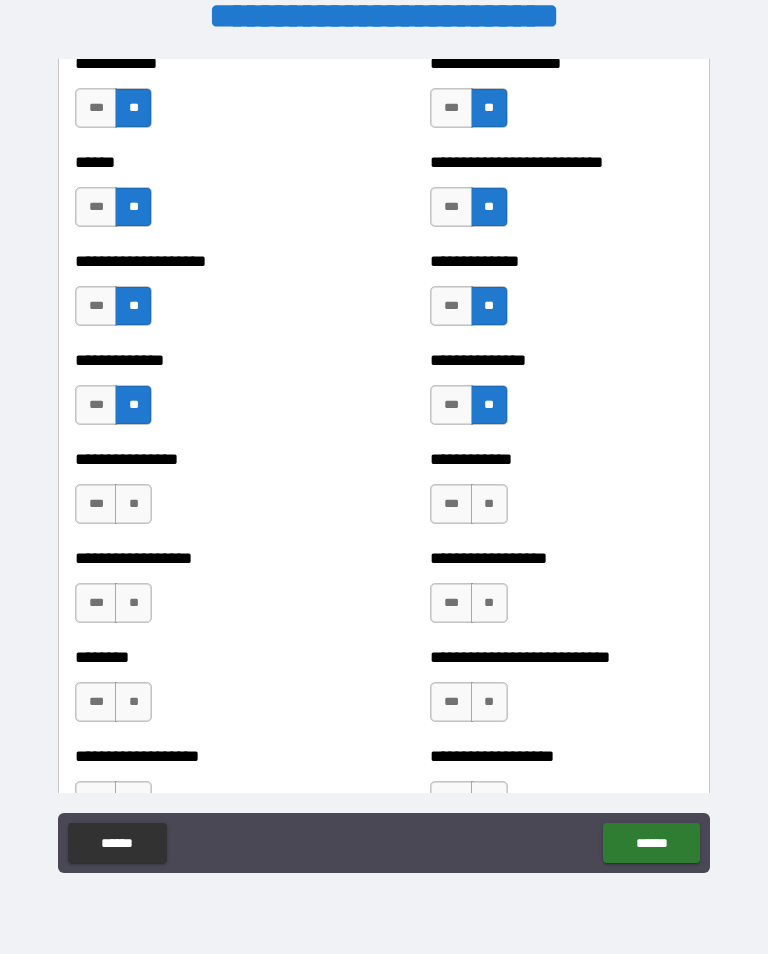 scroll, scrollTop: 3965, scrollLeft: 0, axis: vertical 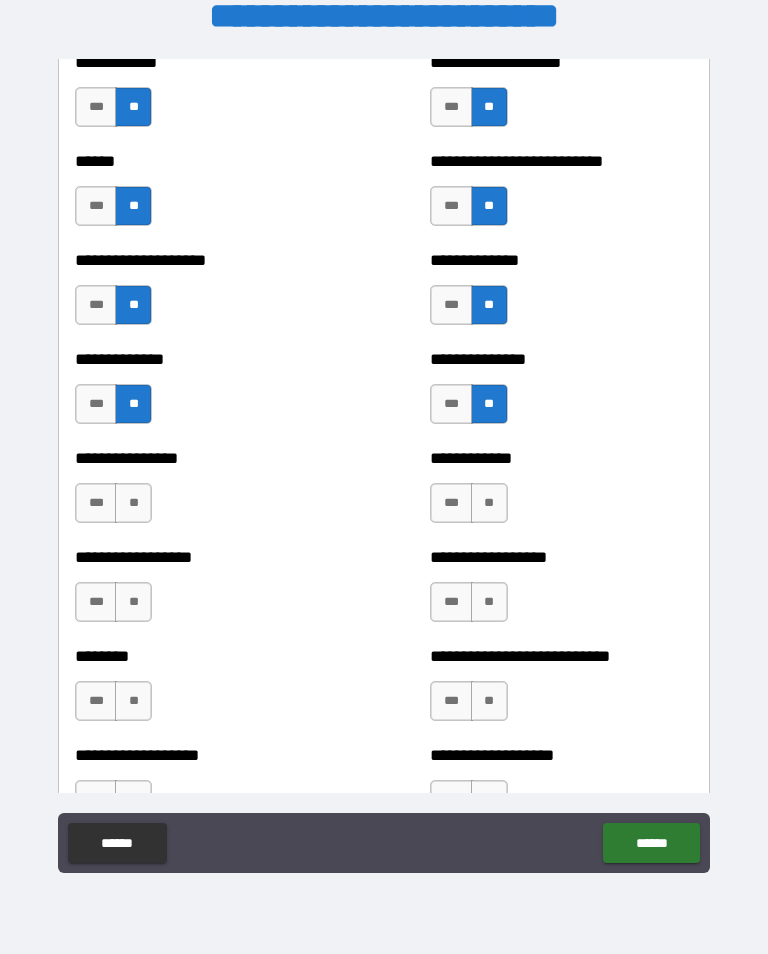 click on "**" at bounding box center [133, 503] 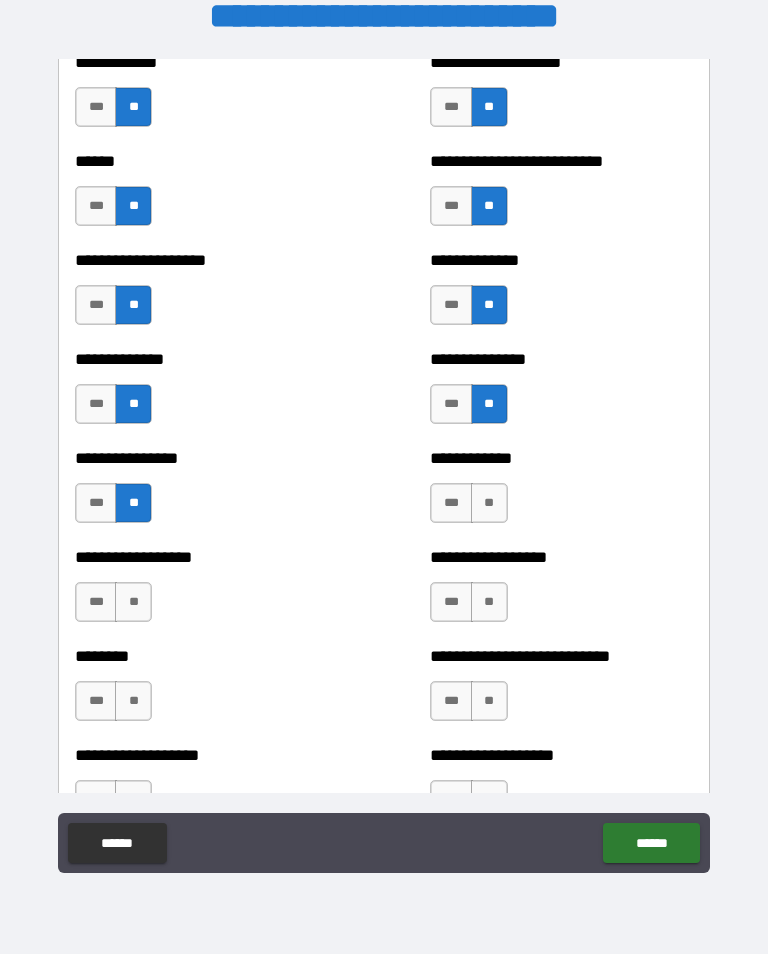 click on "**" at bounding box center [489, 503] 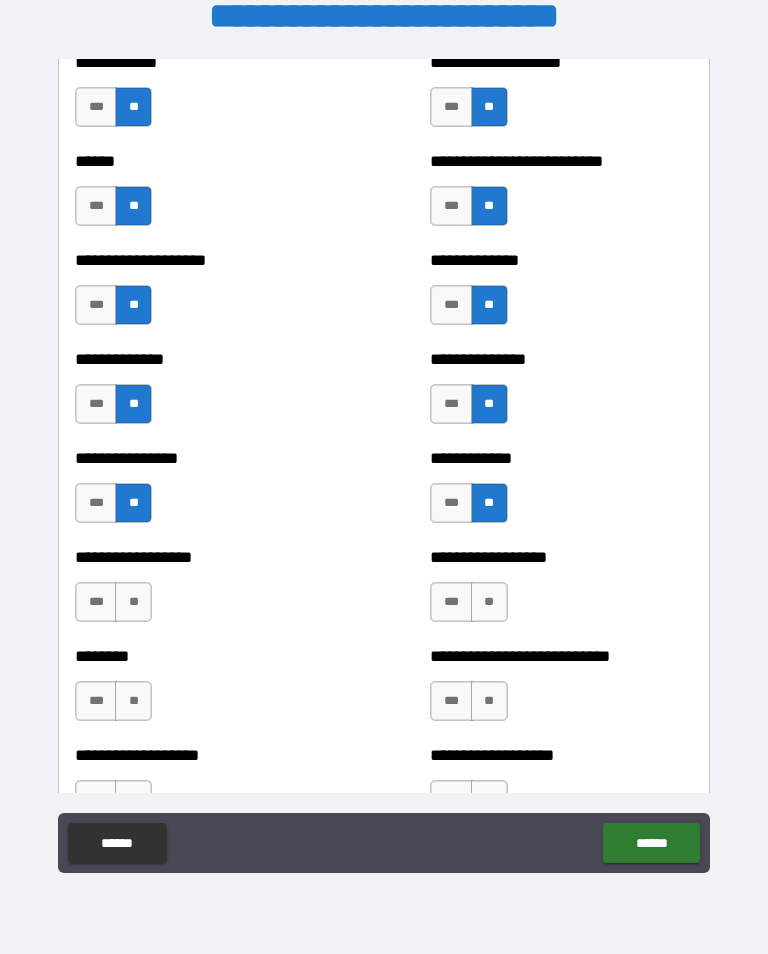 click on "**" at bounding box center (133, 602) 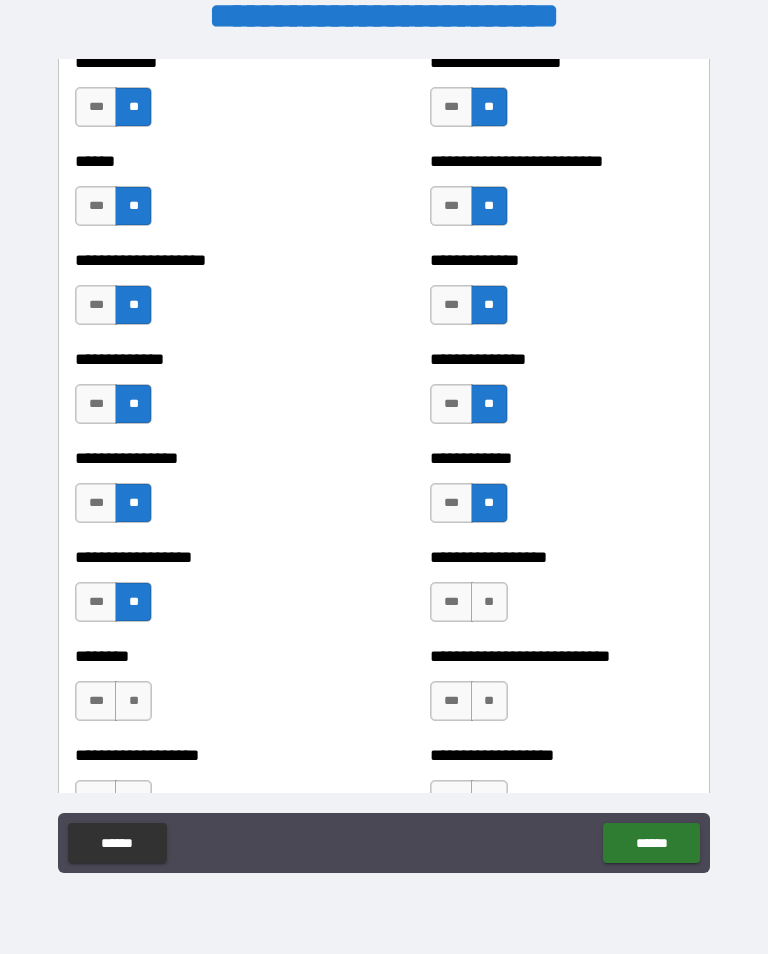 click on "**" at bounding box center [489, 602] 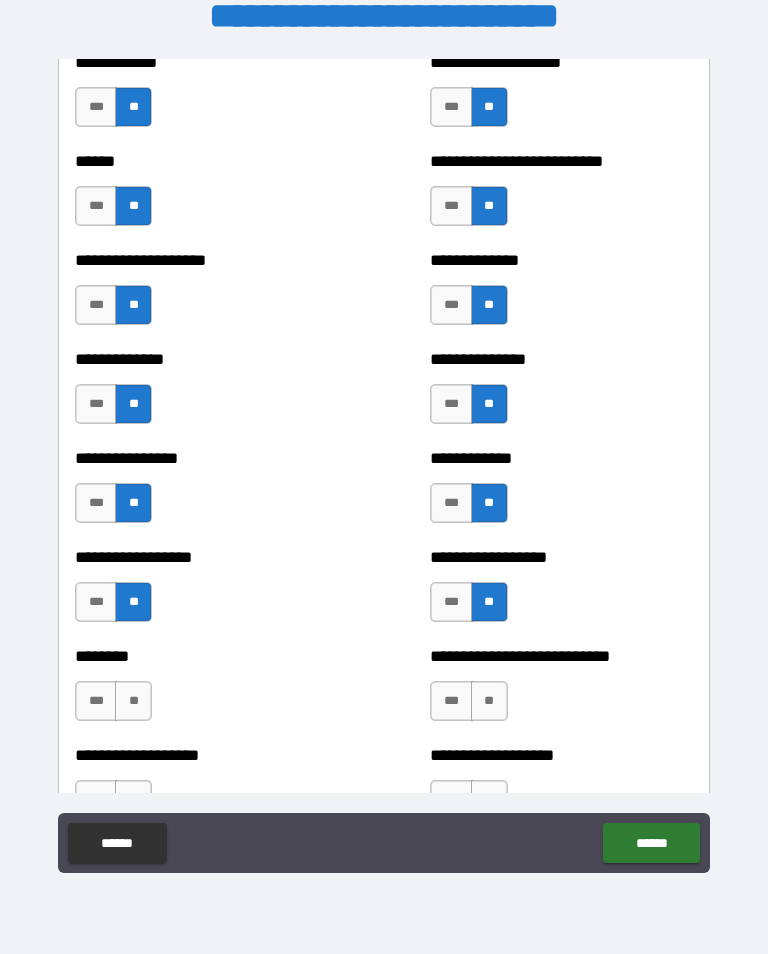 scroll, scrollTop: 4091, scrollLeft: 0, axis: vertical 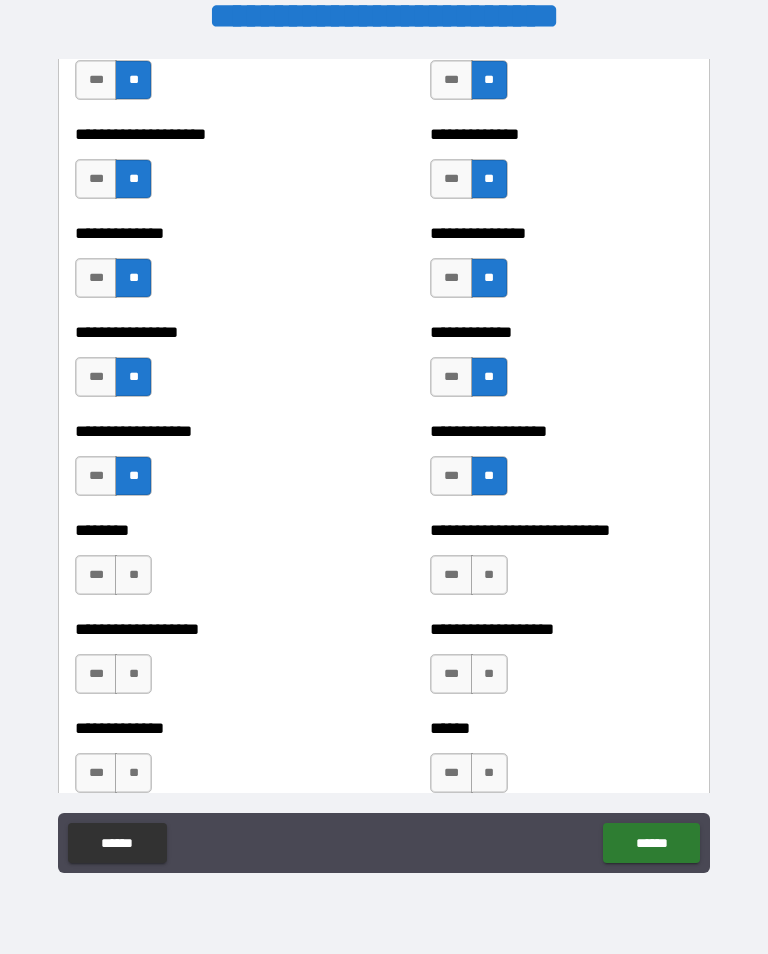 click on "**" at bounding box center [133, 575] 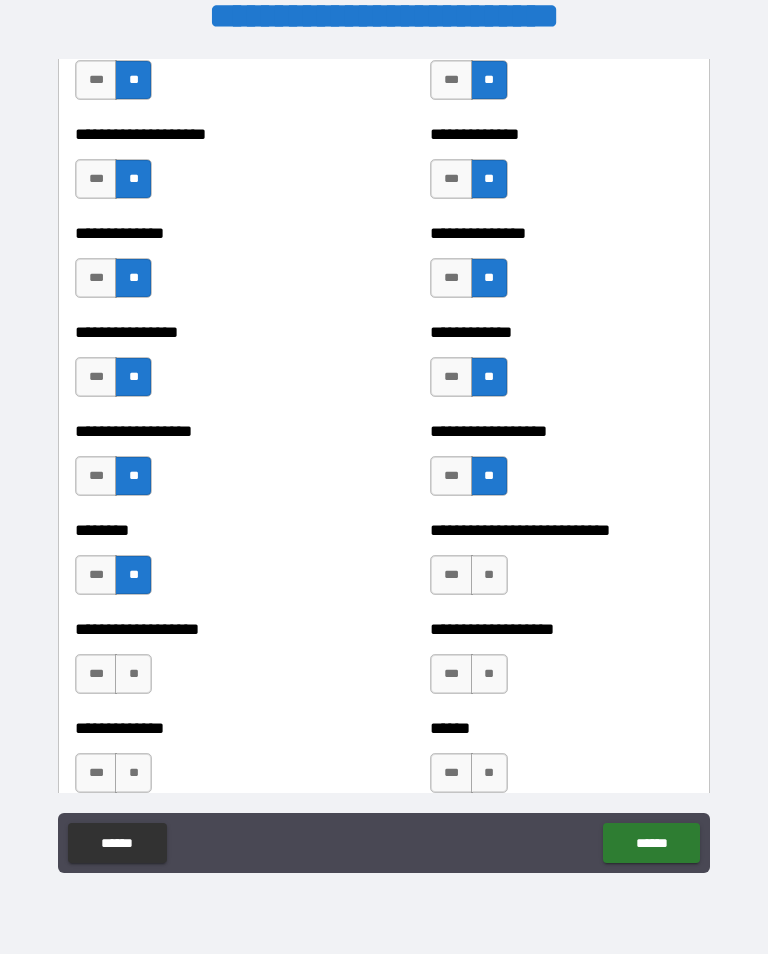click on "**" at bounding box center [489, 575] 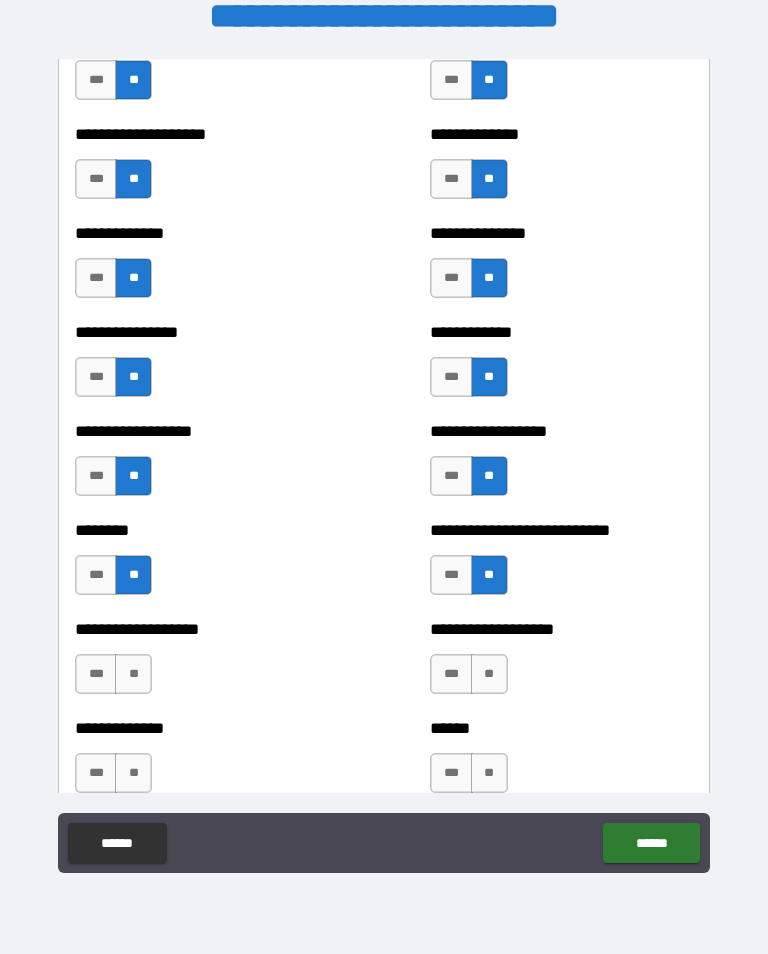 click on "**" at bounding box center (133, 674) 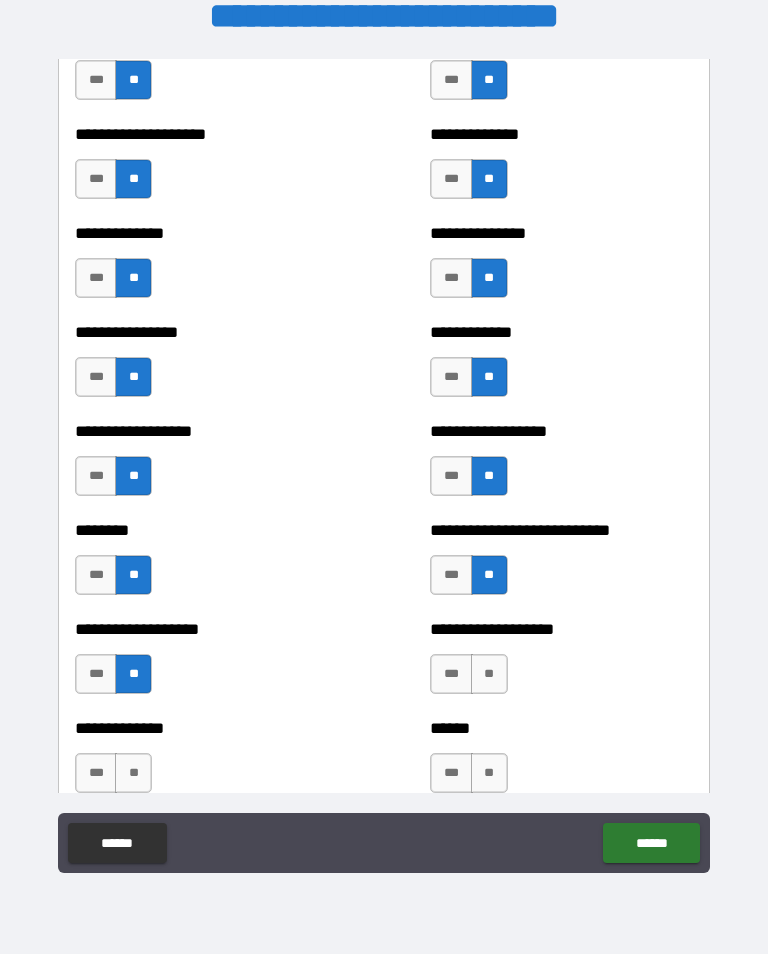click on "**" at bounding box center [489, 674] 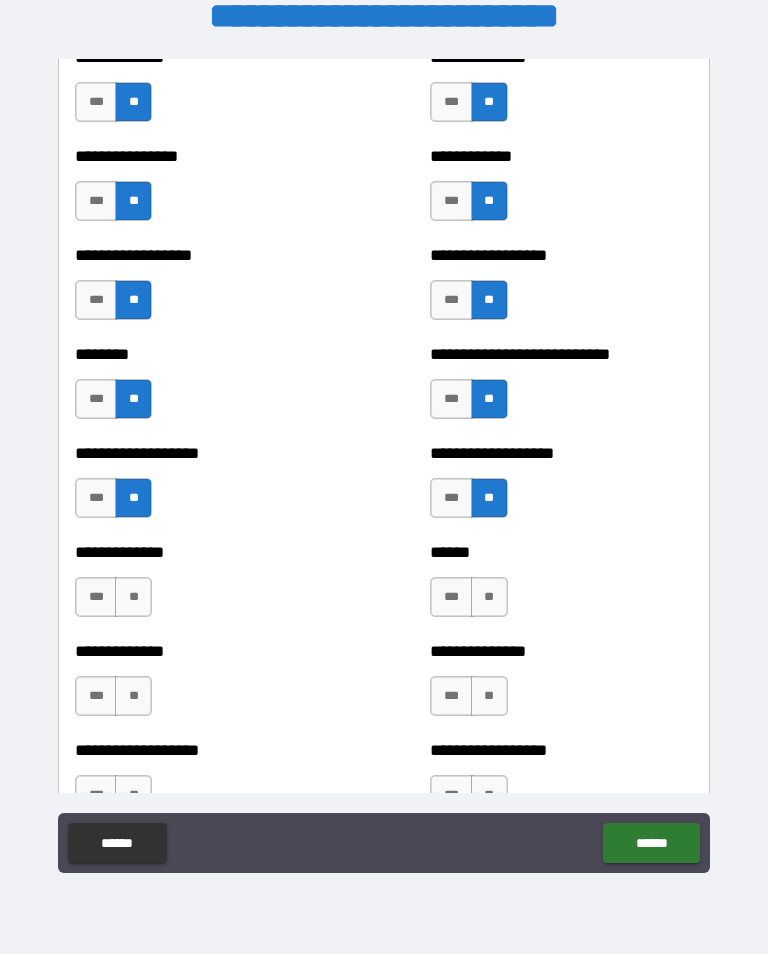 scroll, scrollTop: 4273, scrollLeft: 0, axis: vertical 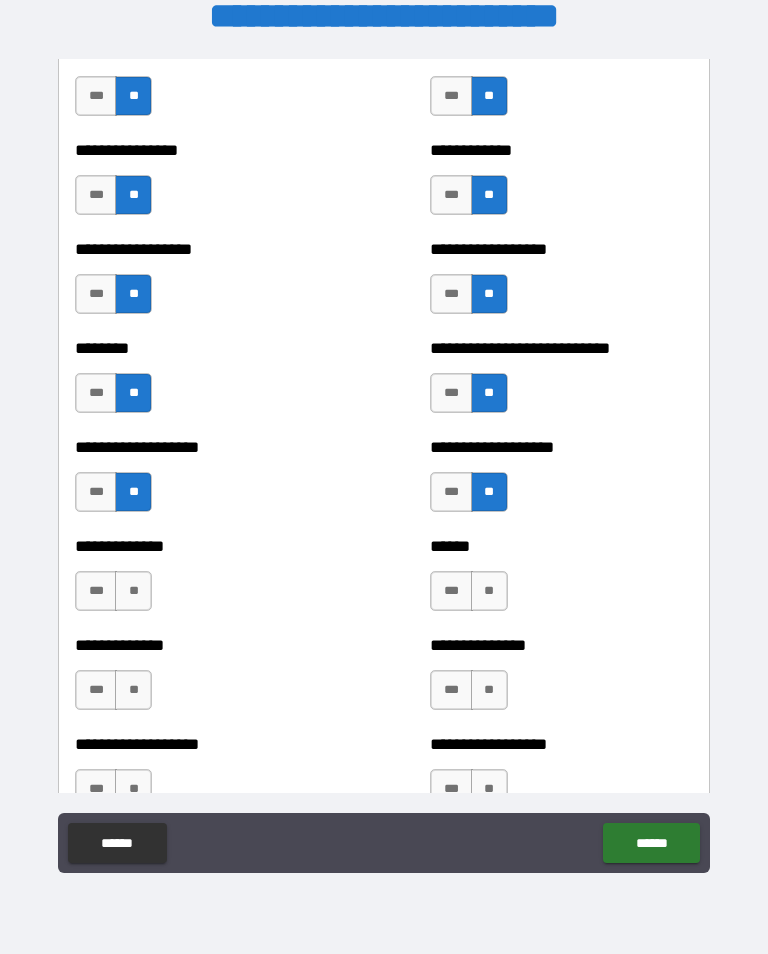 click on "**" at bounding box center [133, 591] 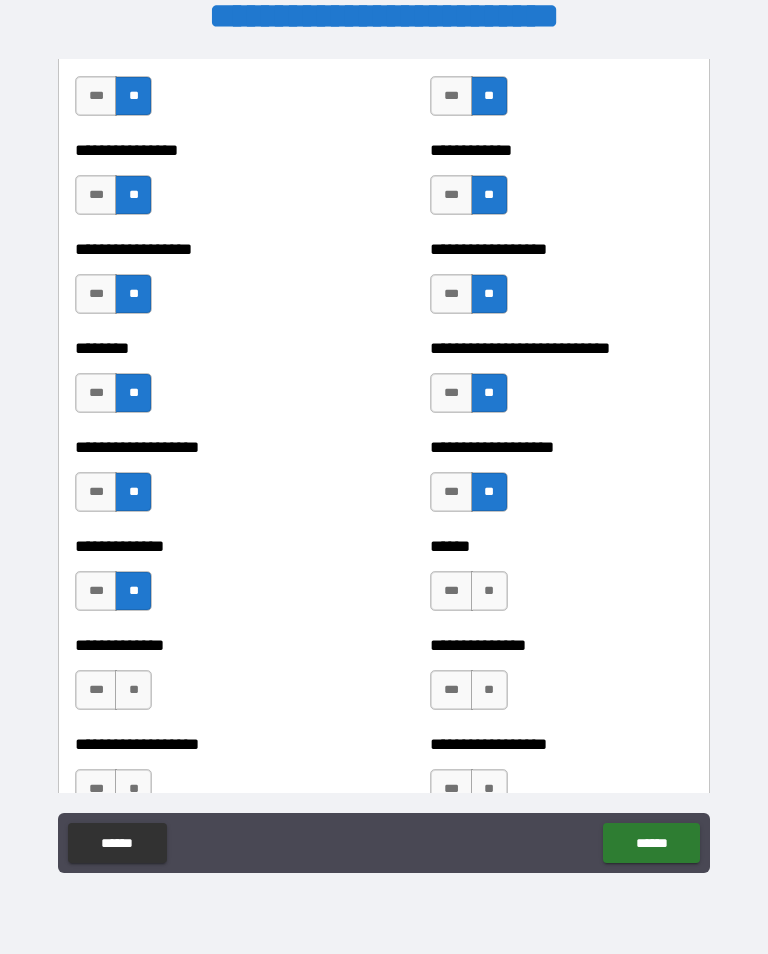click on "**" at bounding box center (489, 591) 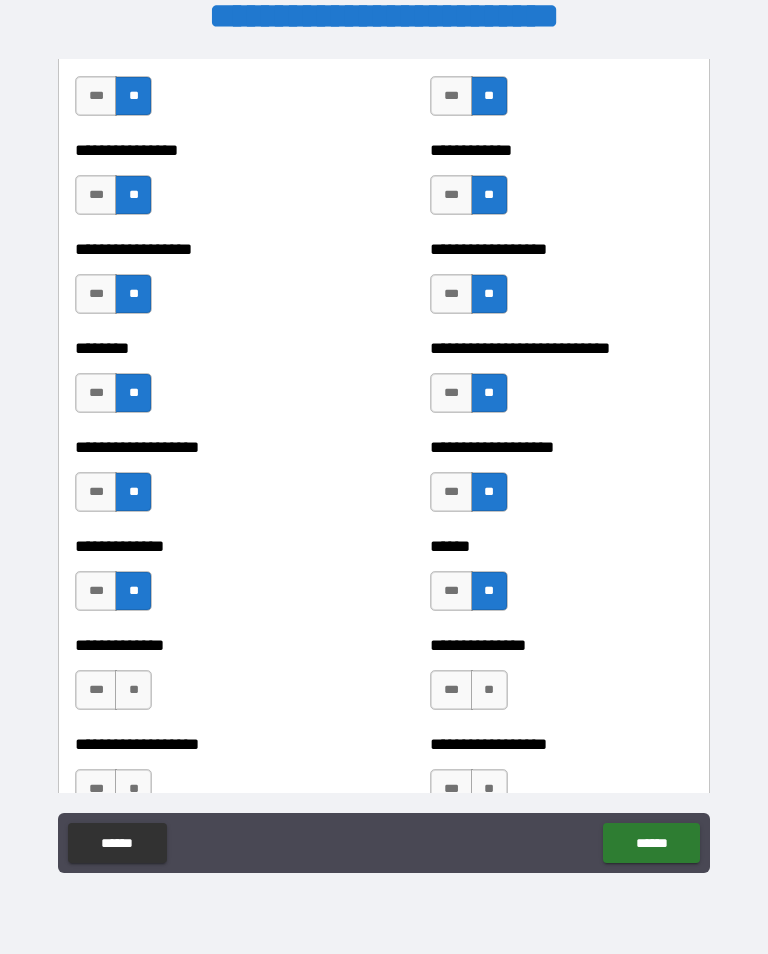 click on "**" at bounding box center [133, 690] 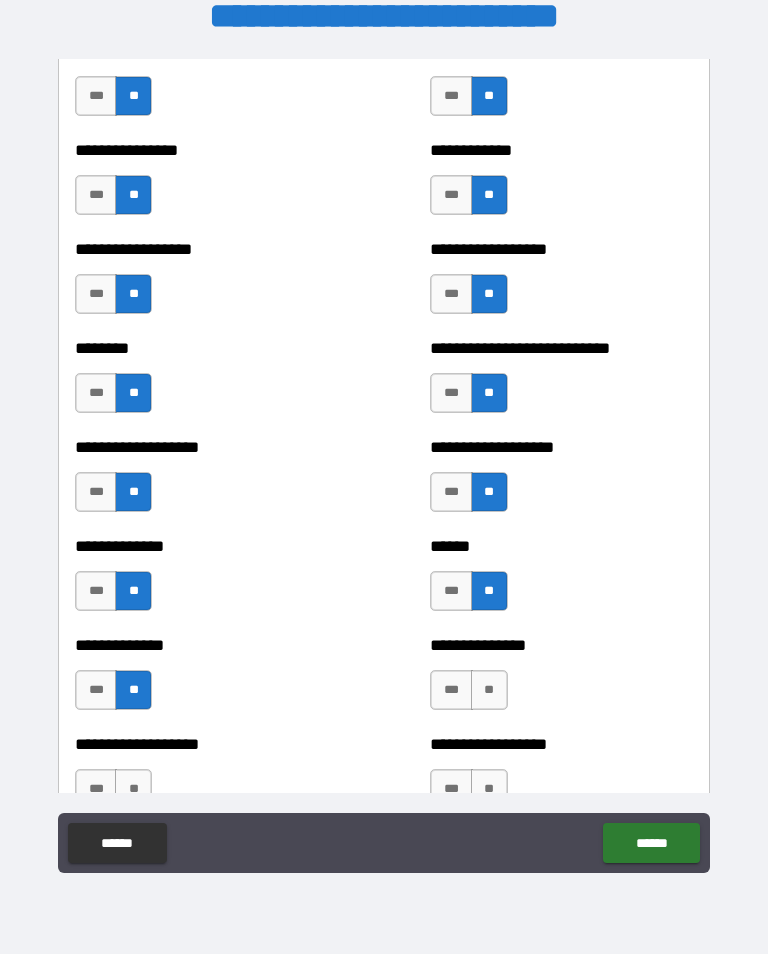 click on "**" at bounding box center [489, 690] 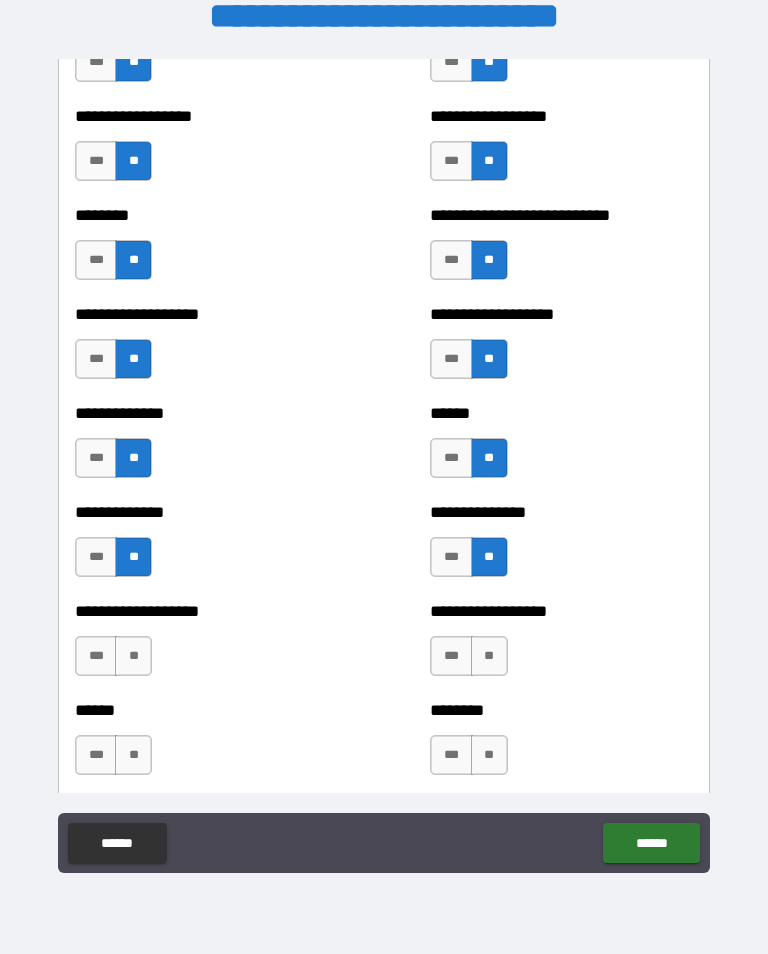 scroll, scrollTop: 4406, scrollLeft: 0, axis: vertical 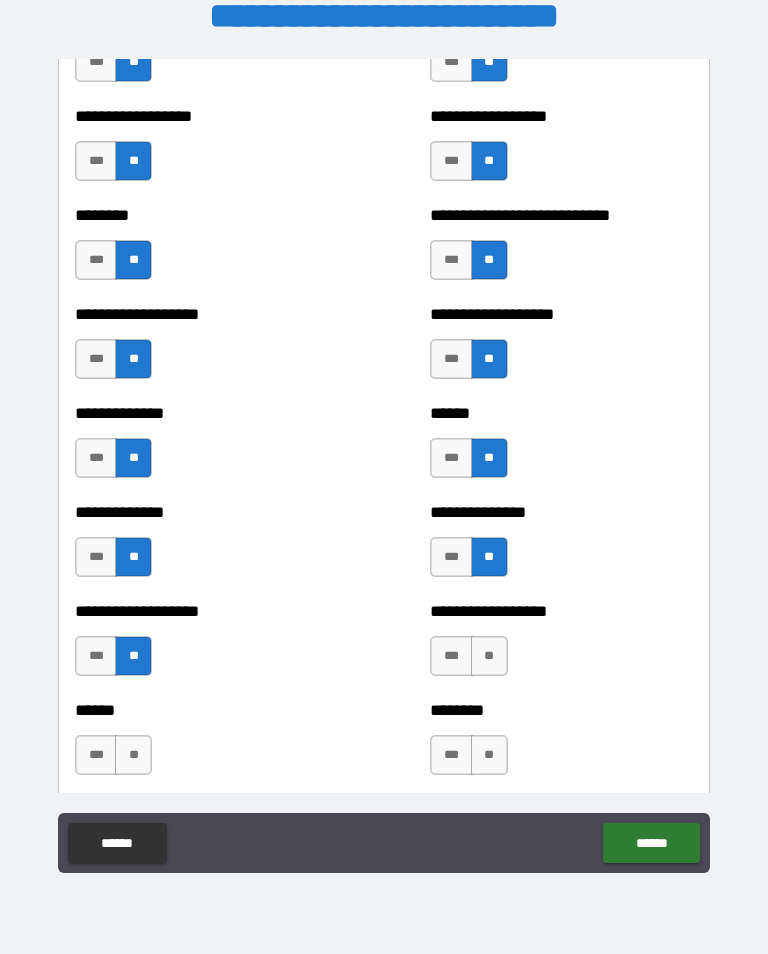 click on "**" at bounding box center [489, 656] 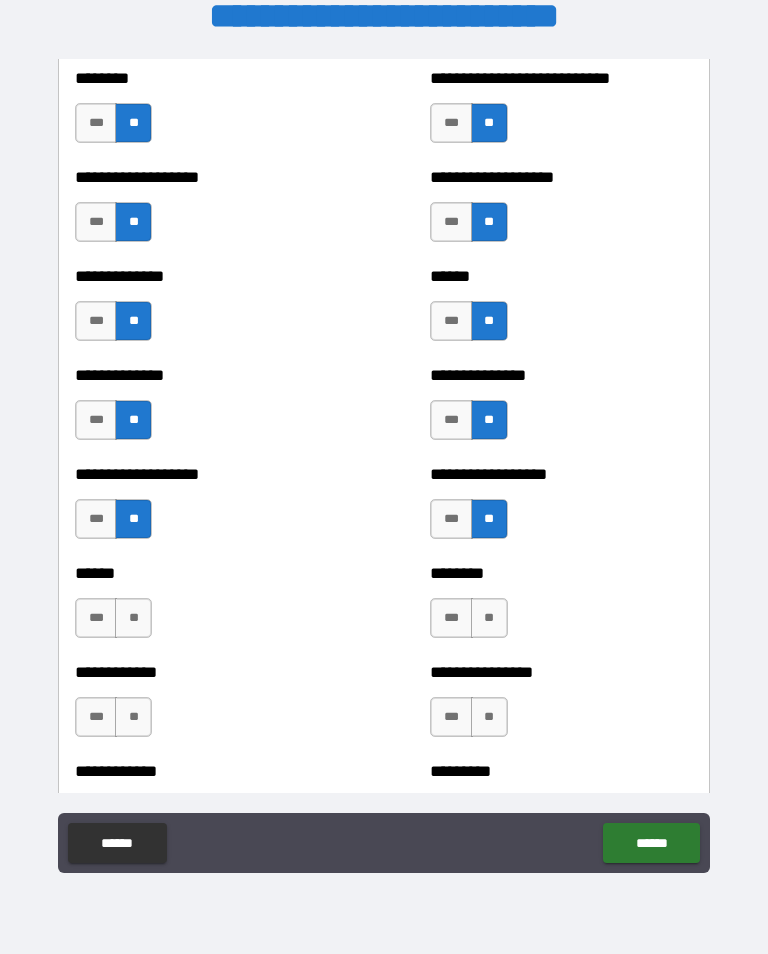 scroll, scrollTop: 4545, scrollLeft: 0, axis: vertical 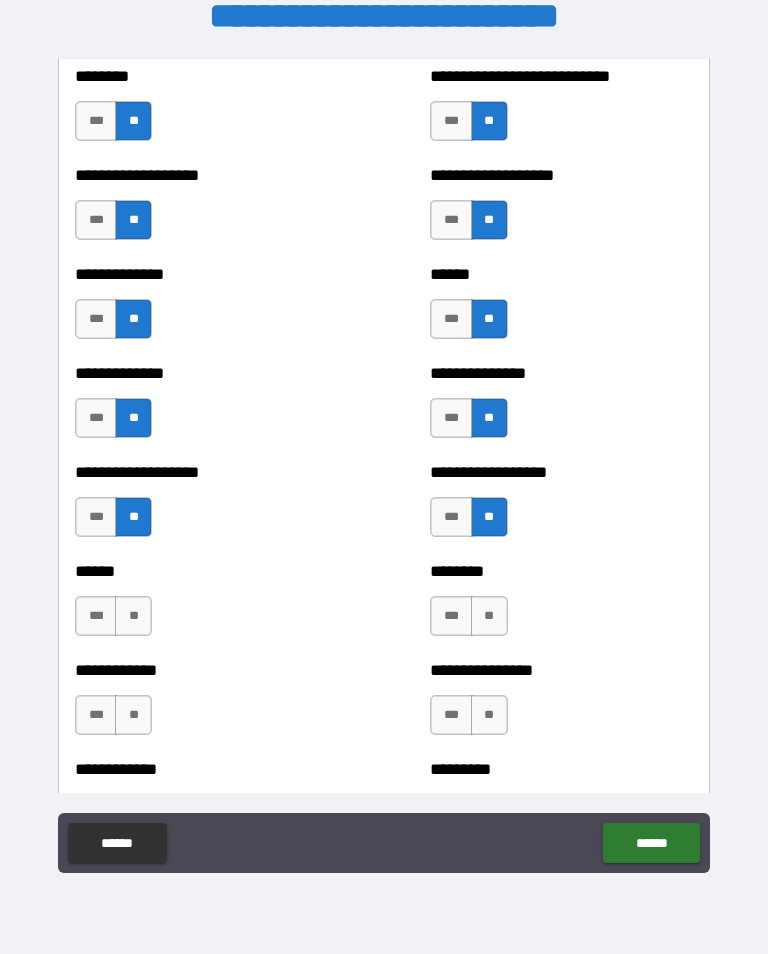 click on "**" at bounding box center [133, 616] 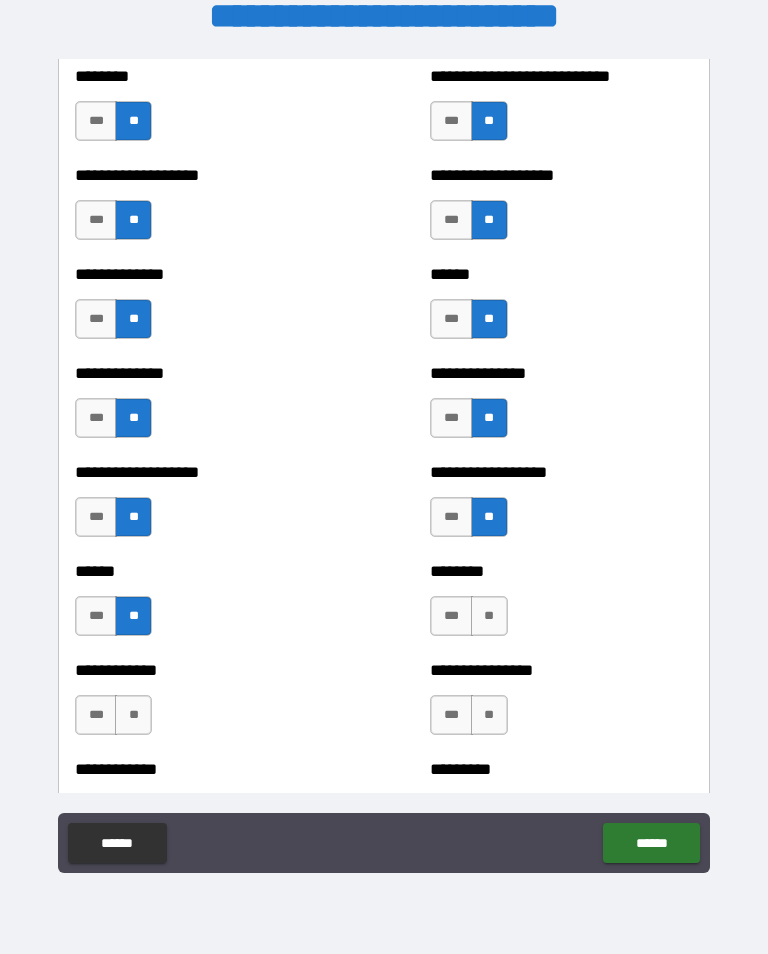 click on "**" at bounding box center [489, 616] 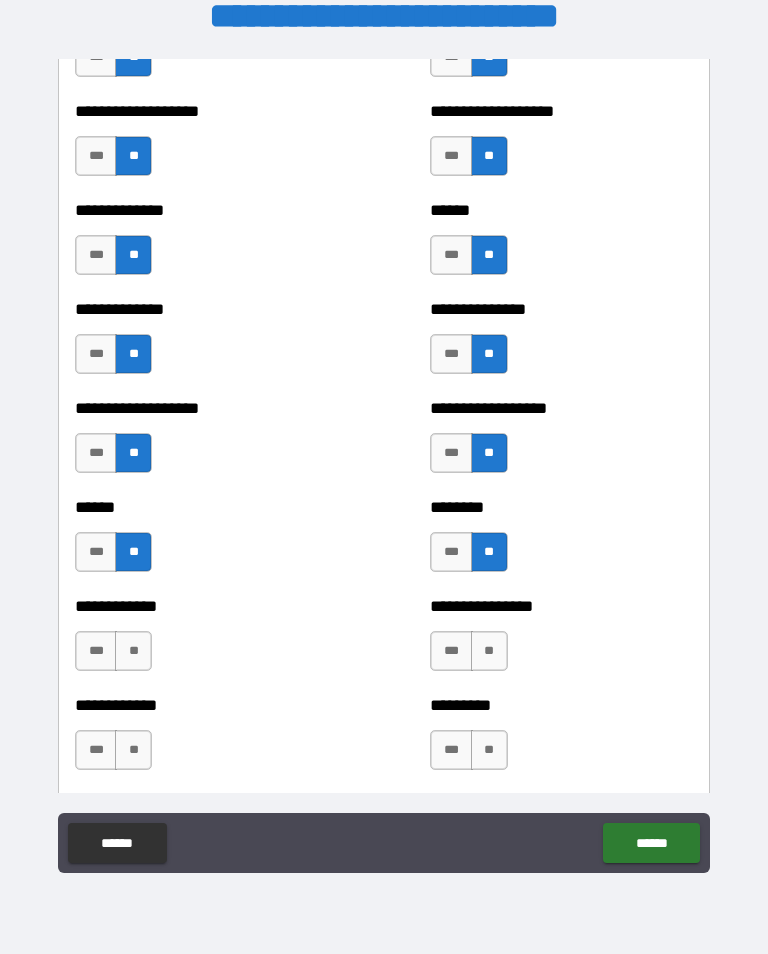 scroll, scrollTop: 4611, scrollLeft: 0, axis: vertical 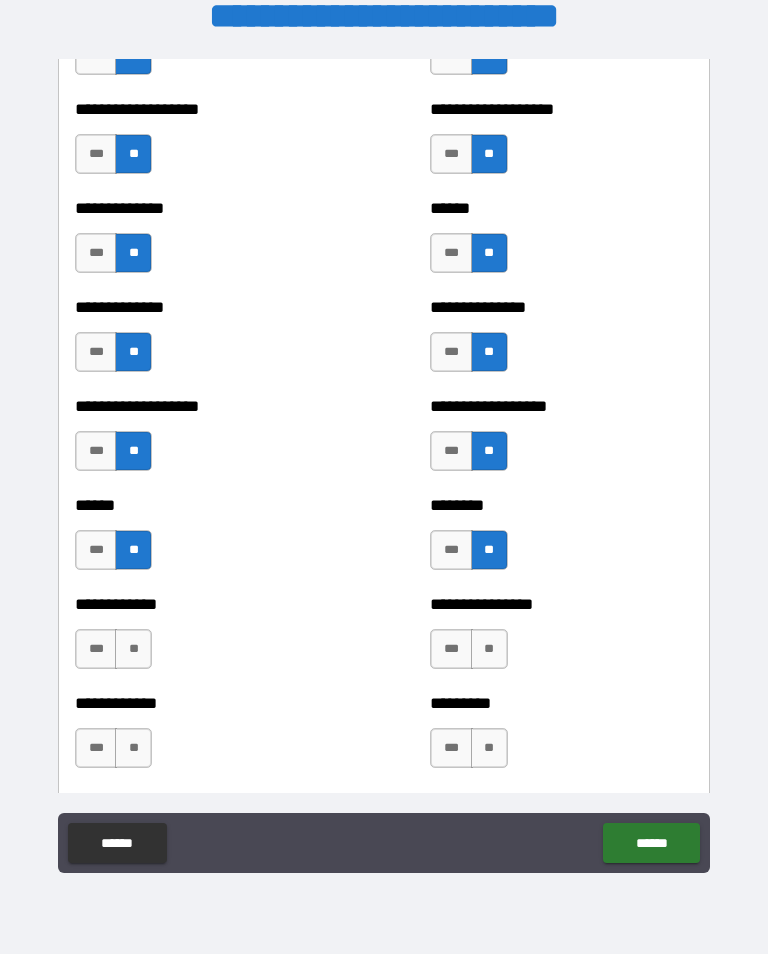 click on "**" at bounding box center [133, 649] 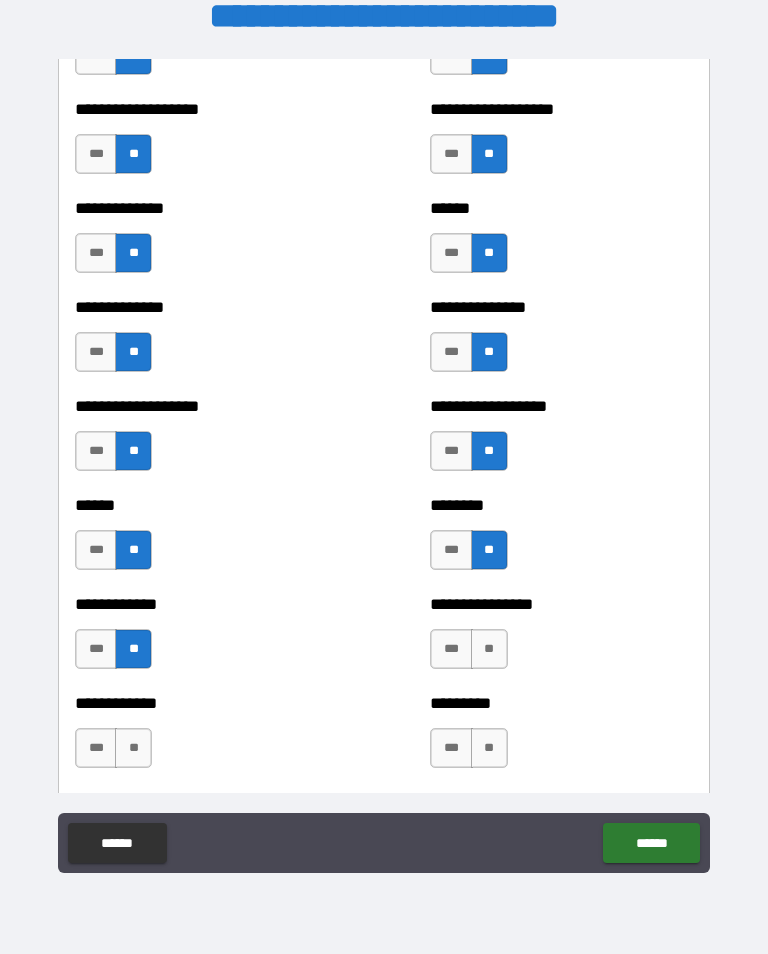 click on "**" at bounding box center (489, 649) 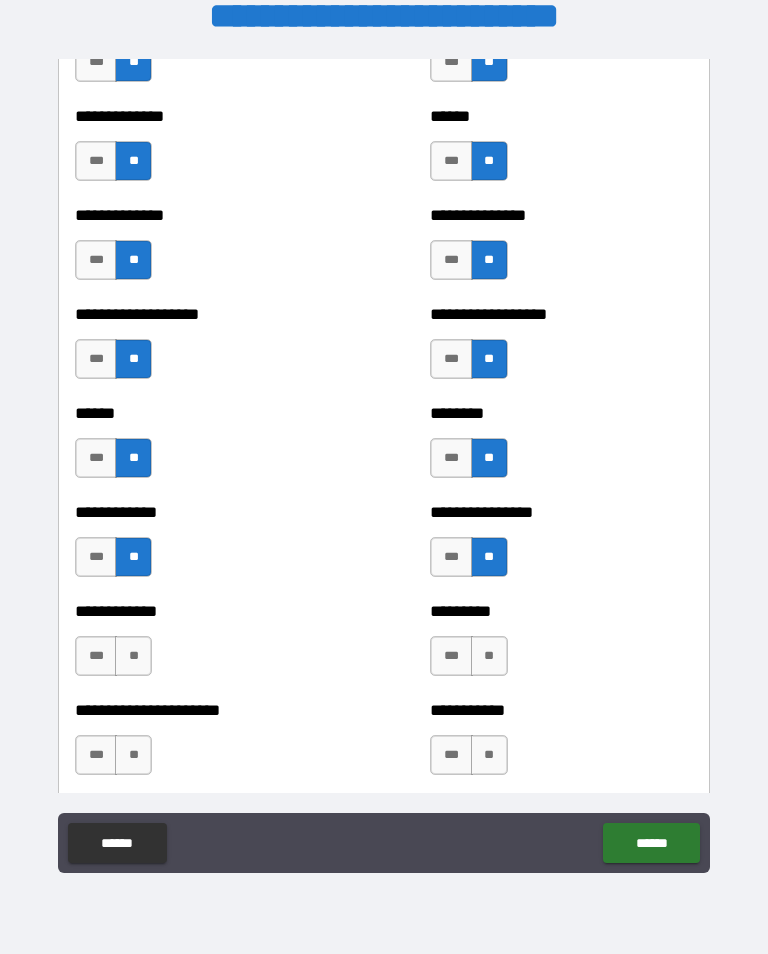 scroll, scrollTop: 4704, scrollLeft: 0, axis: vertical 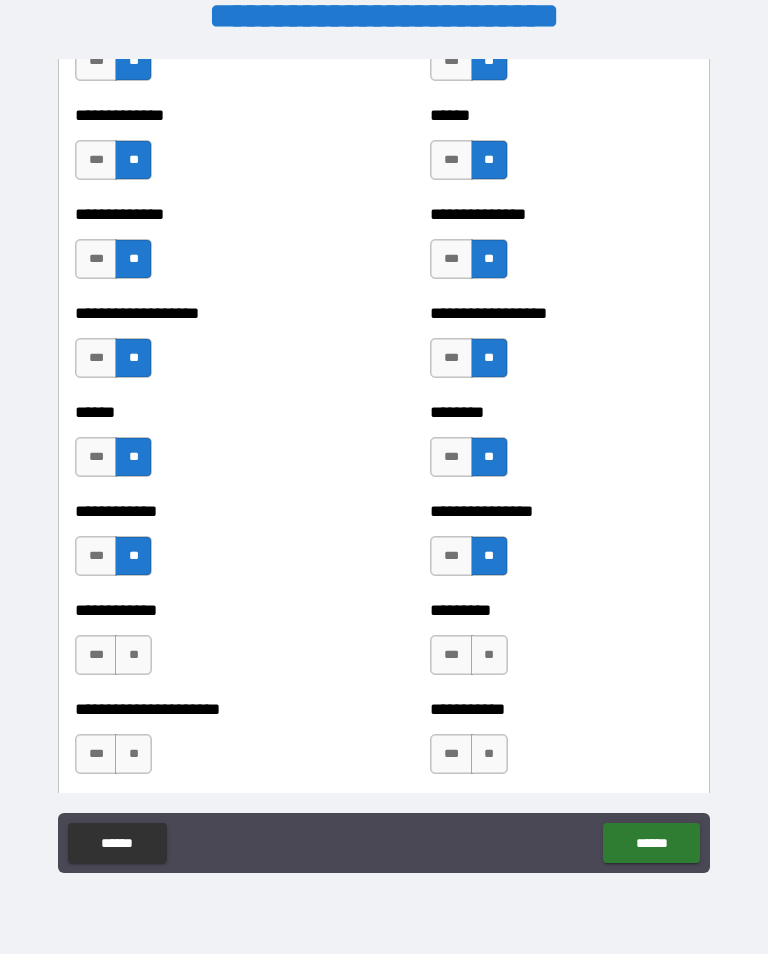 click on "**" at bounding box center (133, 655) 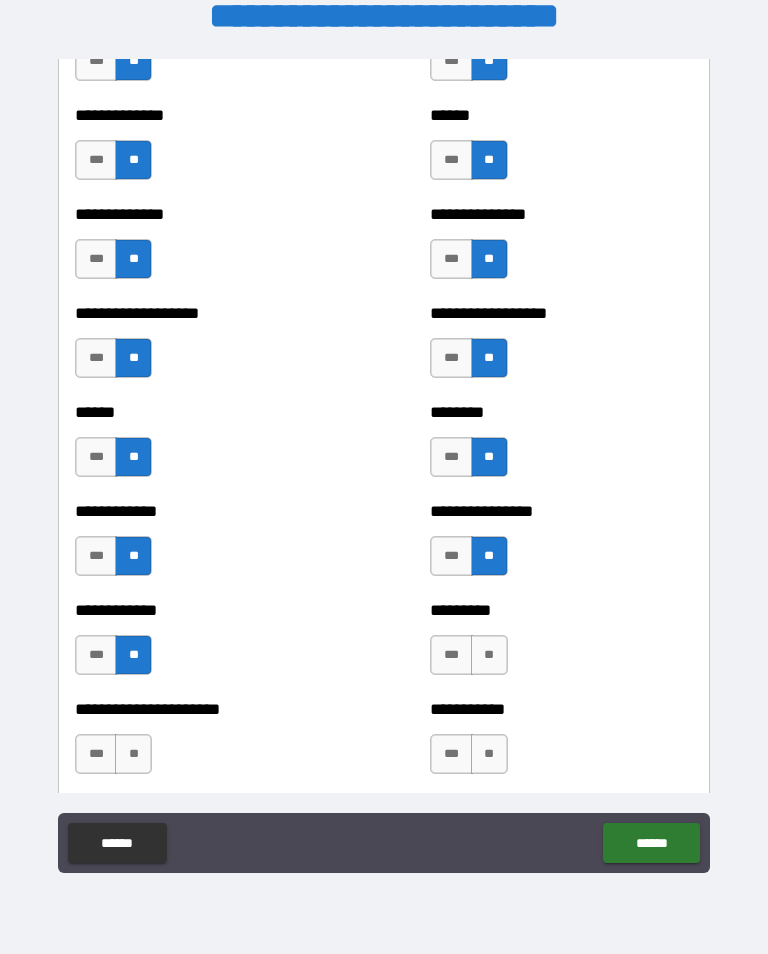 click on "**" at bounding box center [489, 655] 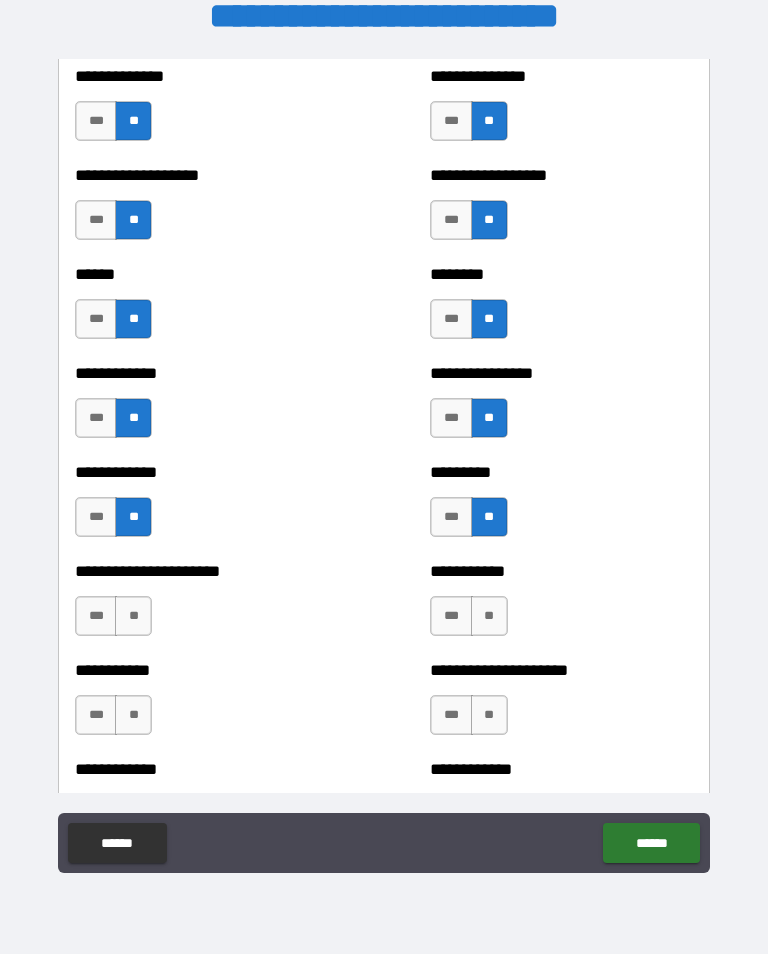 scroll, scrollTop: 4839, scrollLeft: 0, axis: vertical 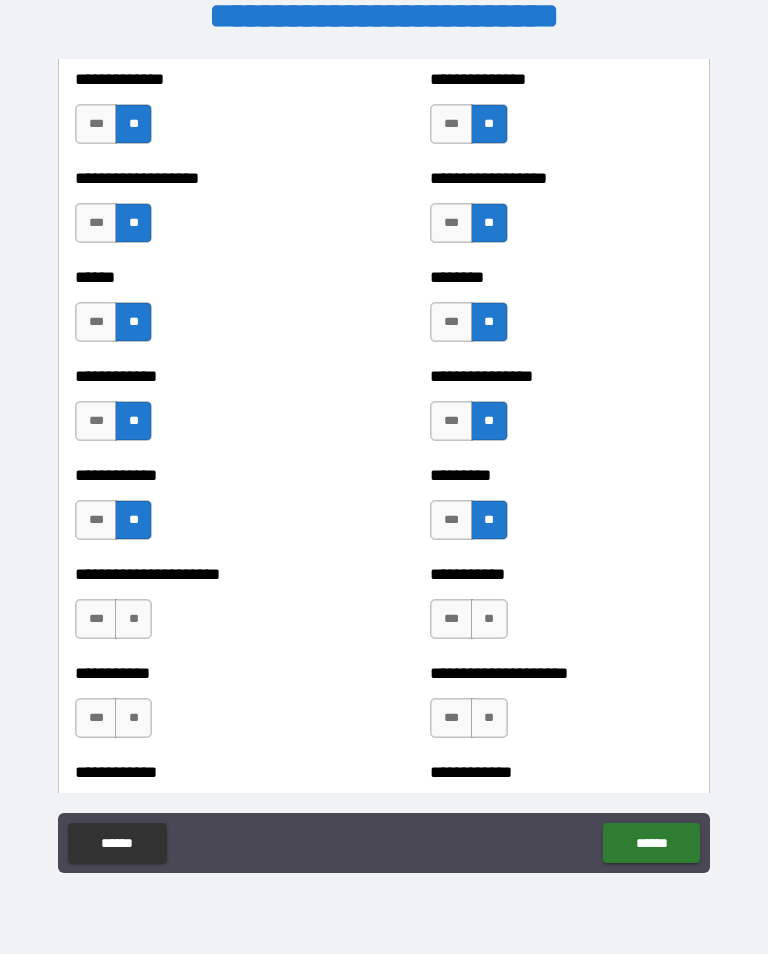 click on "**" at bounding box center (133, 619) 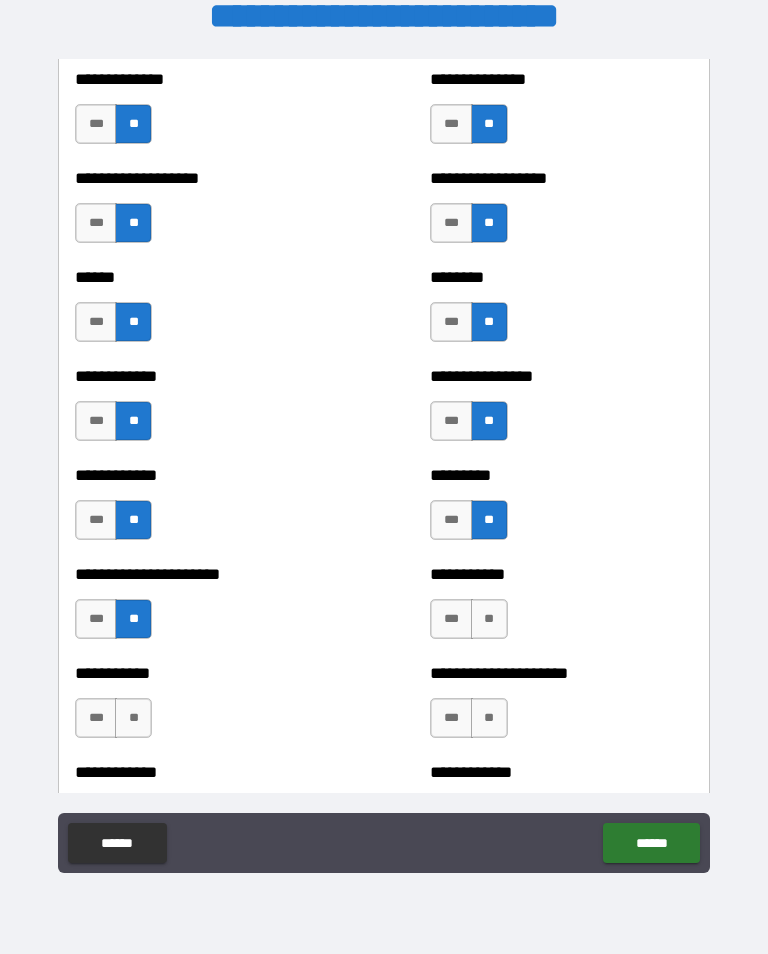 click on "**" at bounding box center [489, 619] 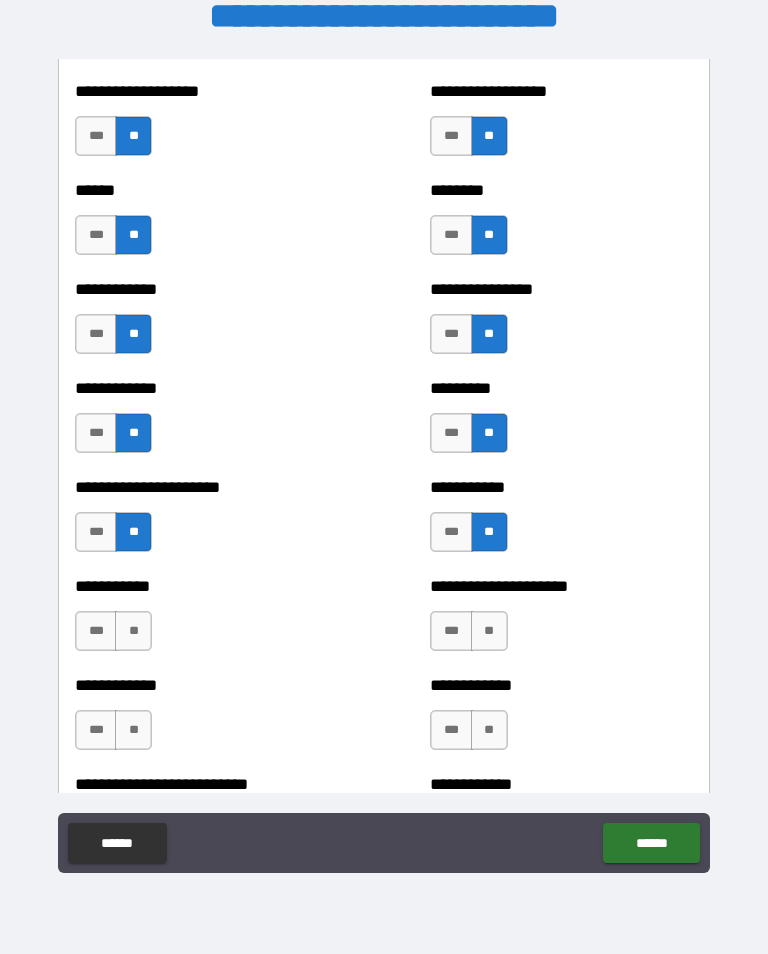 scroll, scrollTop: 4925, scrollLeft: 0, axis: vertical 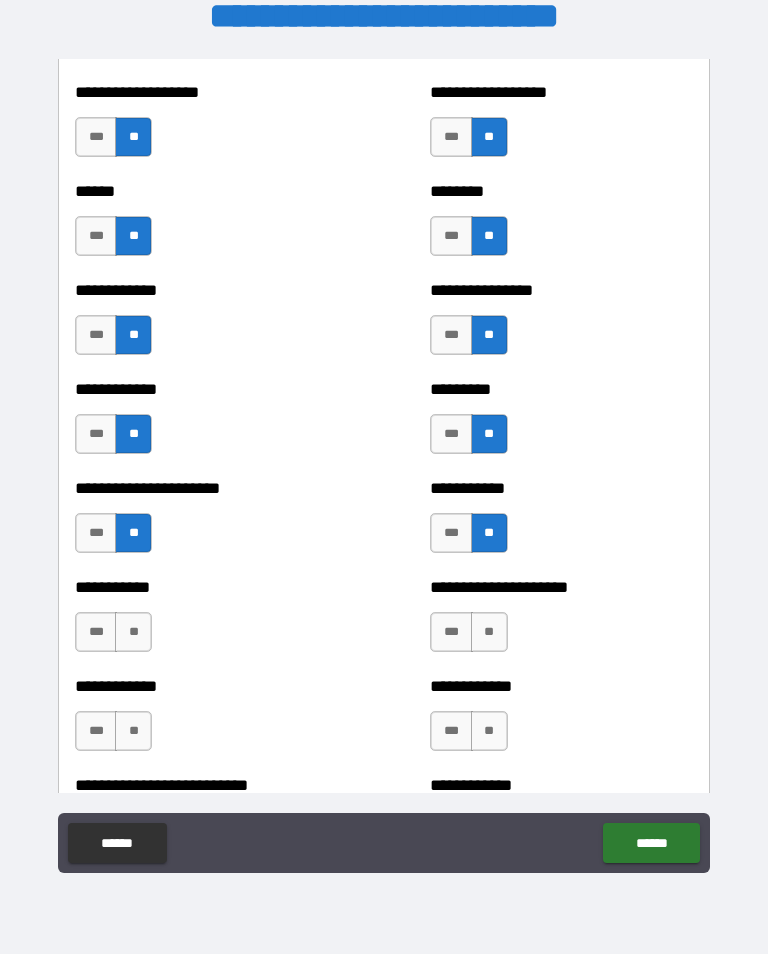 click on "**" at bounding box center [133, 632] 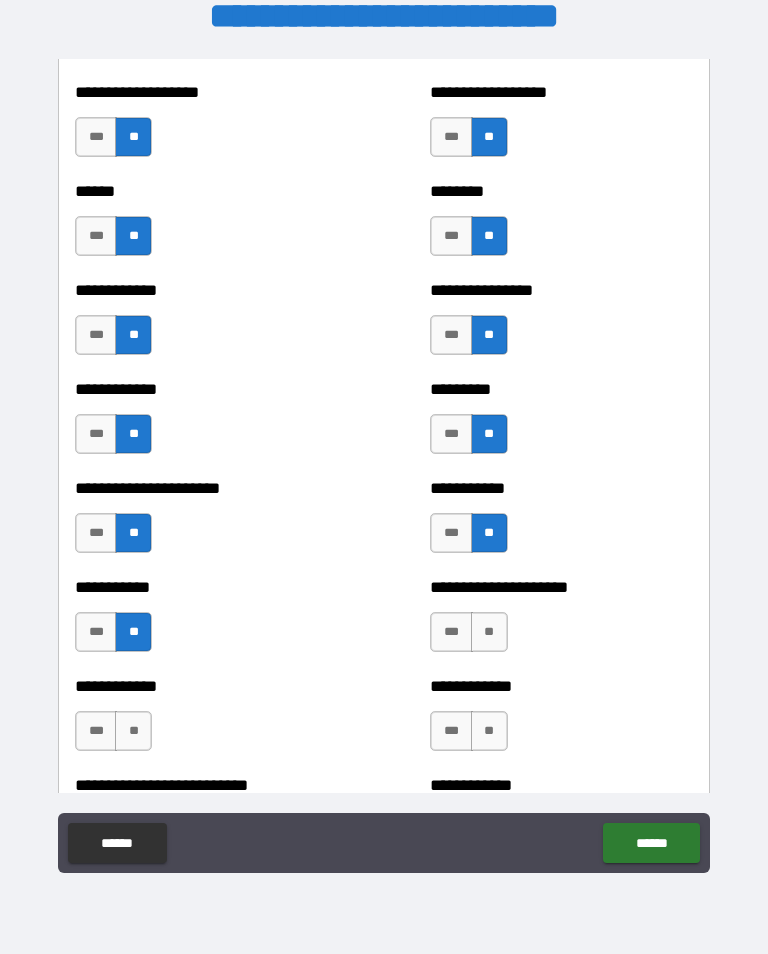 click on "**" at bounding box center [489, 632] 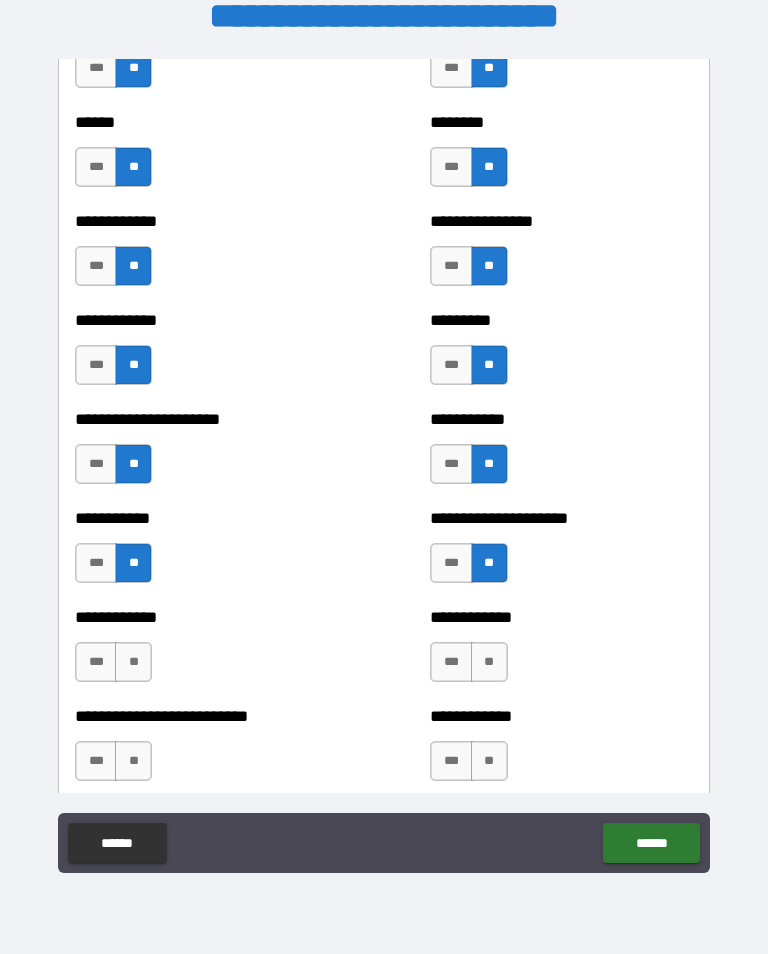 scroll, scrollTop: 4995, scrollLeft: 0, axis: vertical 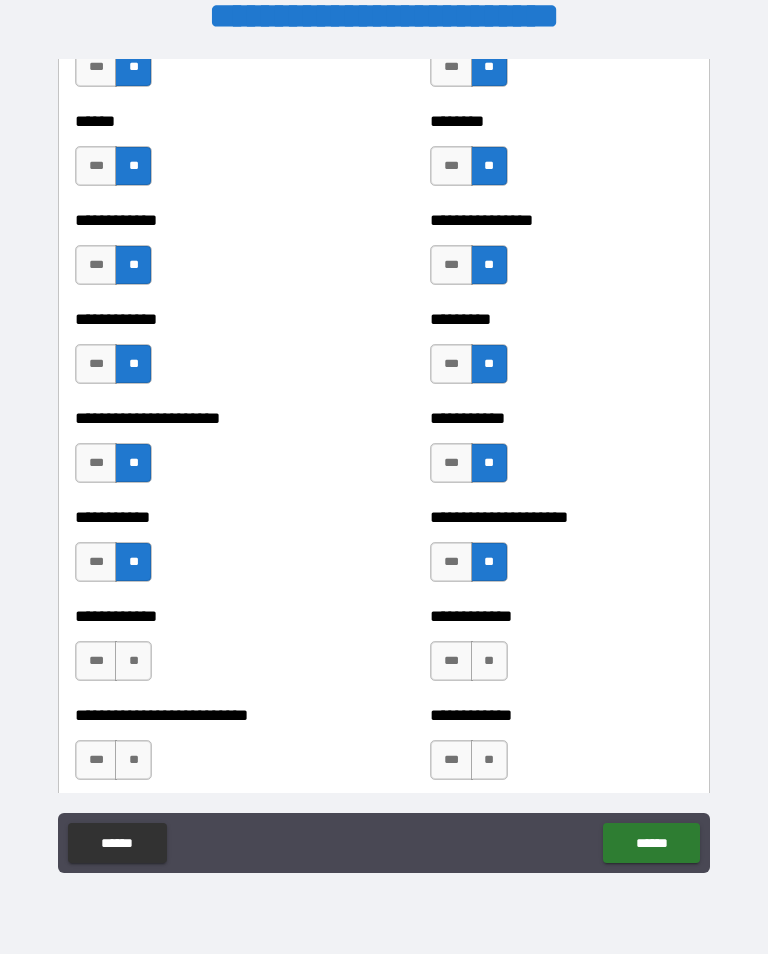 click on "**" at bounding box center (133, 661) 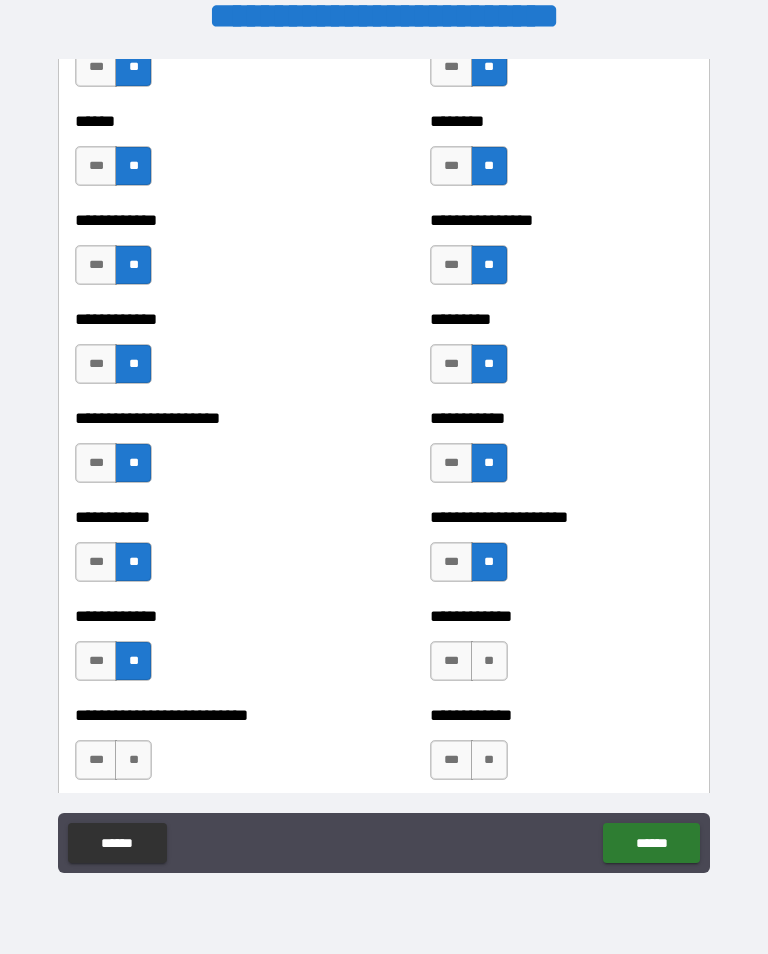 click on "**" at bounding box center [489, 661] 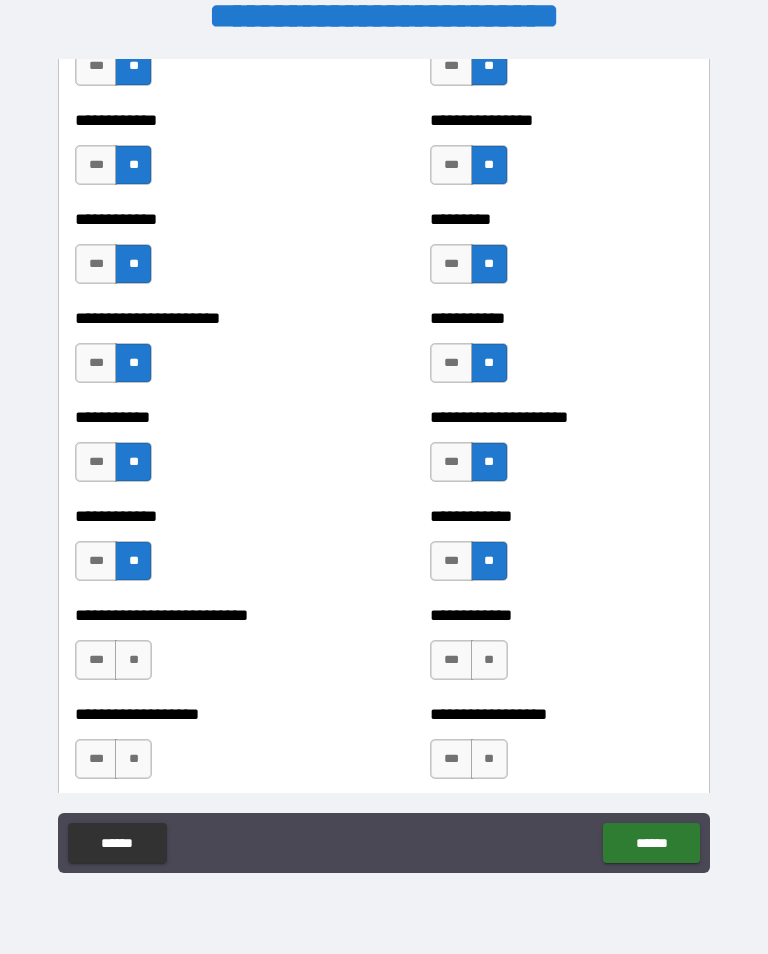 scroll, scrollTop: 5094, scrollLeft: 0, axis: vertical 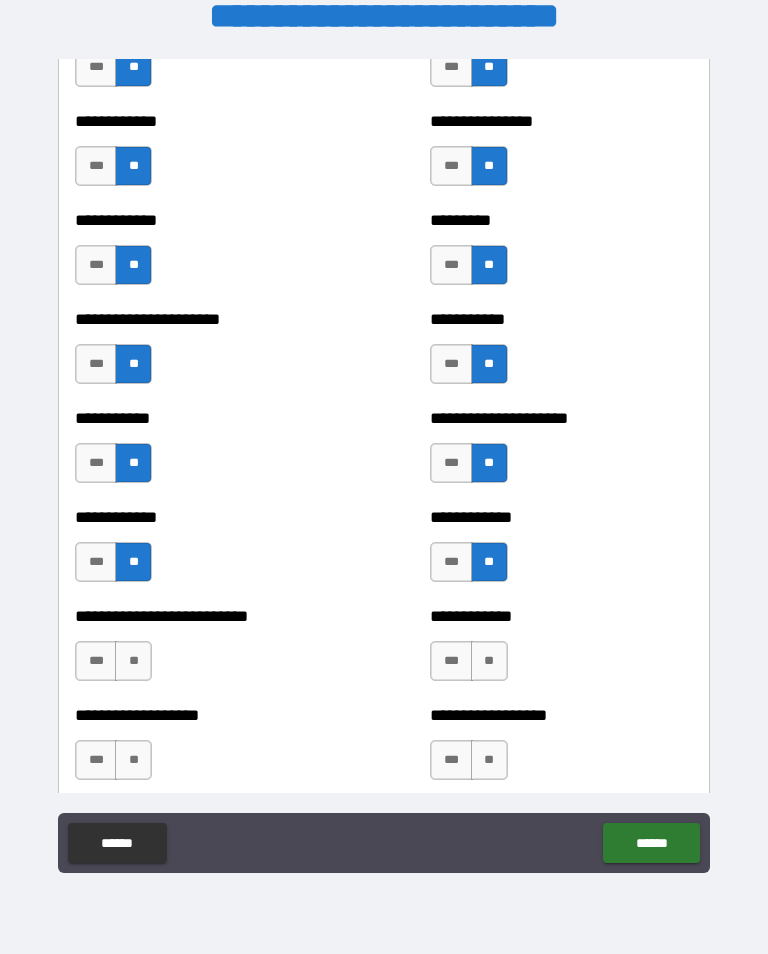 click on "**" at bounding box center [133, 661] 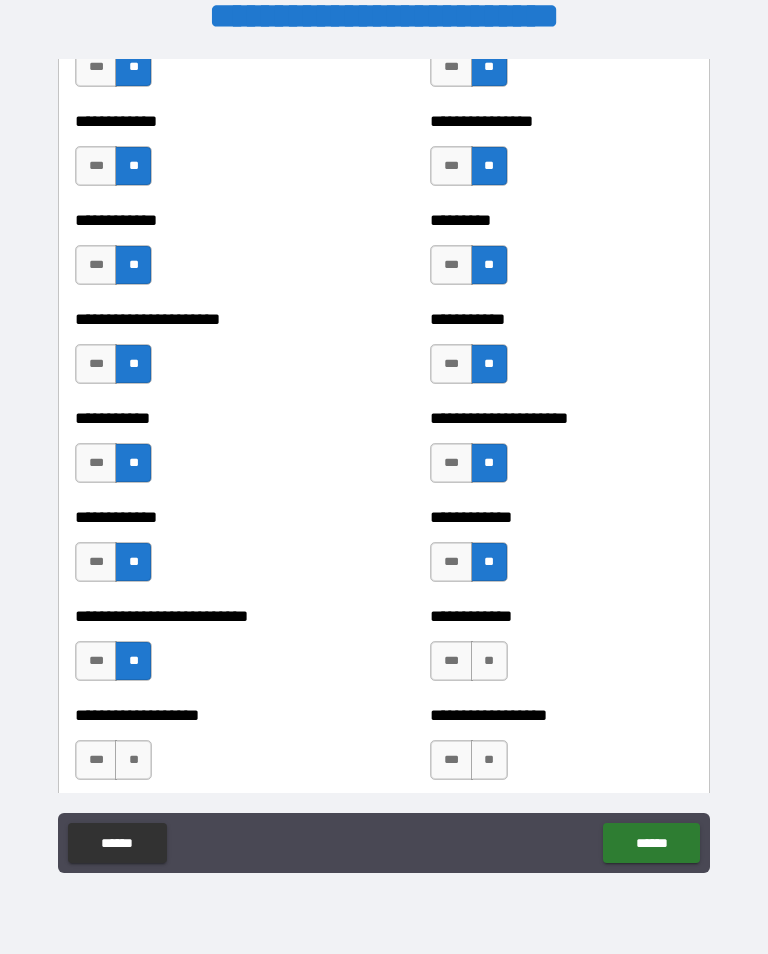 click on "**" at bounding box center [489, 661] 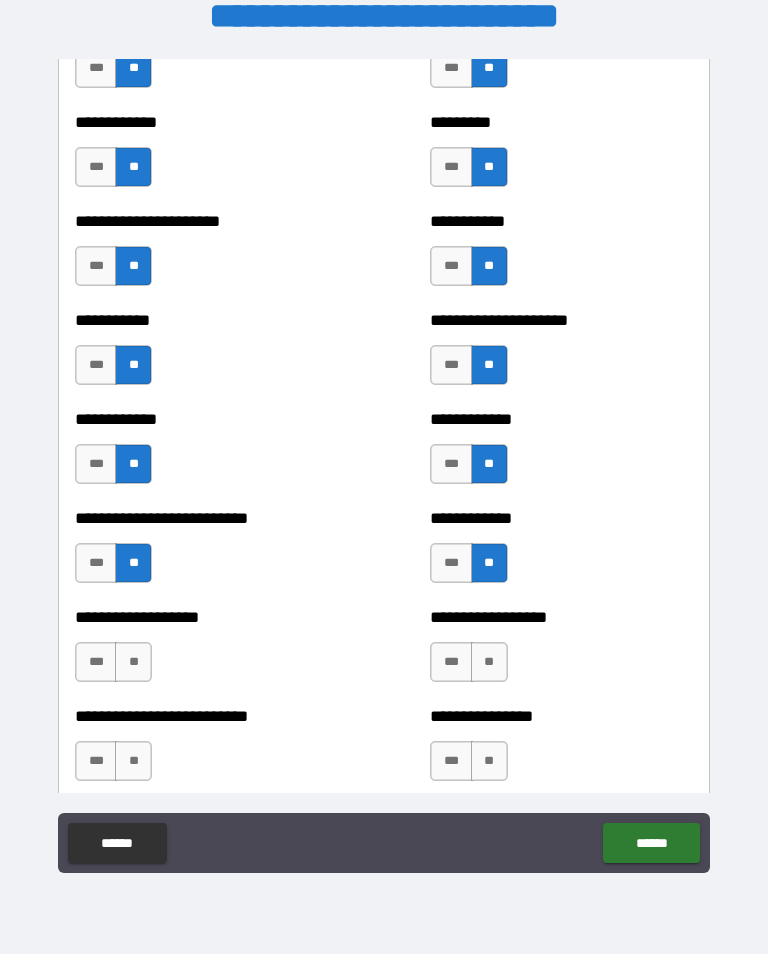 scroll, scrollTop: 5191, scrollLeft: 0, axis: vertical 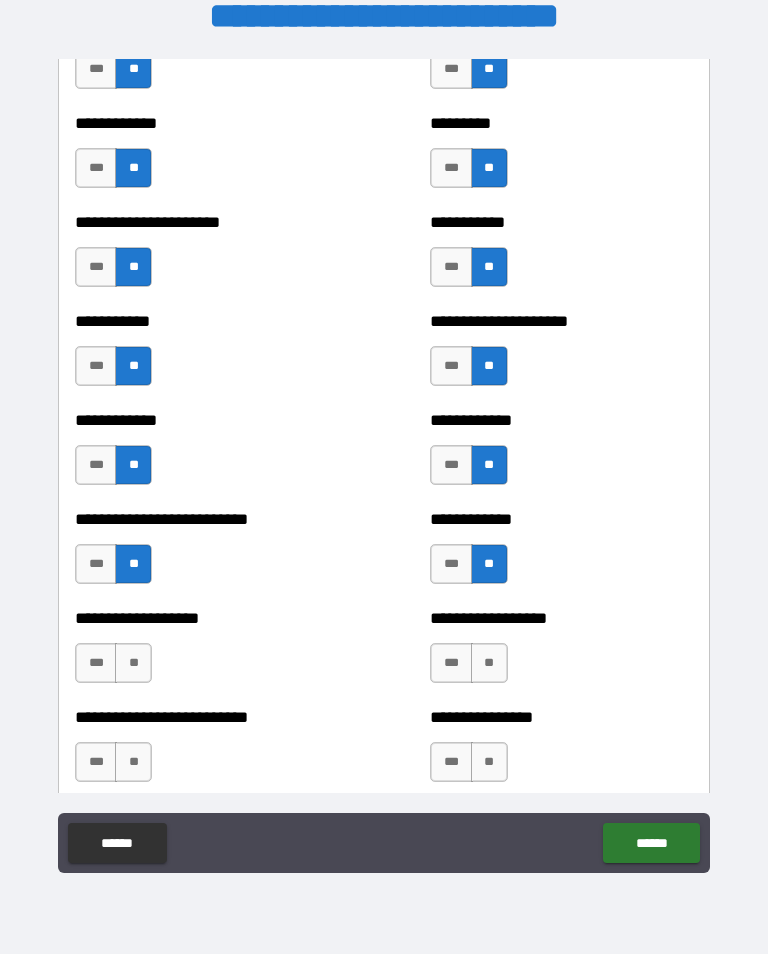 click on "**" at bounding box center [133, 663] 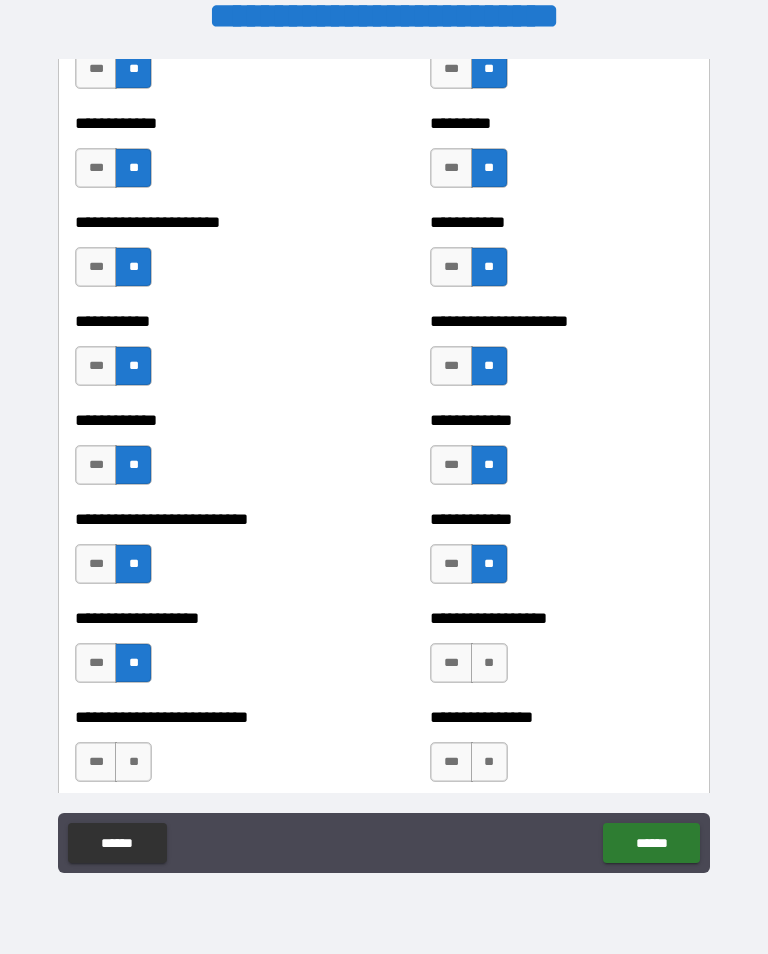 click on "**" at bounding box center [489, 663] 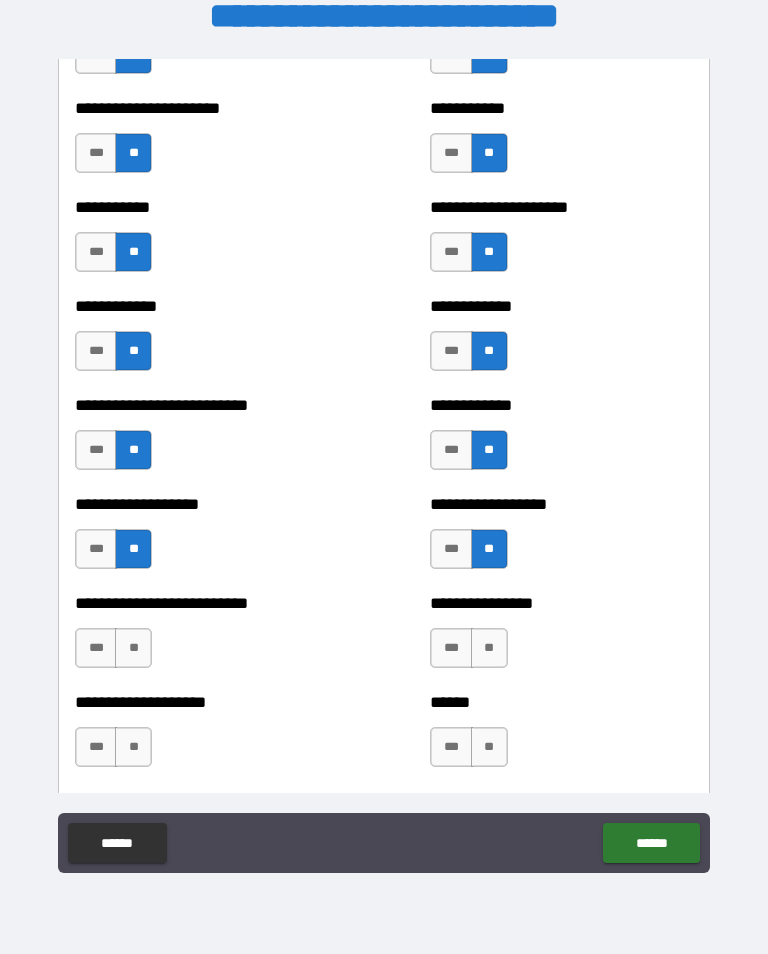 scroll, scrollTop: 5304, scrollLeft: 0, axis: vertical 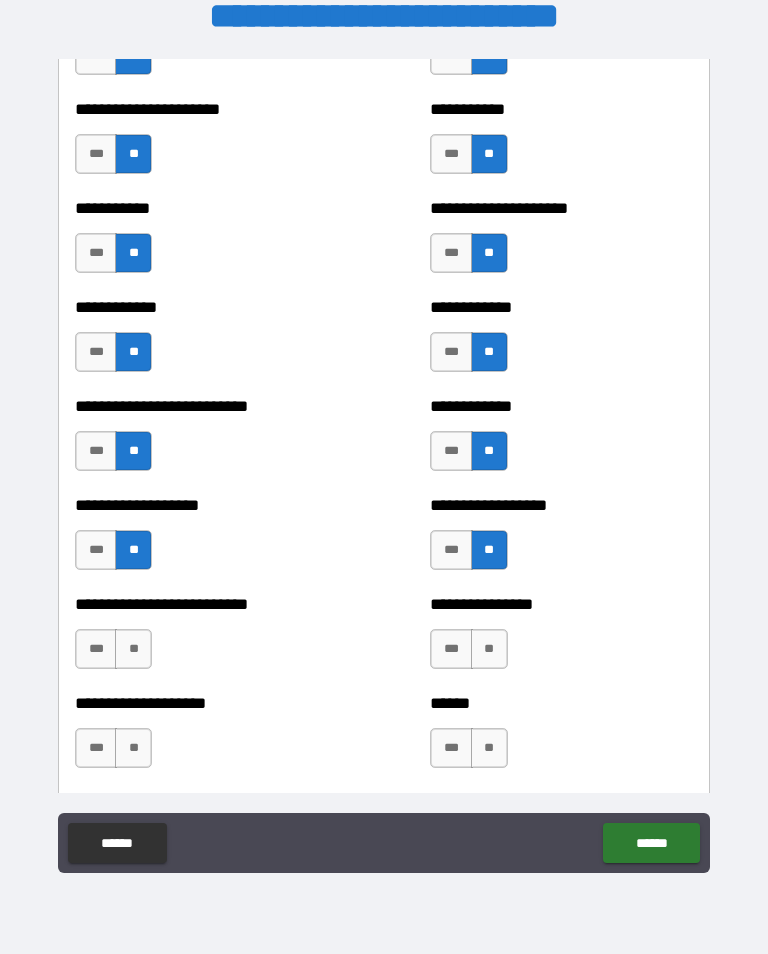 click on "**" at bounding box center [133, 649] 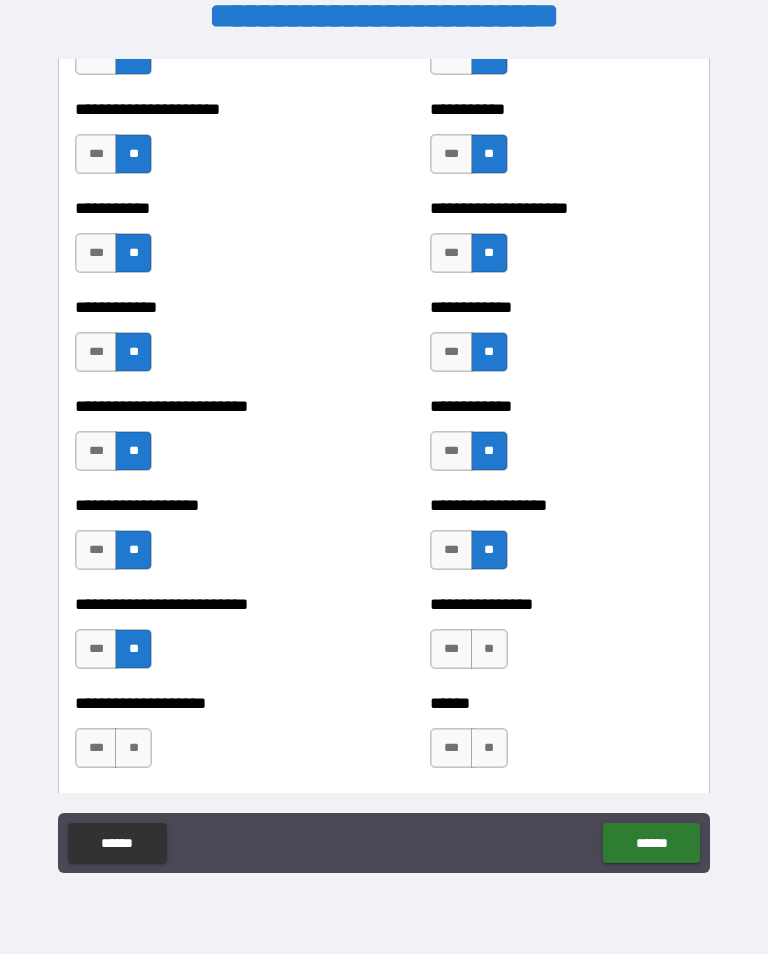 click on "**" at bounding box center (489, 649) 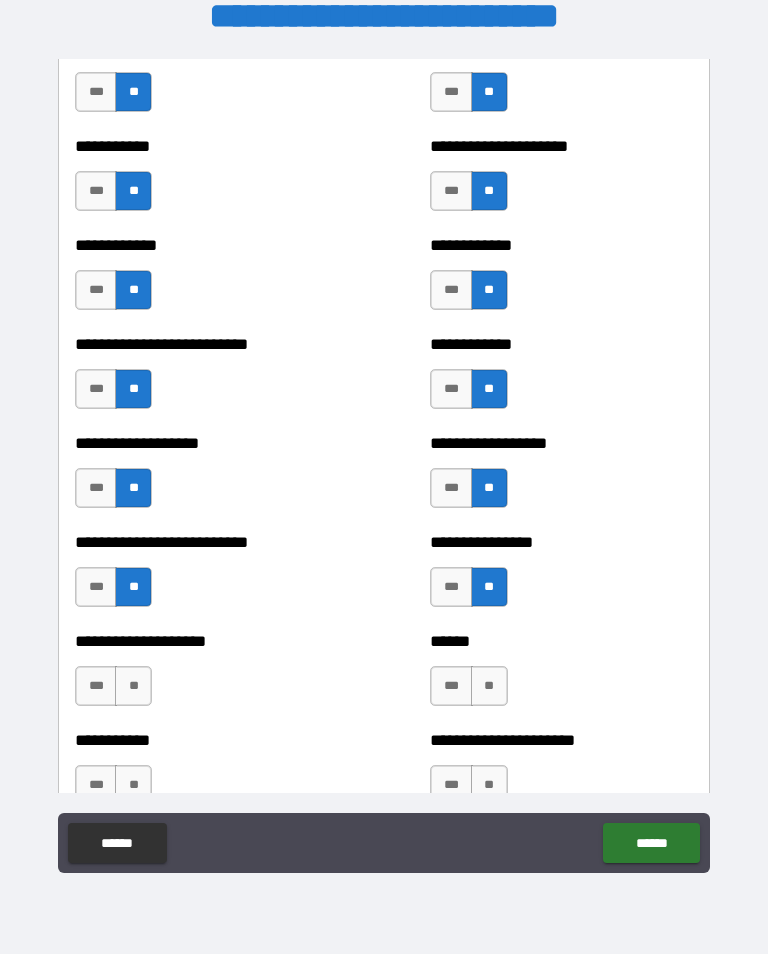 scroll, scrollTop: 5366, scrollLeft: 0, axis: vertical 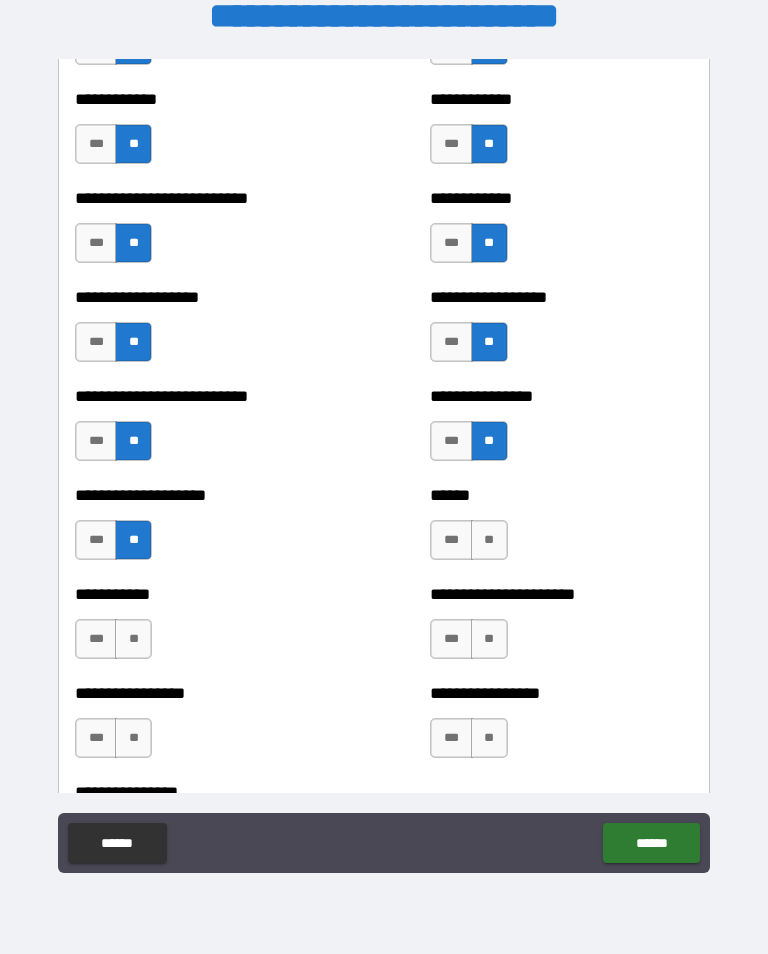 click on "**" at bounding box center [489, 540] 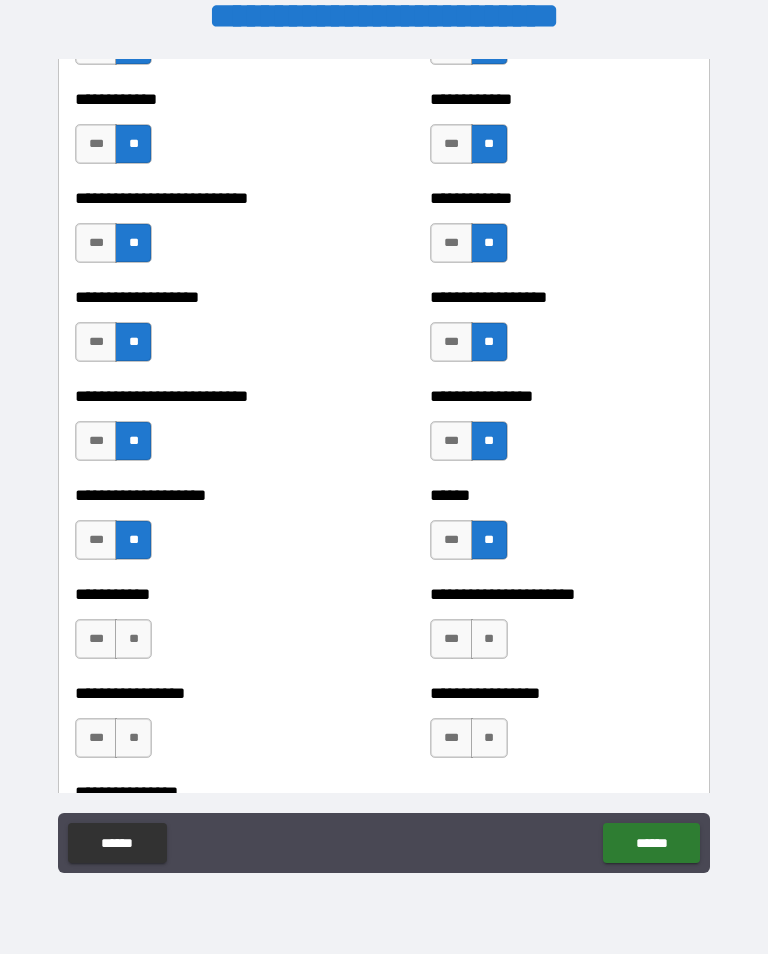 click on "**" at bounding box center [133, 639] 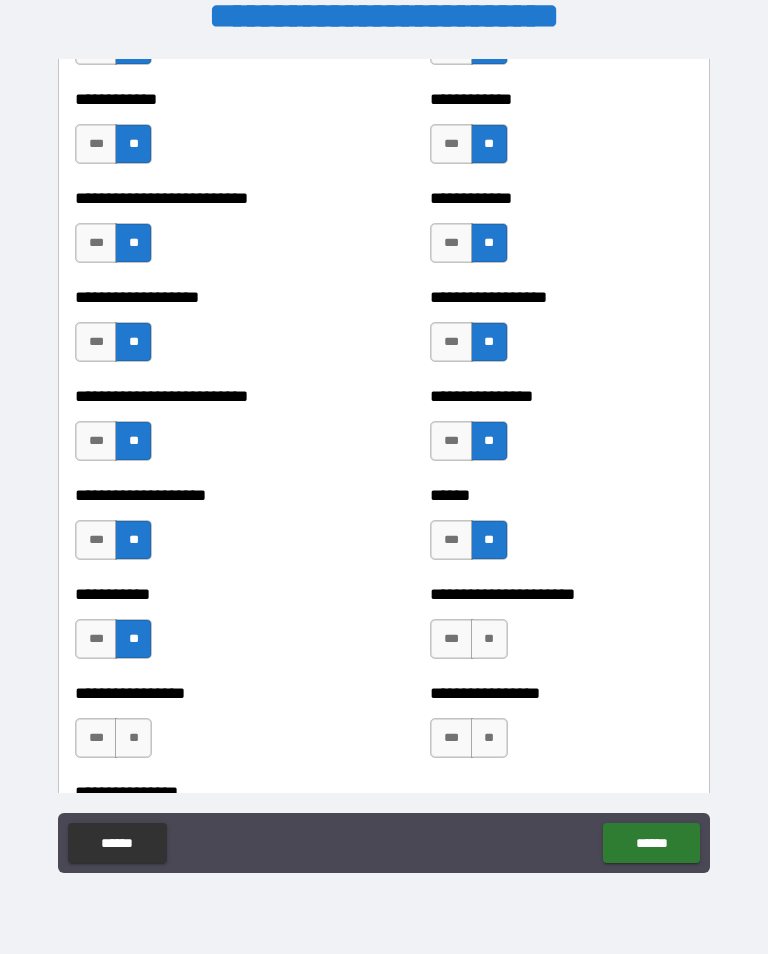 click on "**" at bounding box center (489, 639) 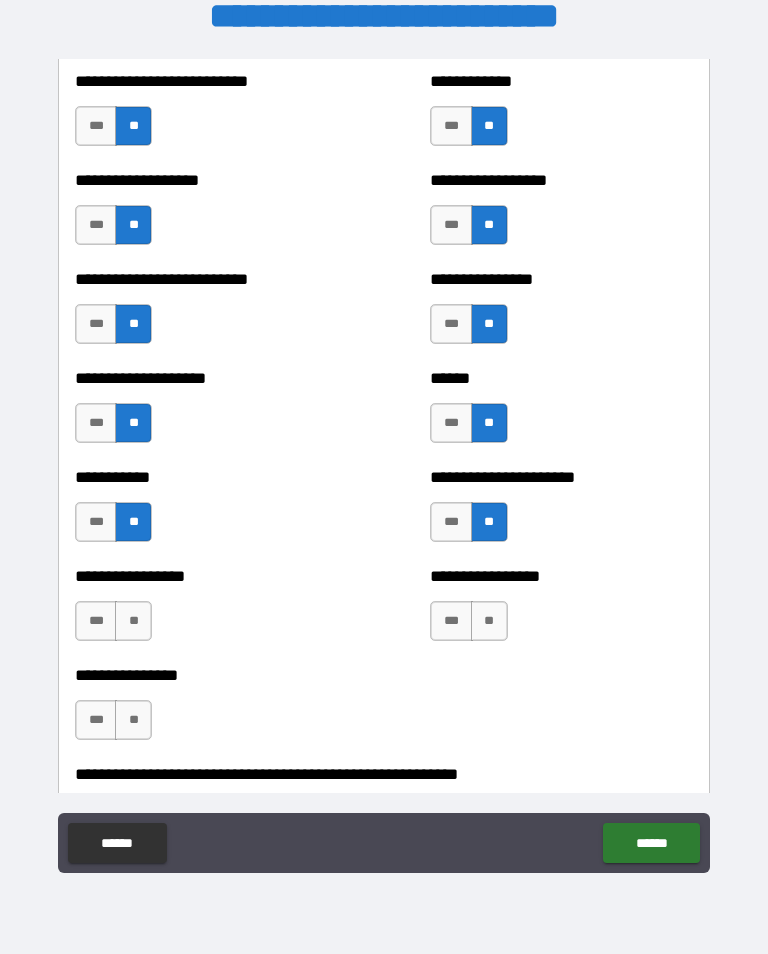 scroll, scrollTop: 5626, scrollLeft: 0, axis: vertical 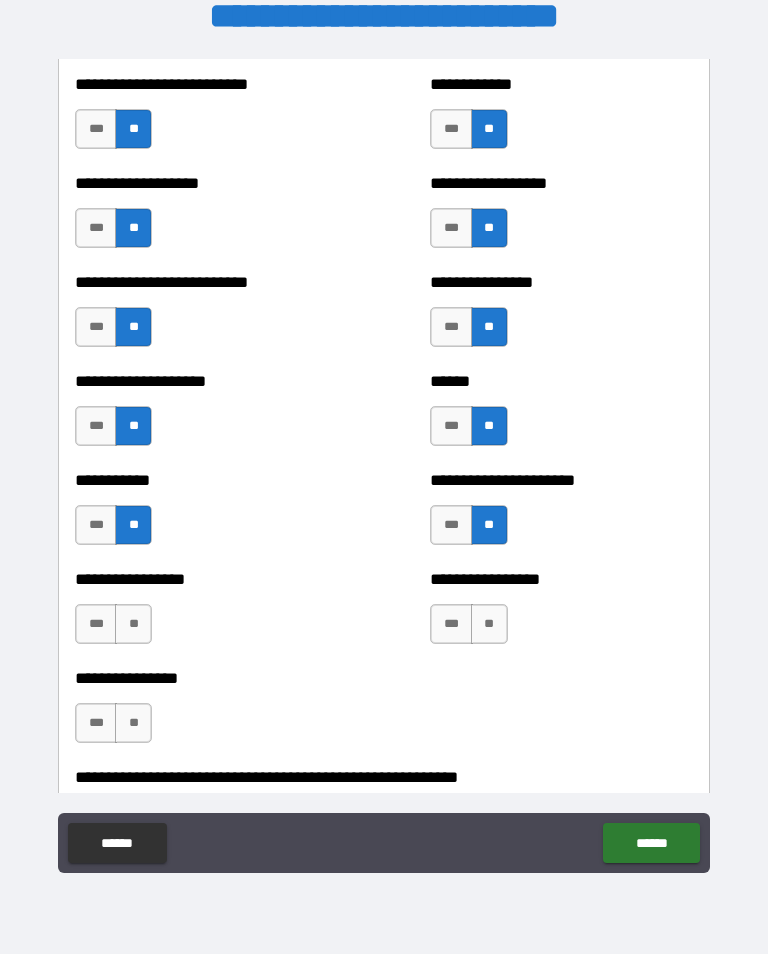 click on "**" at bounding box center (133, 624) 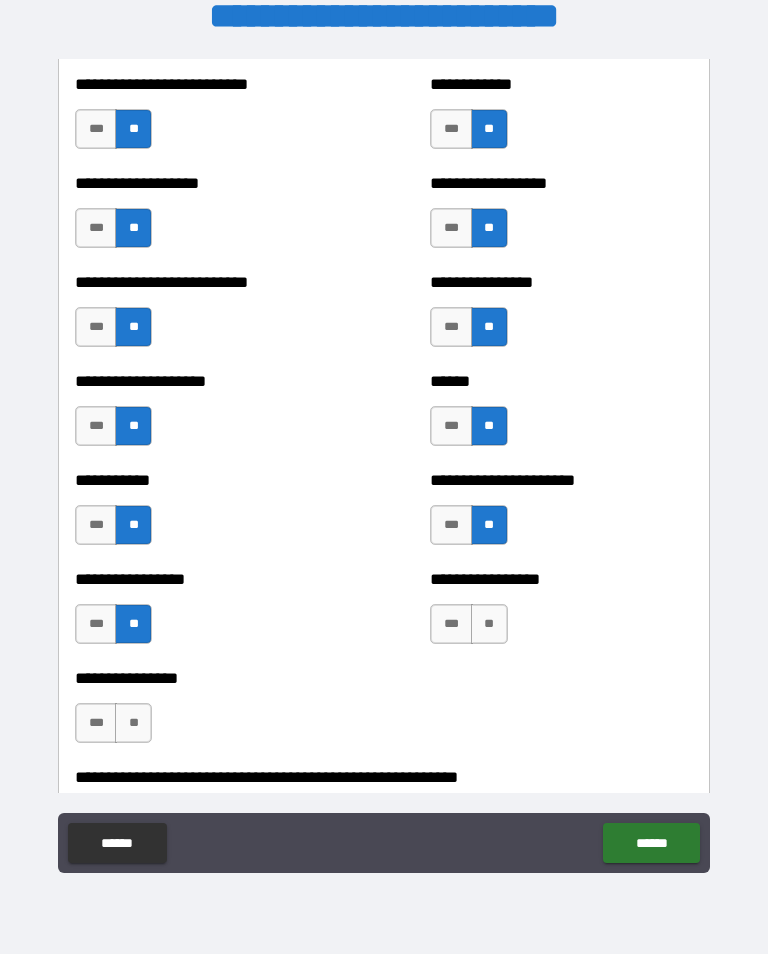 click on "**" at bounding box center [489, 624] 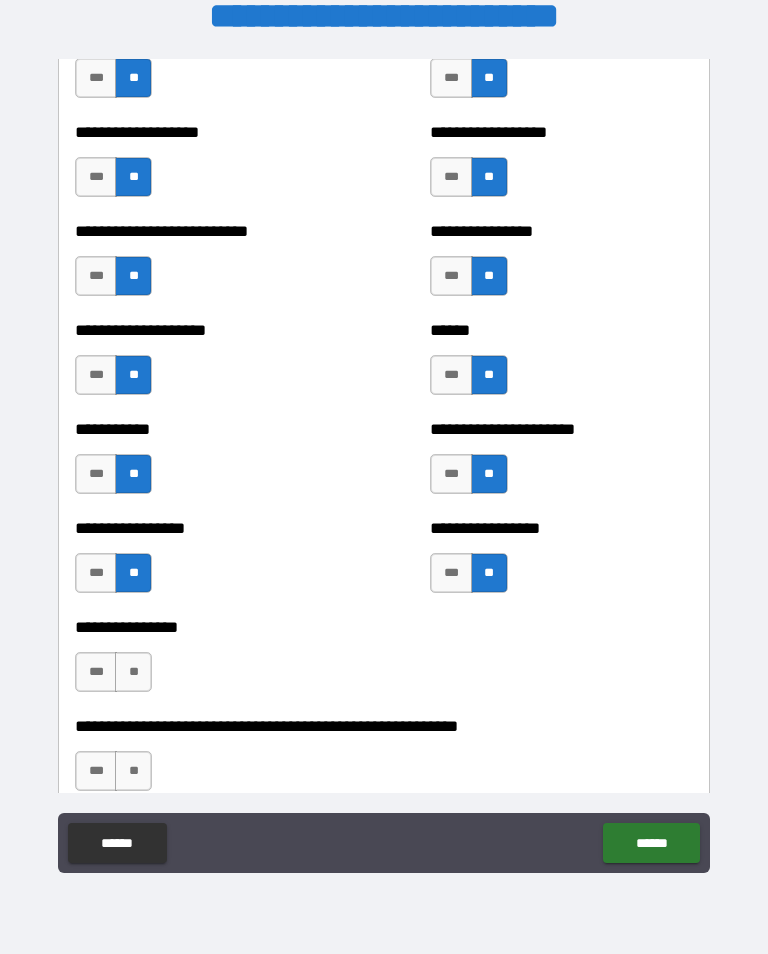 scroll, scrollTop: 5678, scrollLeft: 0, axis: vertical 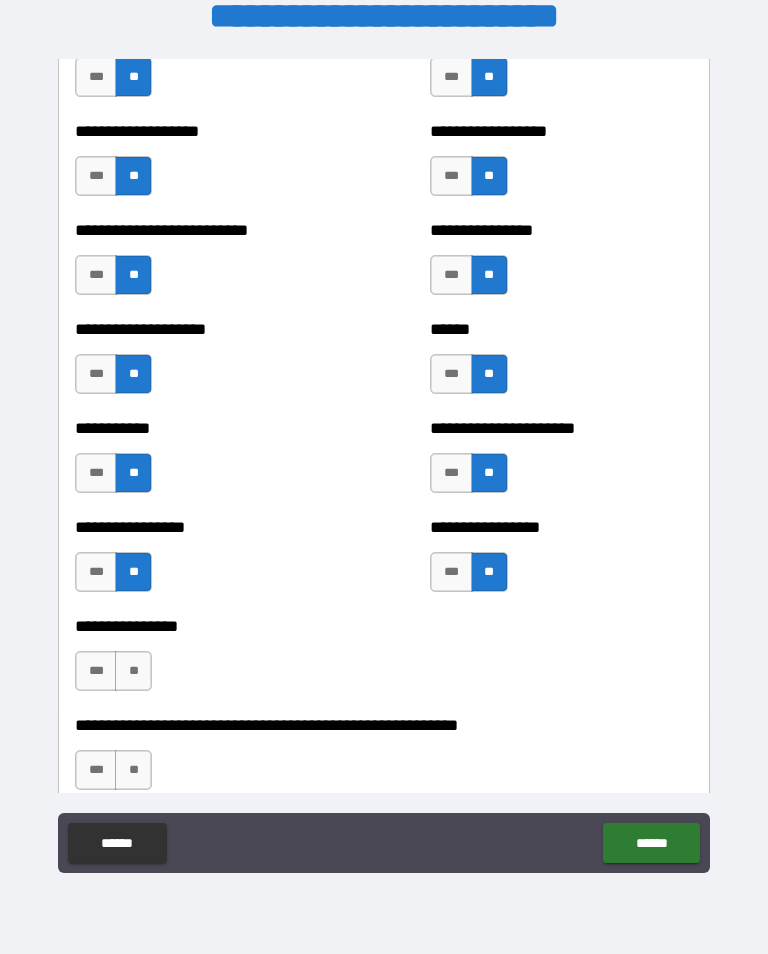 click on "**" at bounding box center (133, 671) 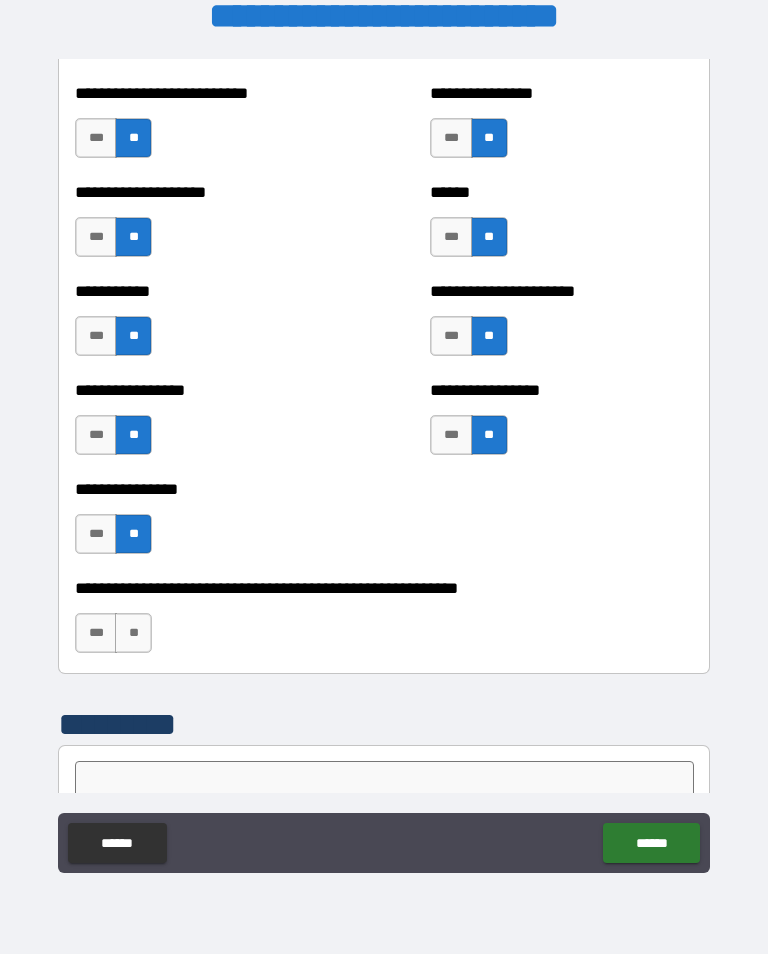 scroll, scrollTop: 5816, scrollLeft: 0, axis: vertical 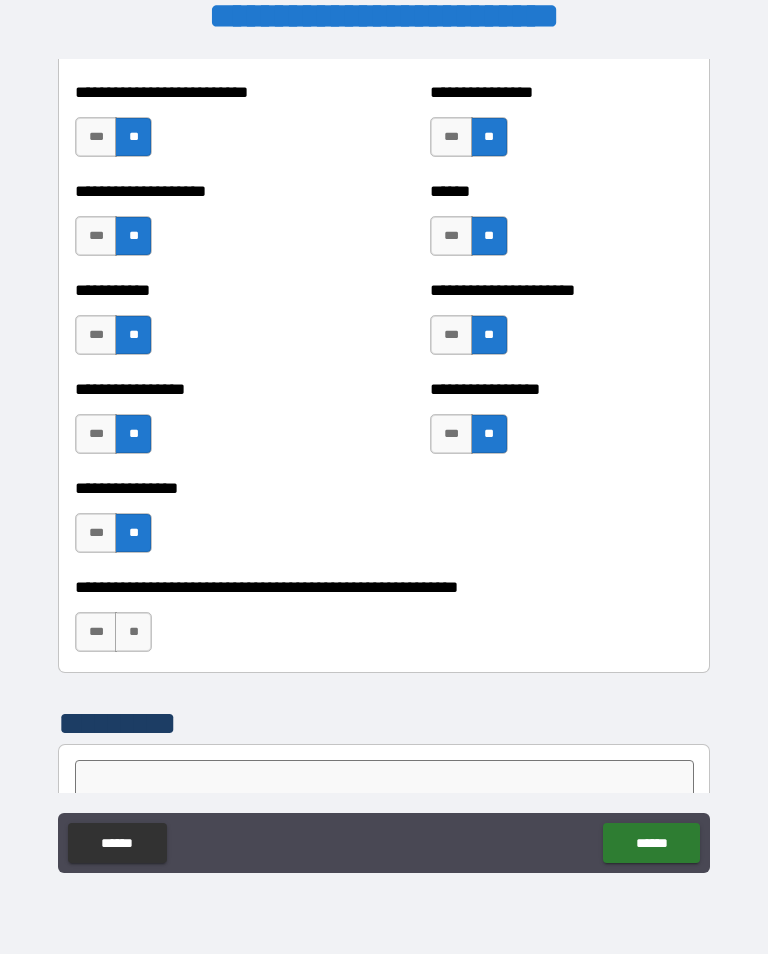 click on "**" at bounding box center (133, 632) 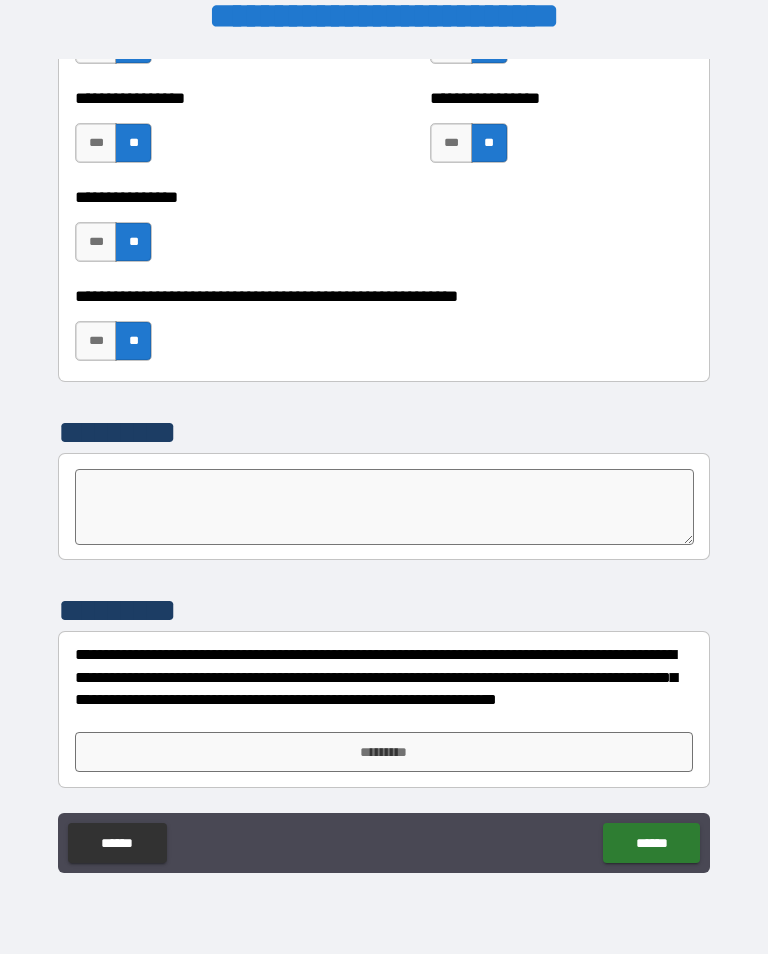 scroll, scrollTop: 6107, scrollLeft: 0, axis: vertical 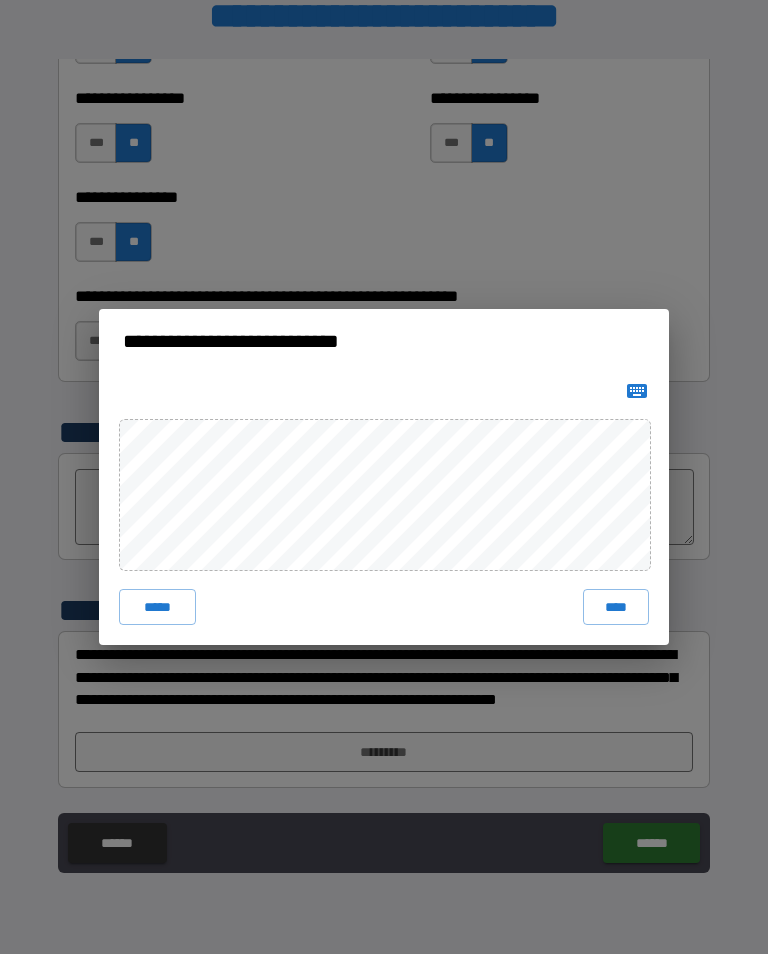 click on "****" at bounding box center [616, 607] 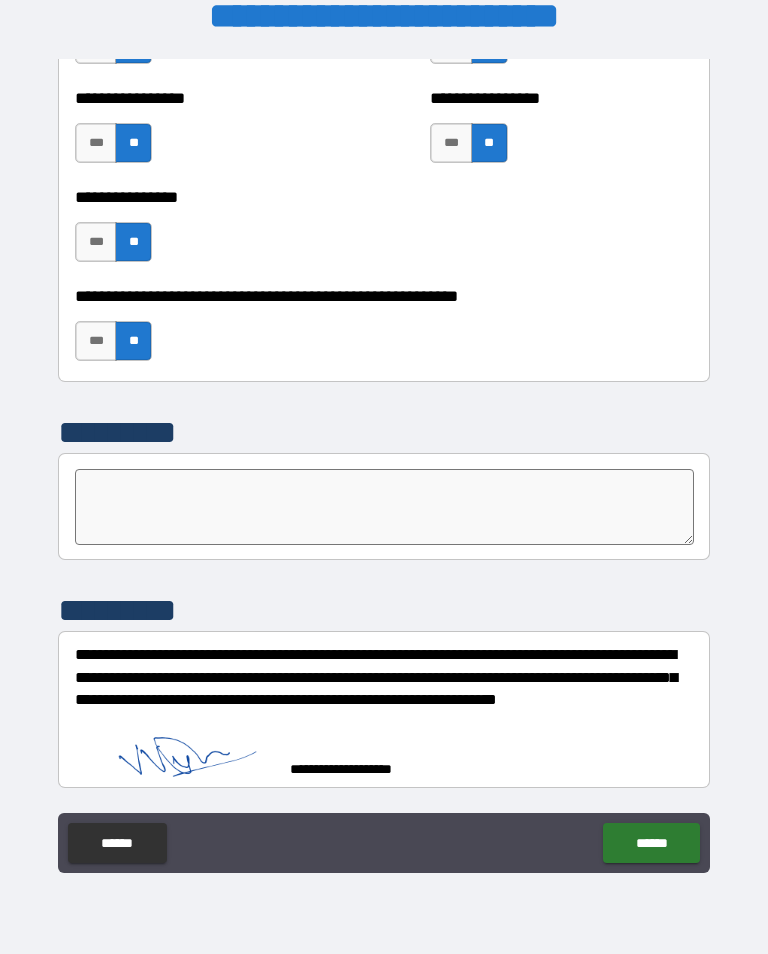 scroll, scrollTop: 6097, scrollLeft: 0, axis: vertical 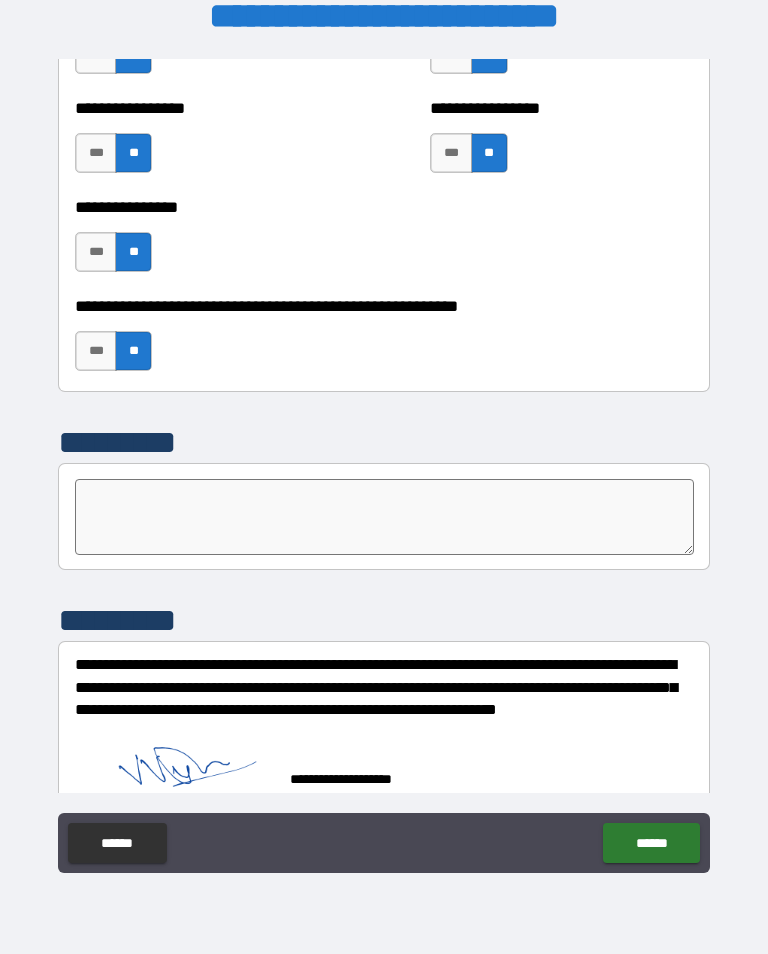 click on "******" at bounding box center [651, 843] 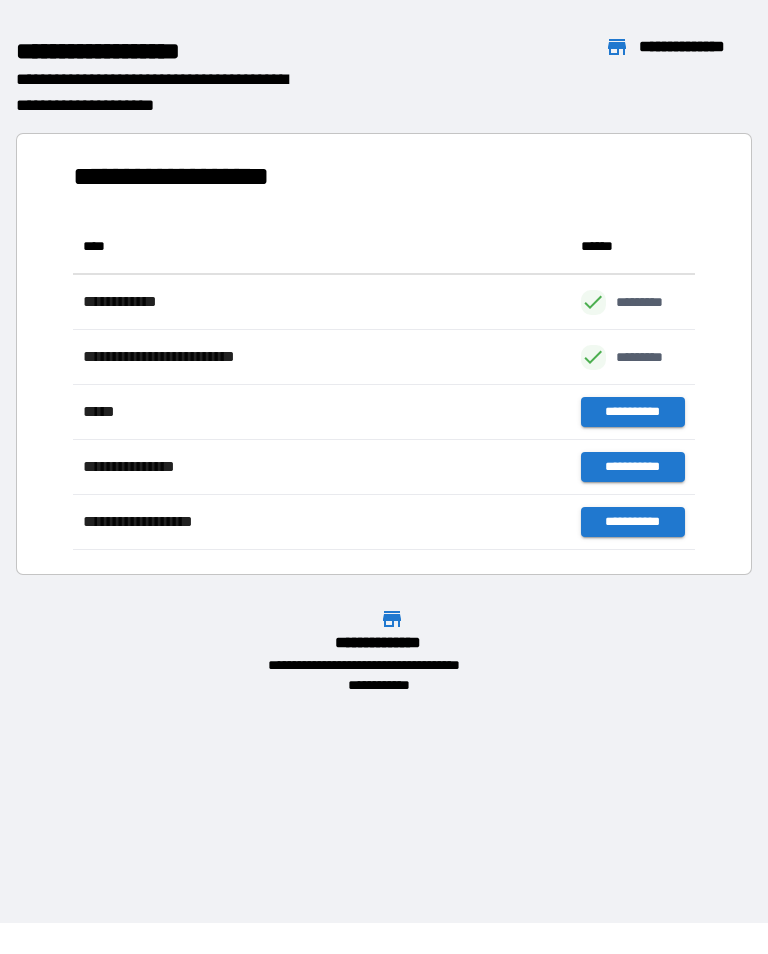scroll, scrollTop: 1, scrollLeft: 1, axis: both 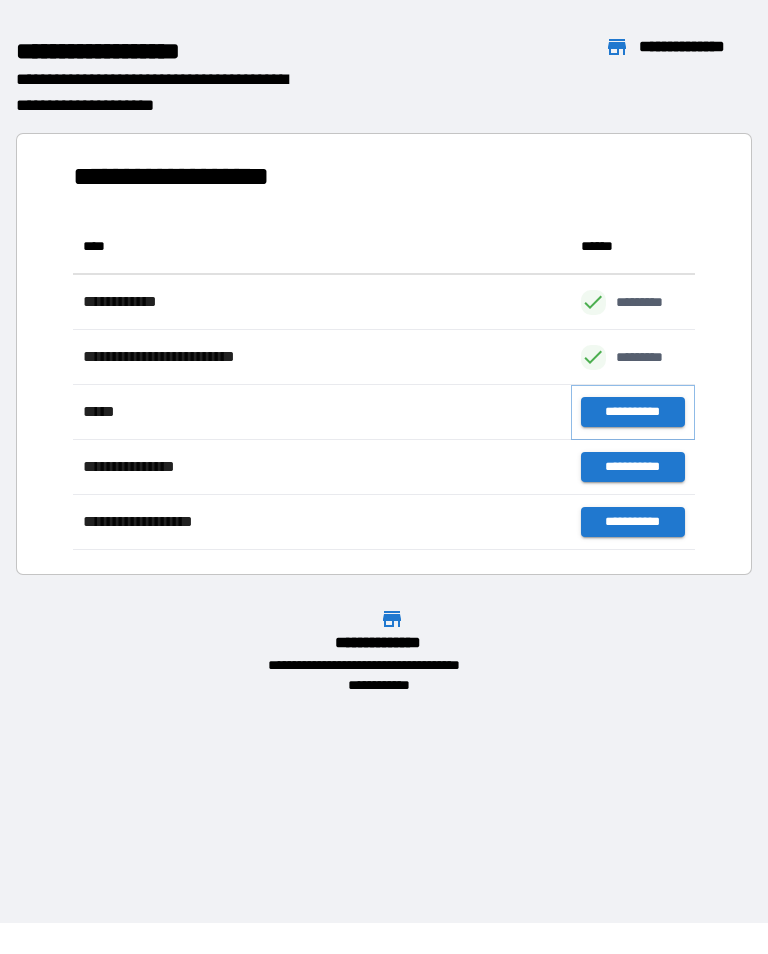click on "**********" at bounding box center [633, 412] 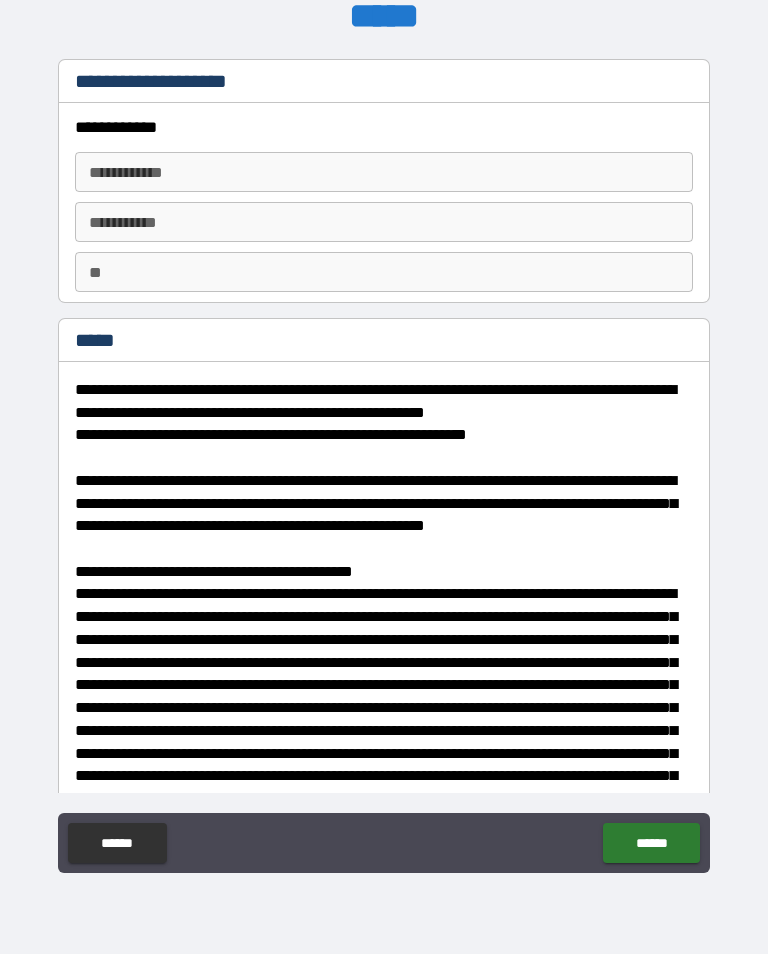 click on "**********" at bounding box center [384, 172] 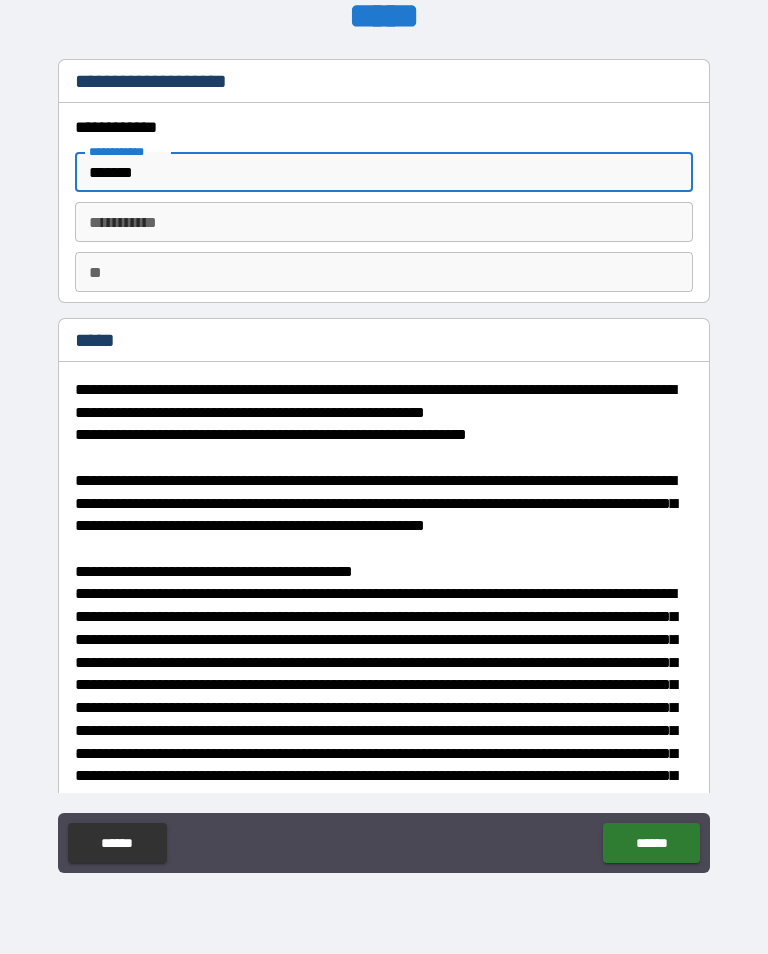 type on "******" 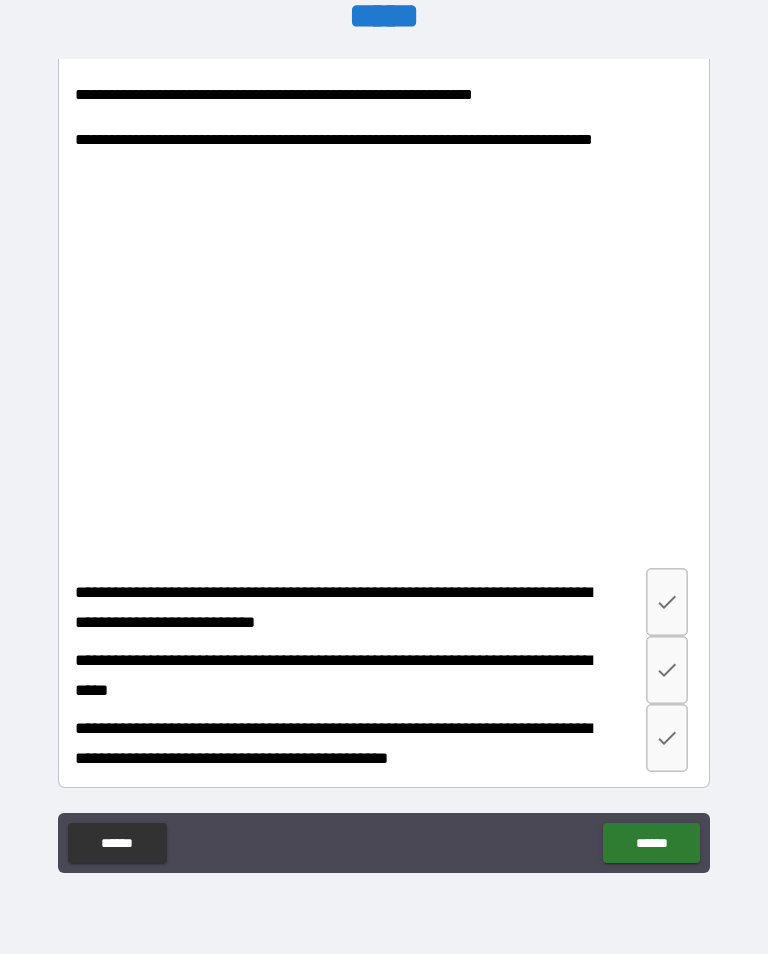 scroll, scrollTop: 3771, scrollLeft: 0, axis: vertical 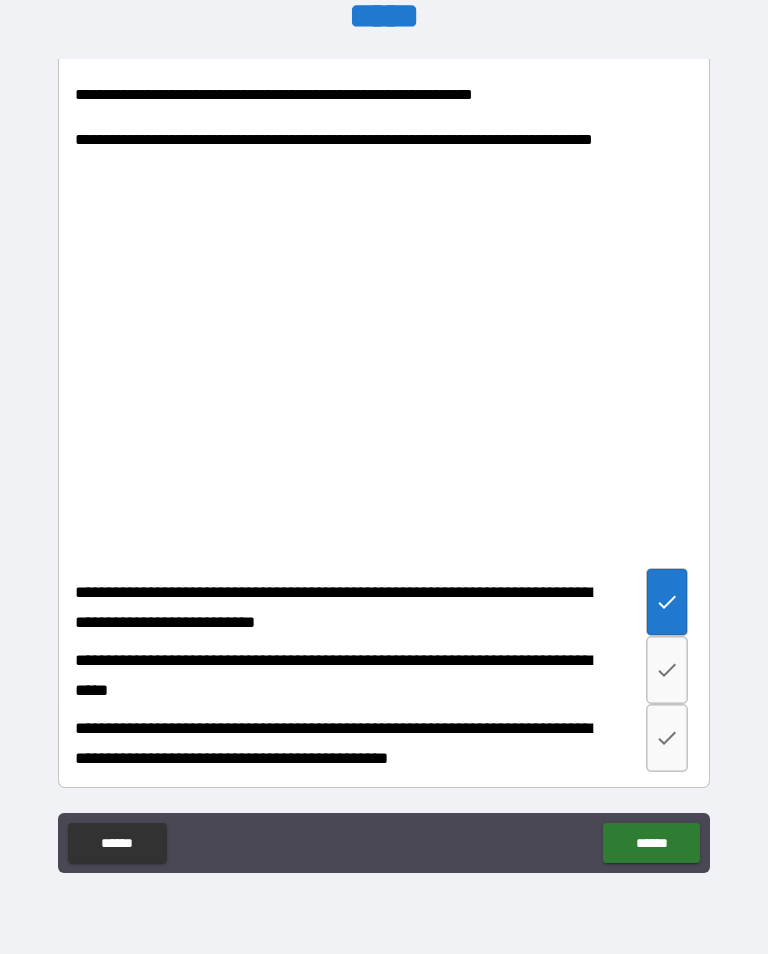 click at bounding box center [667, 670] 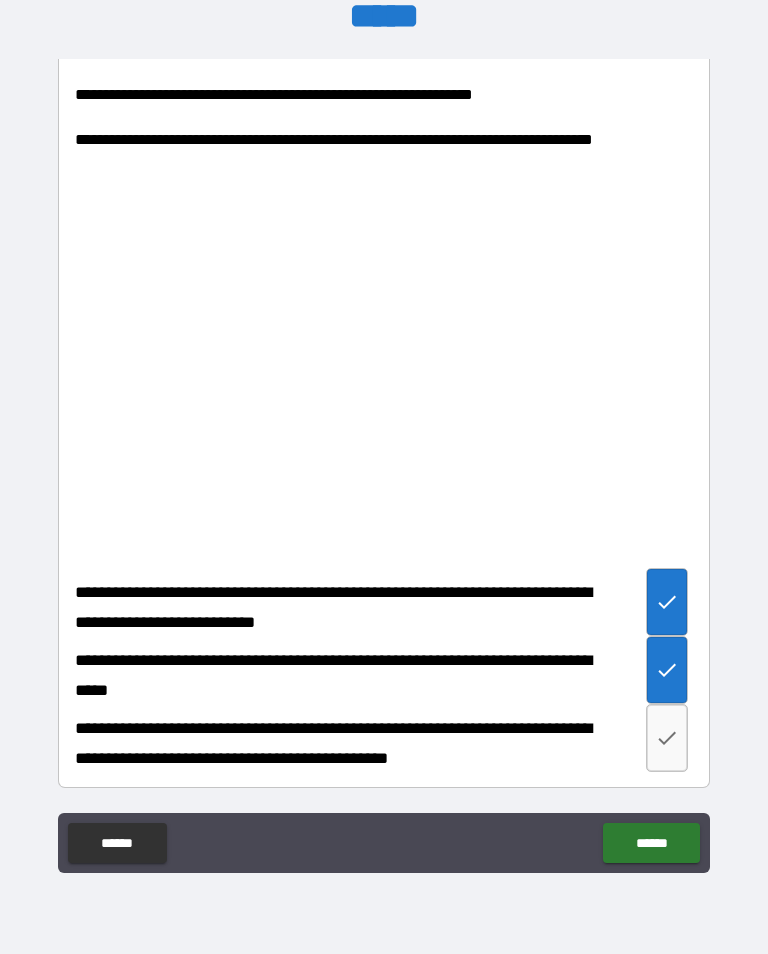 click 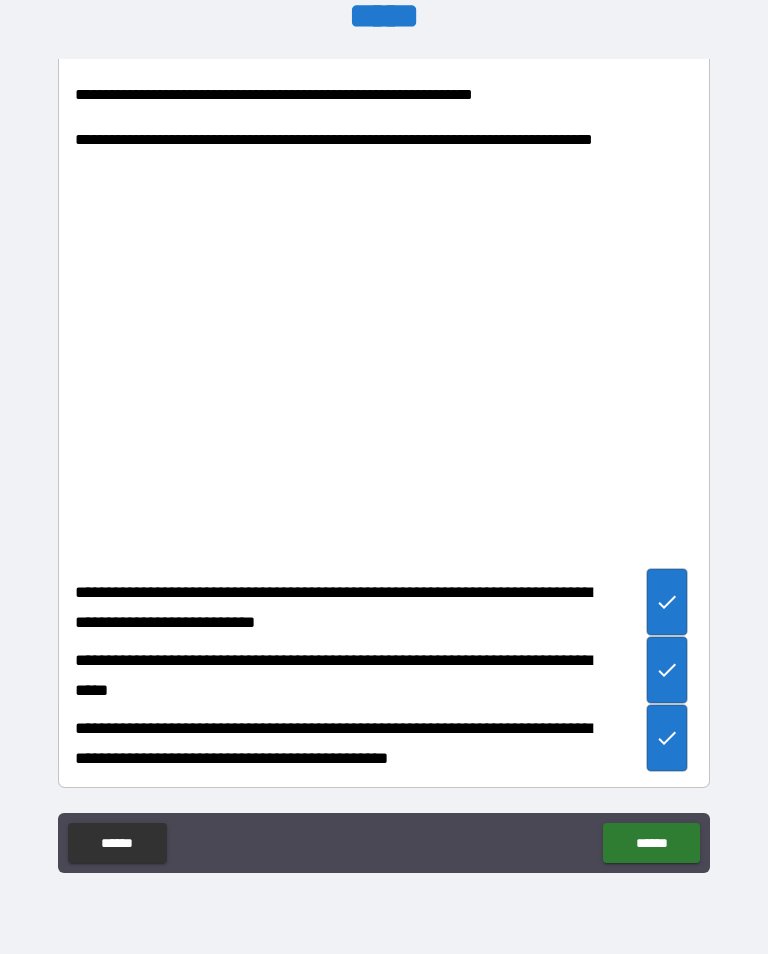 click on "******" at bounding box center (651, 843) 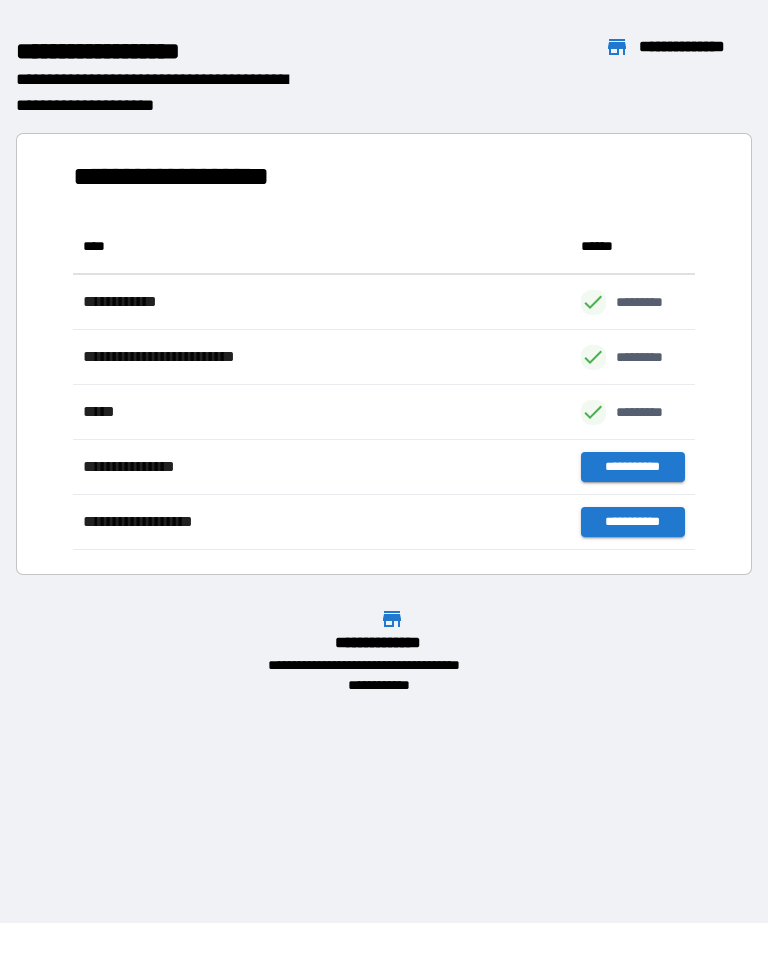 scroll, scrollTop: 331, scrollLeft: 622, axis: both 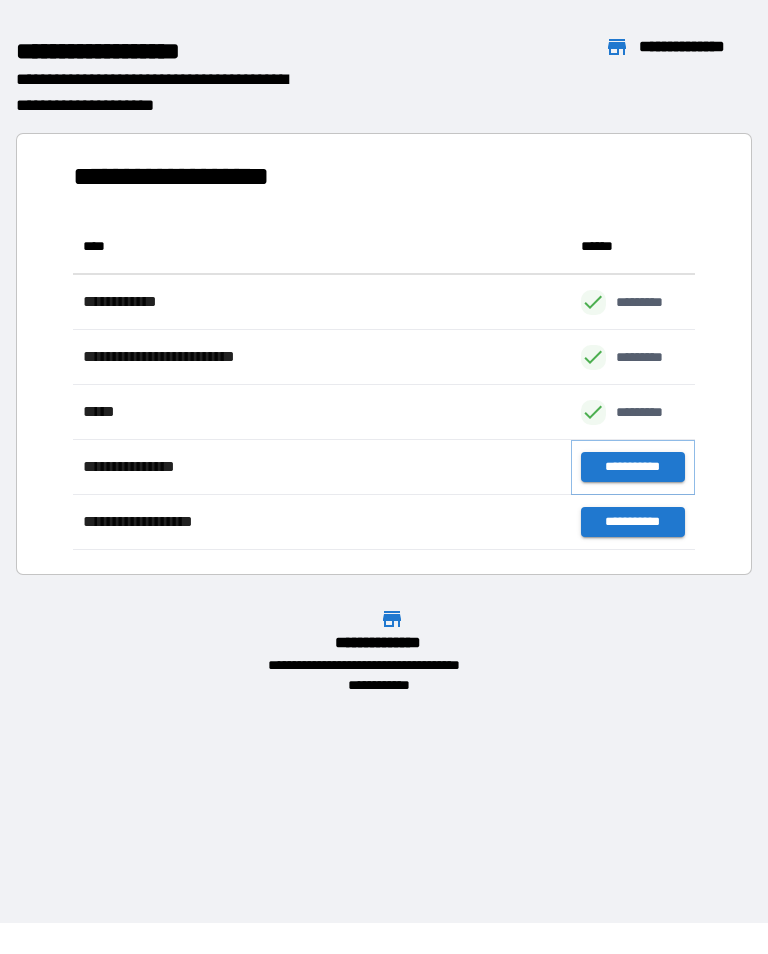 click on "**********" at bounding box center (633, 467) 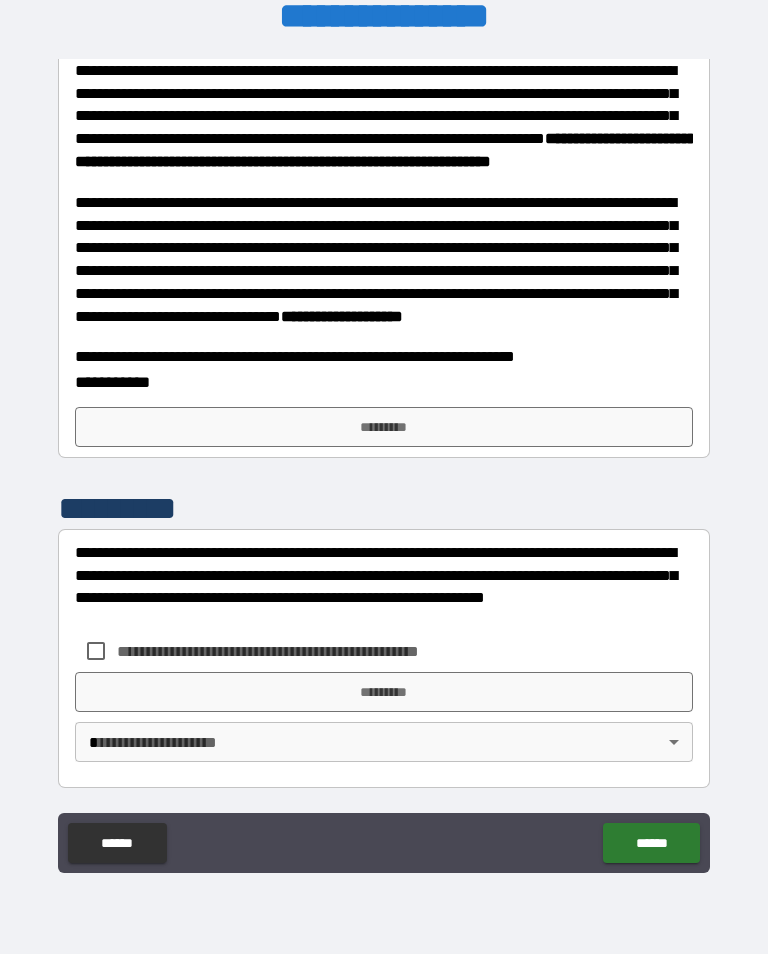 scroll, scrollTop: 633, scrollLeft: 0, axis: vertical 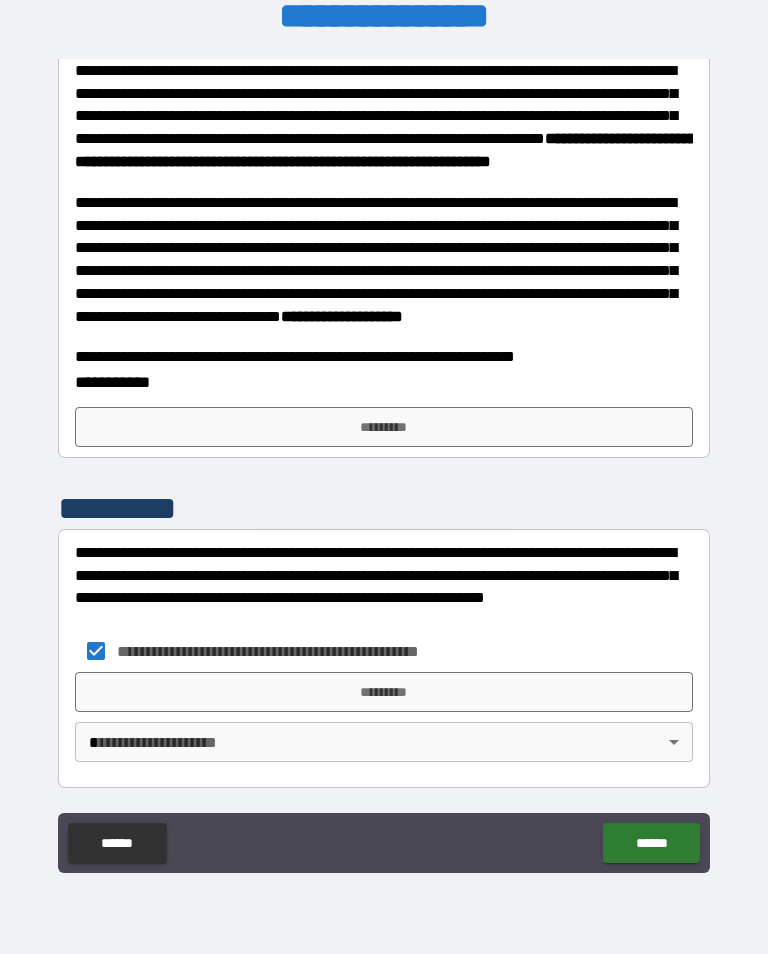 click on "*********" at bounding box center [384, 692] 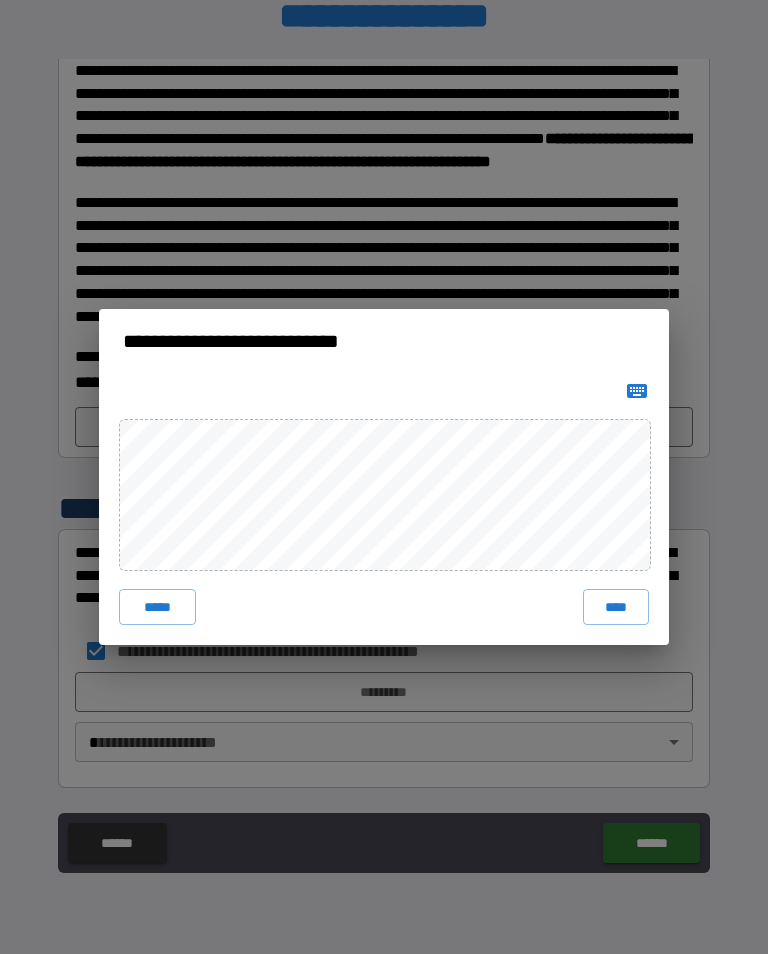 click on "****" at bounding box center [616, 607] 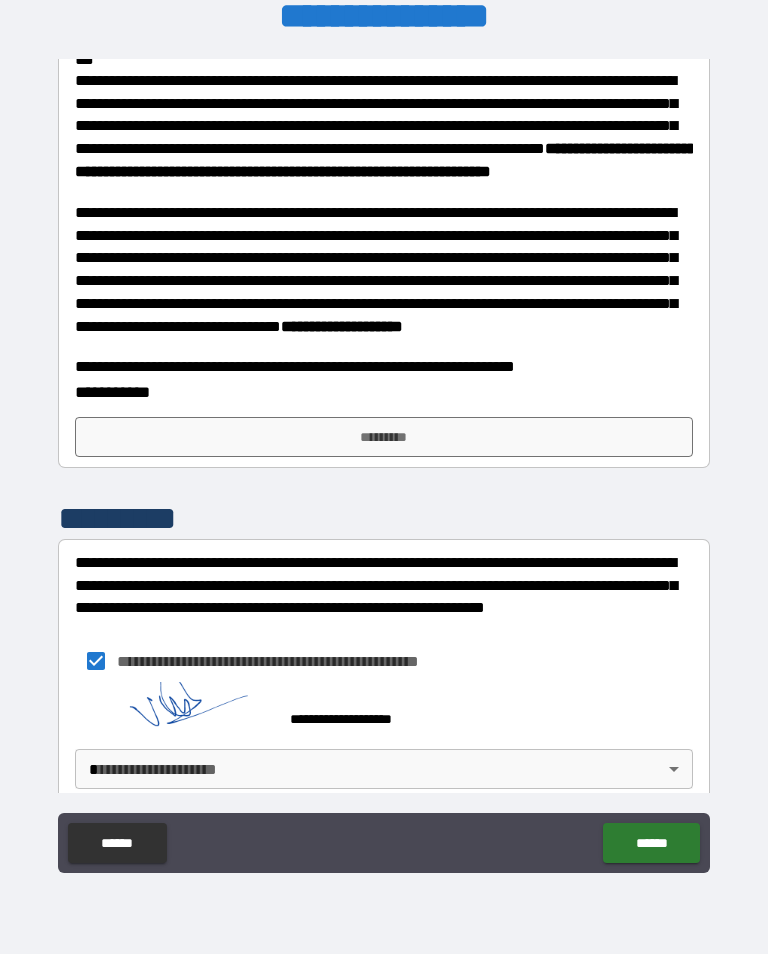 click on "**********" at bounding box center (384, 461) 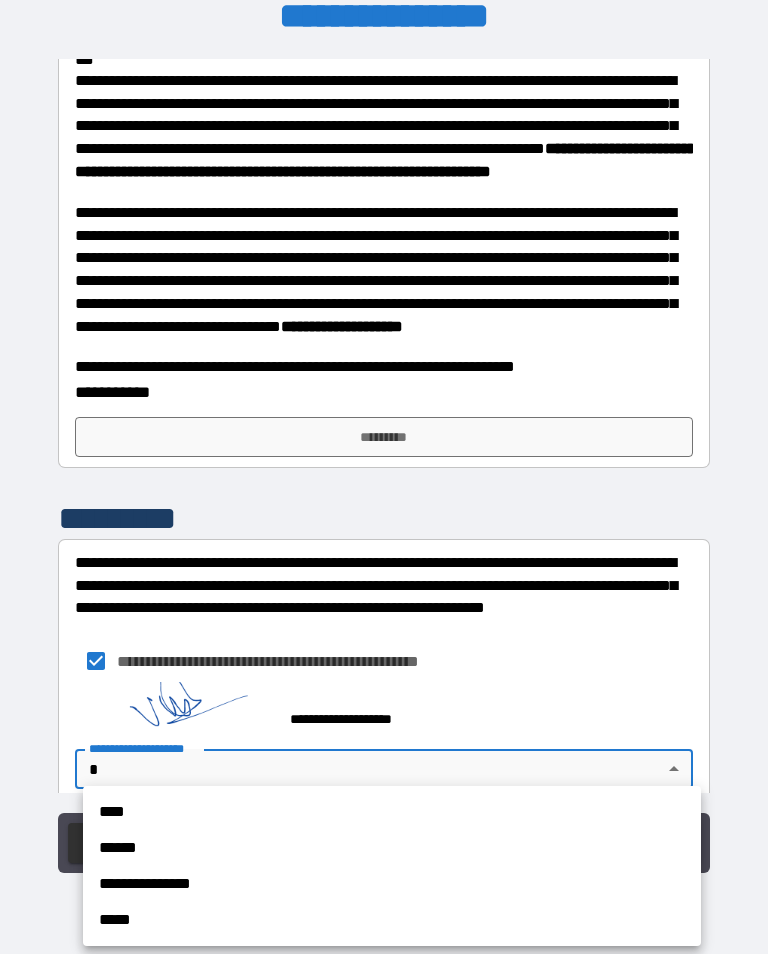 click on "****" at bounding box center (392, 812) 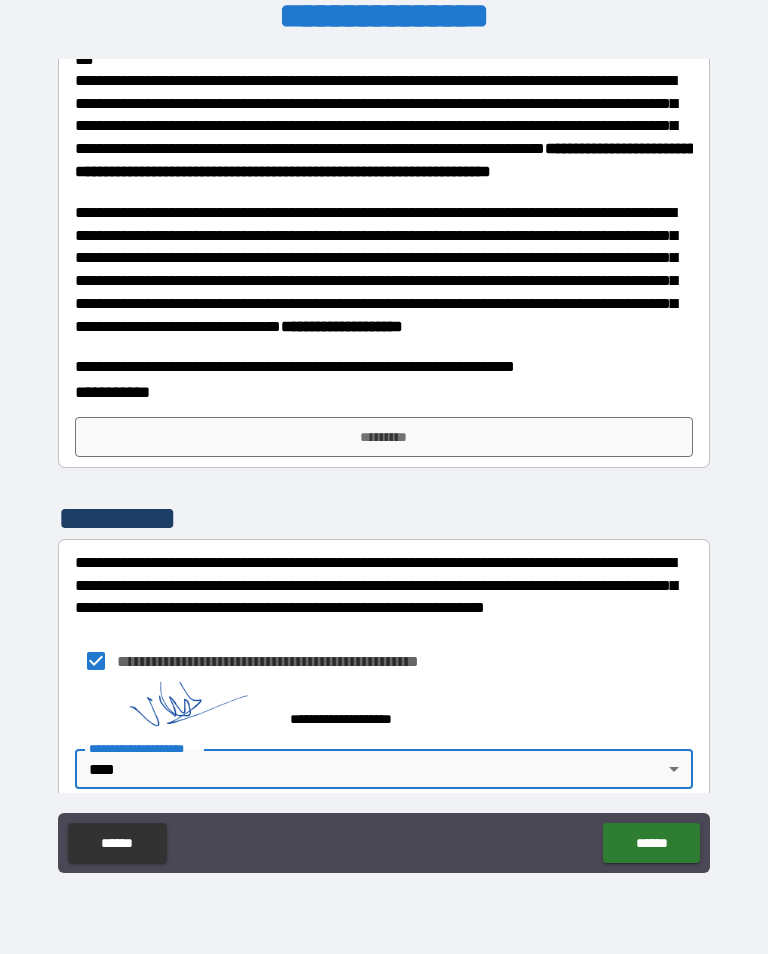 click on "******" at bounding box center (651, 843) 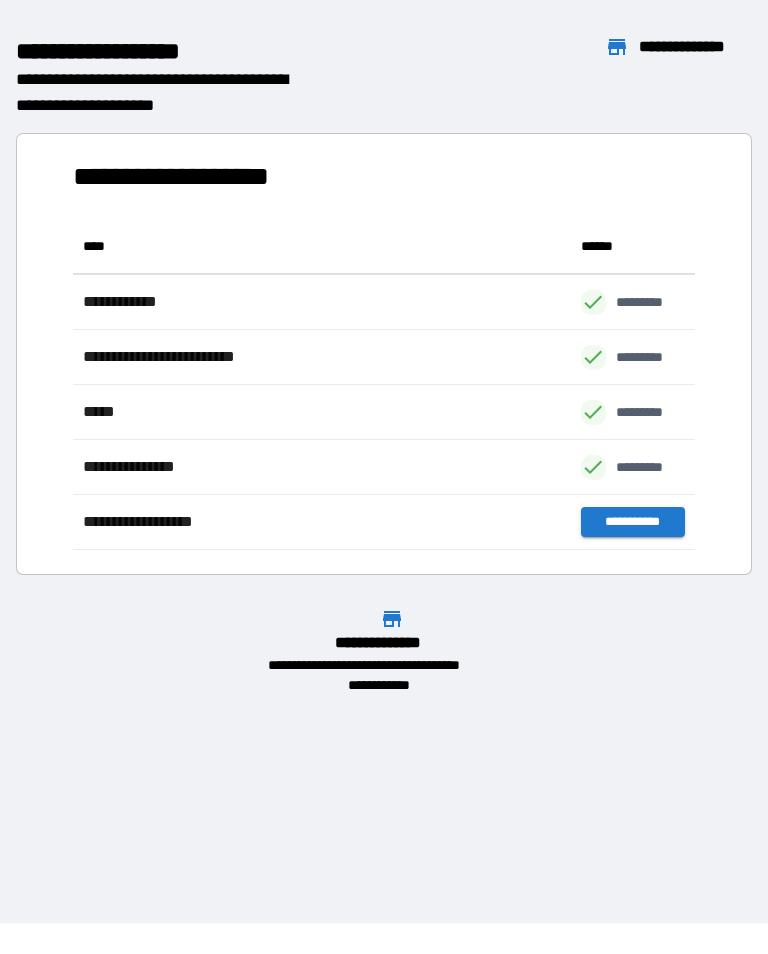 scroll, scrollTop: 1, scrollLeft: 1, axis: both 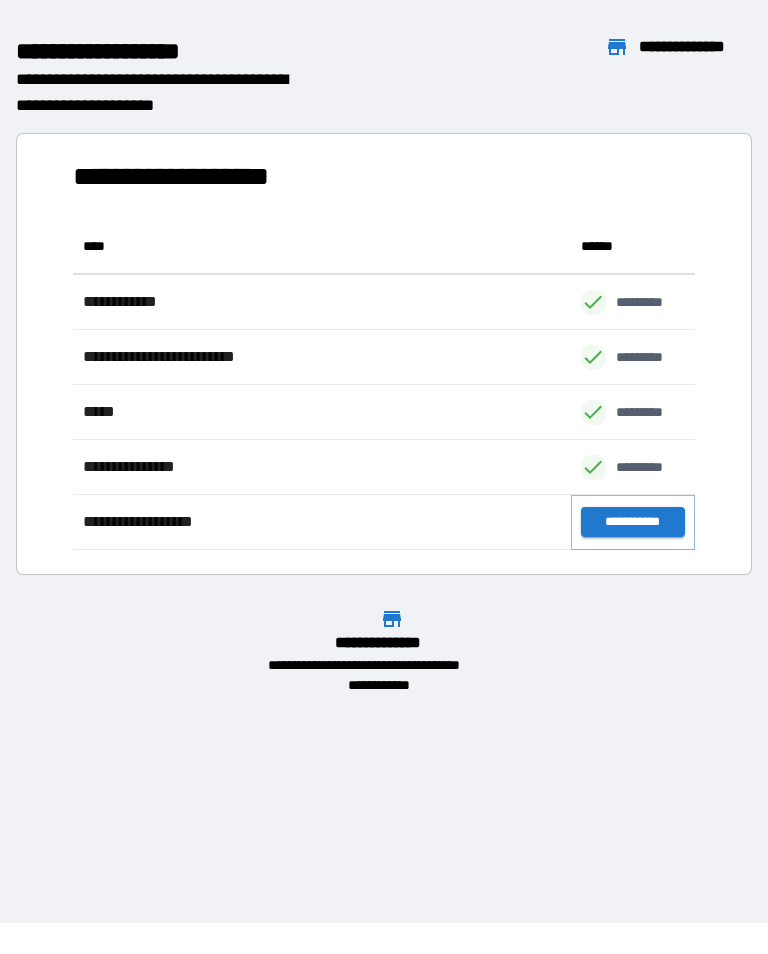 click on "**********" at bounding box center [633, 522] 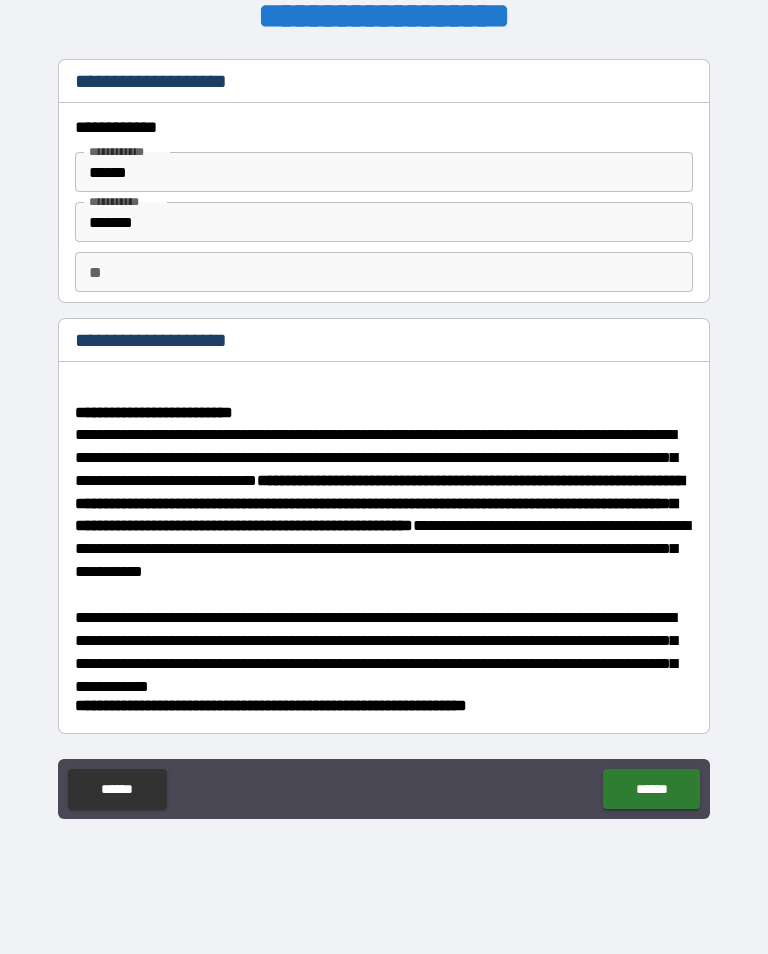 click on "******" at bounding box center (651, 789) 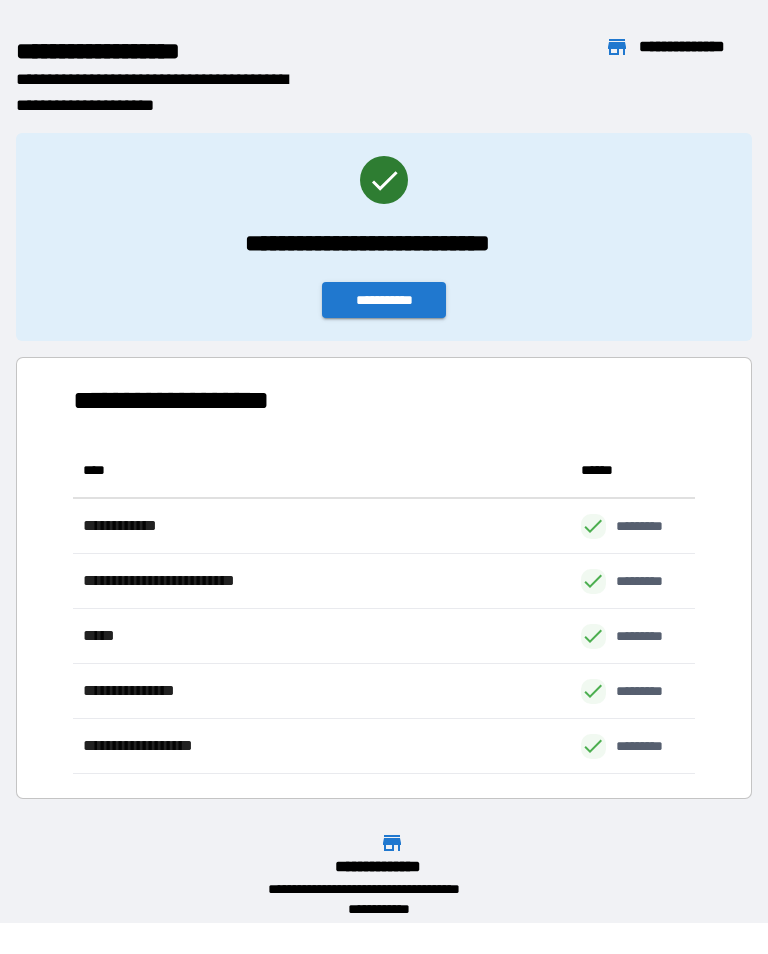 scroll, scrollTop: 1, scrollLeft: 1, axis: both 